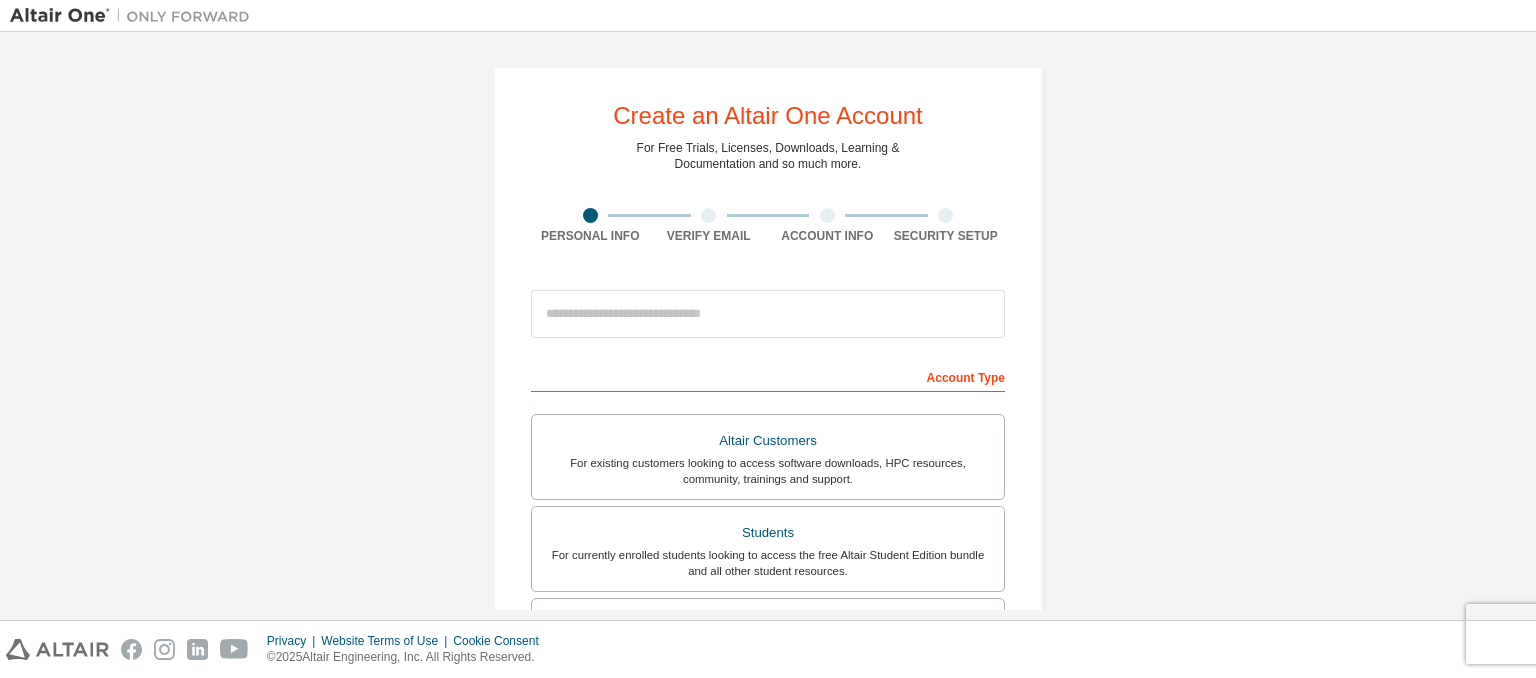 scroll, scrollTop: 0, scrollLeft: 0, axis: both 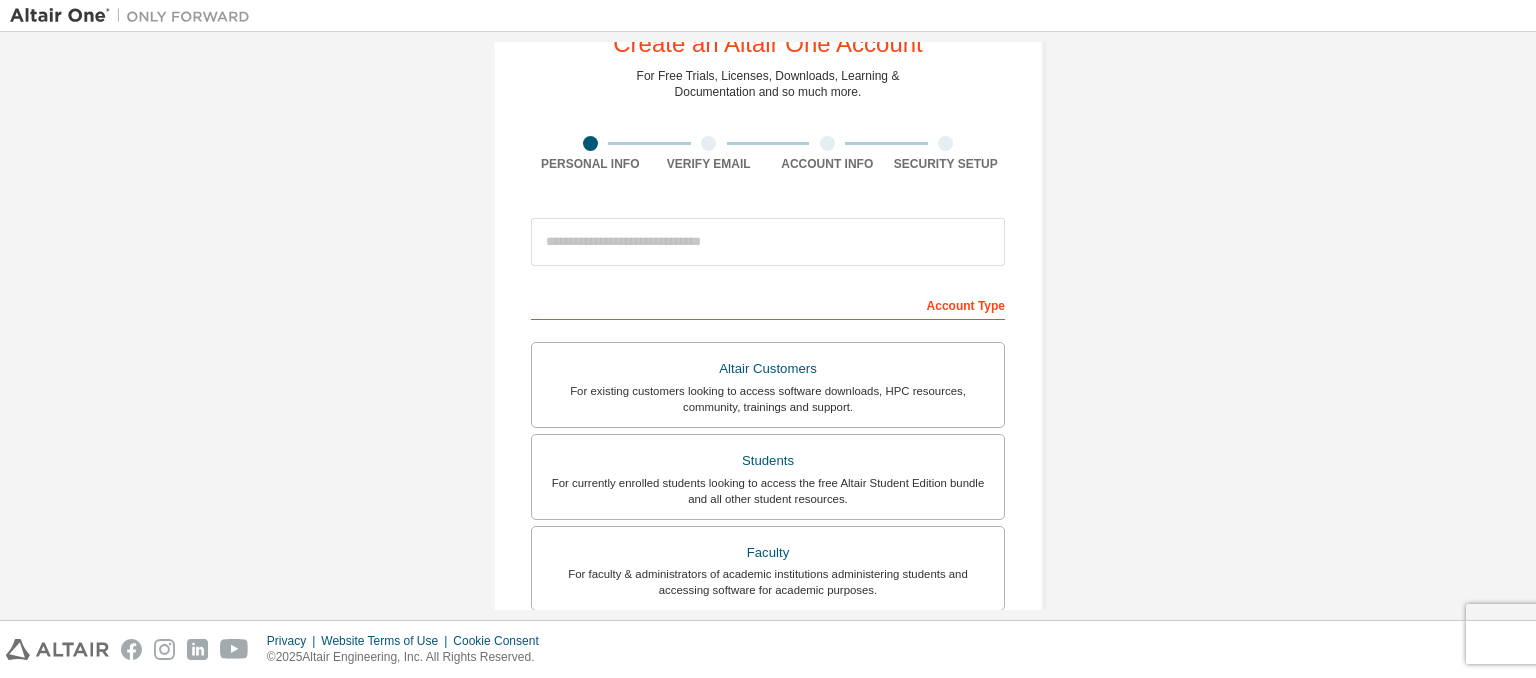 type on "**********" 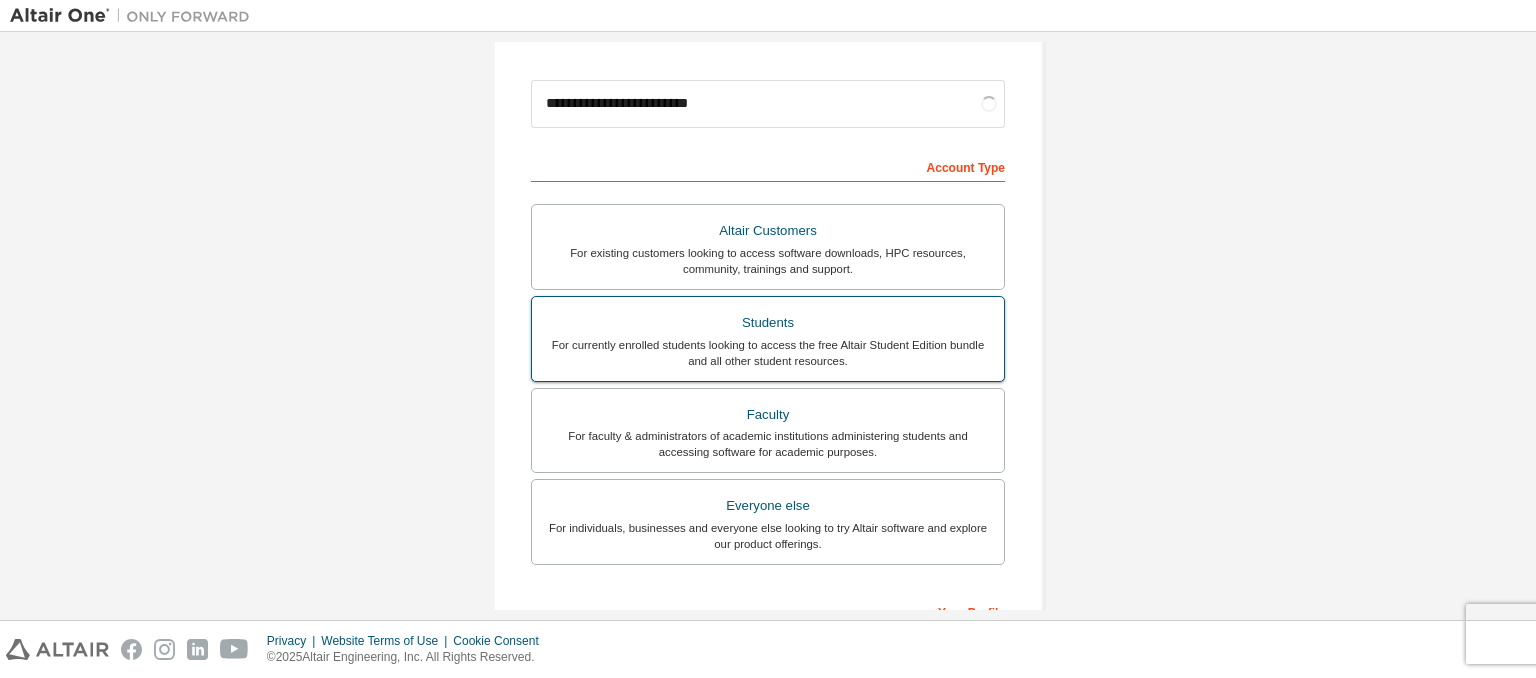 scroll, scrollTop: 211, scrollLeft: 0, axis: vertical 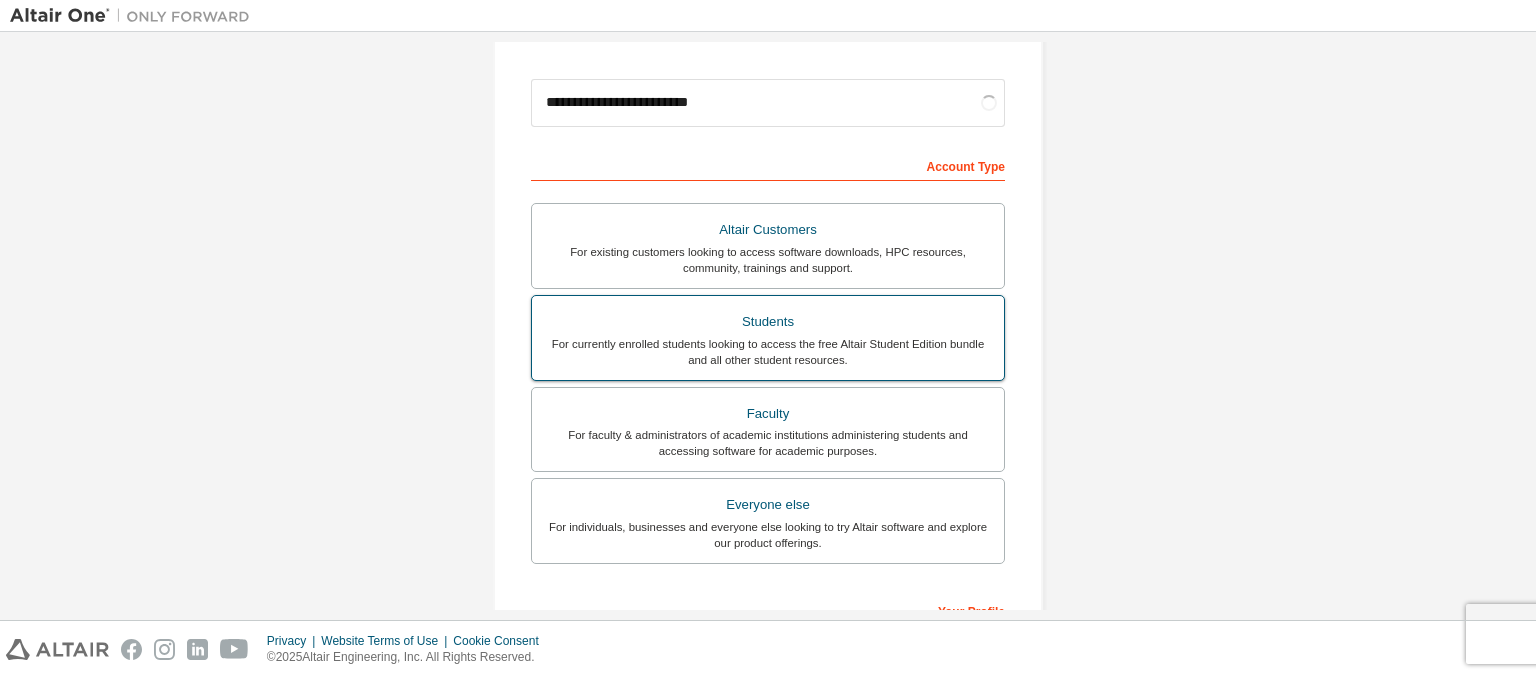 click on "Students" at bounding box center [768, 322] 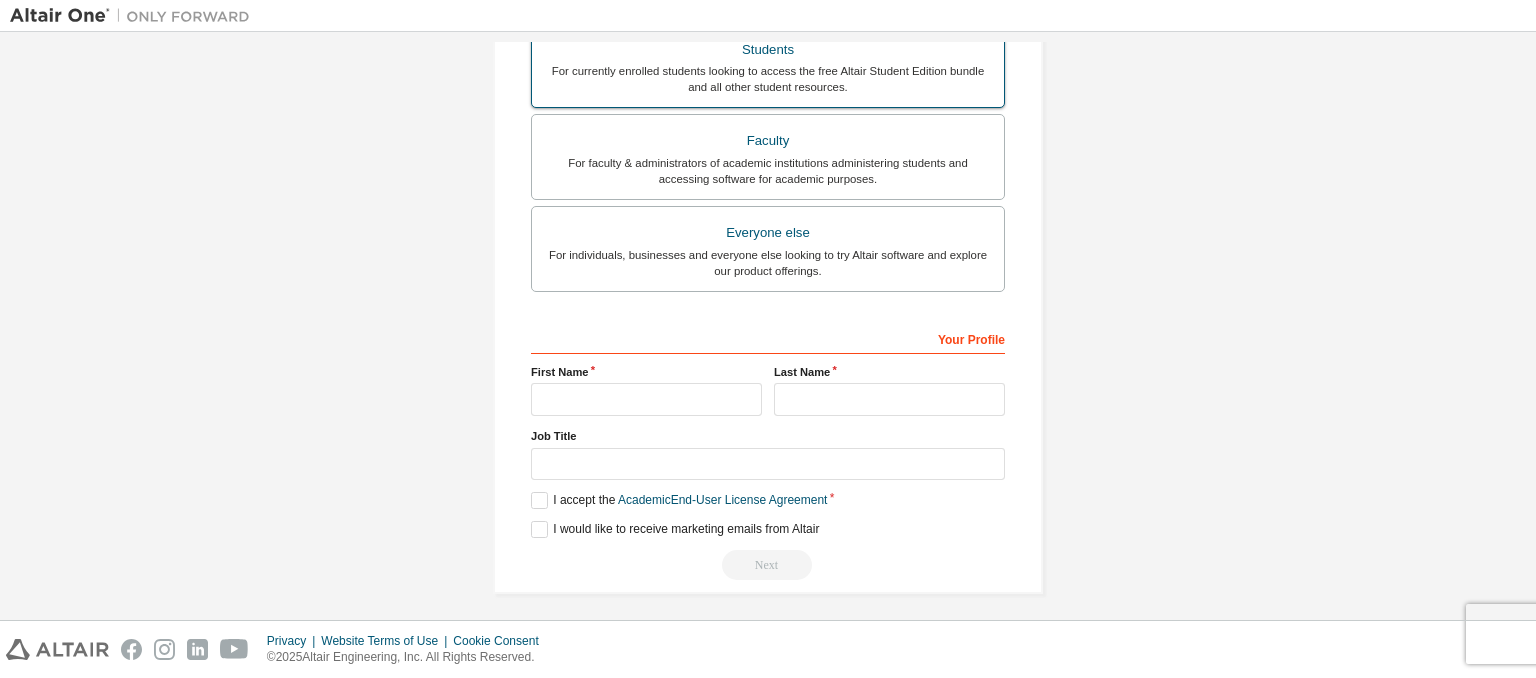 scroll, scrollTop: 556, scrollLeft: 0, axis: vertical 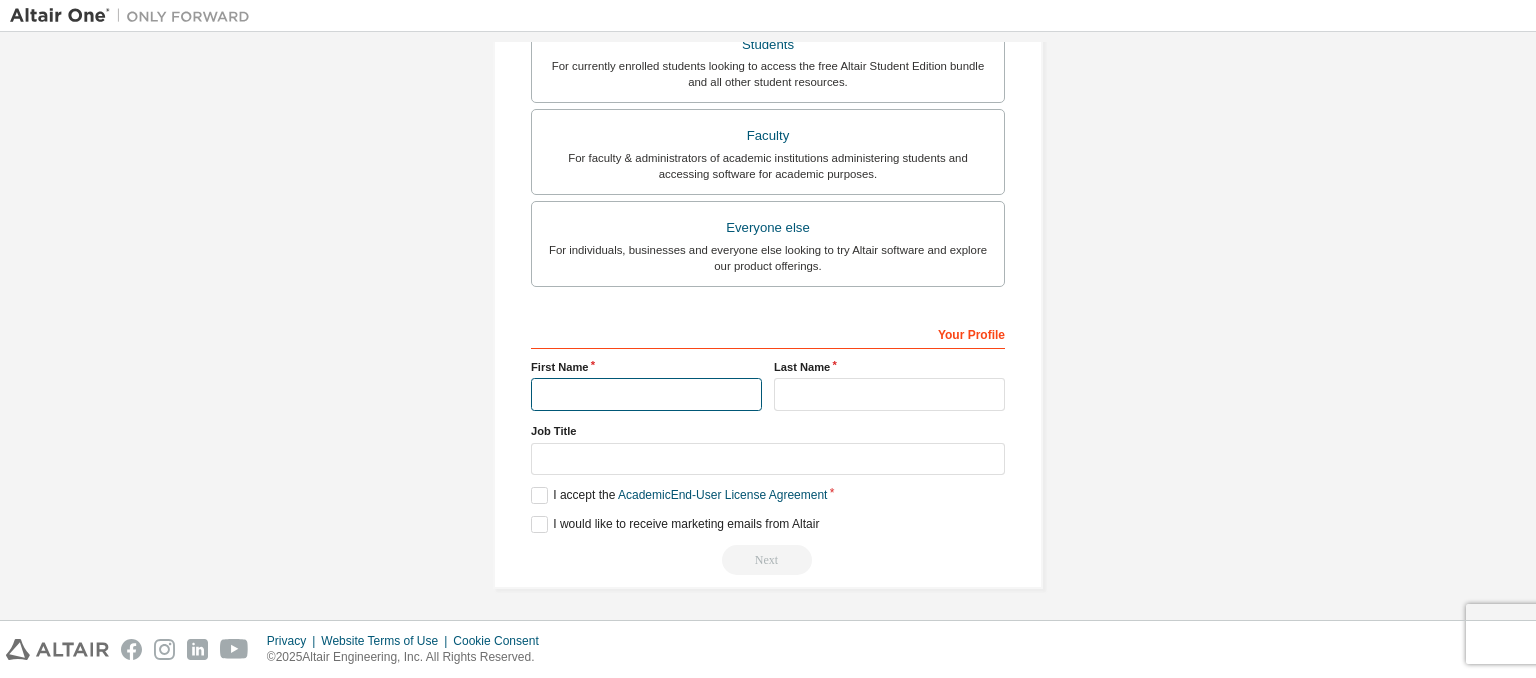 click at bounding box center [646, 394] 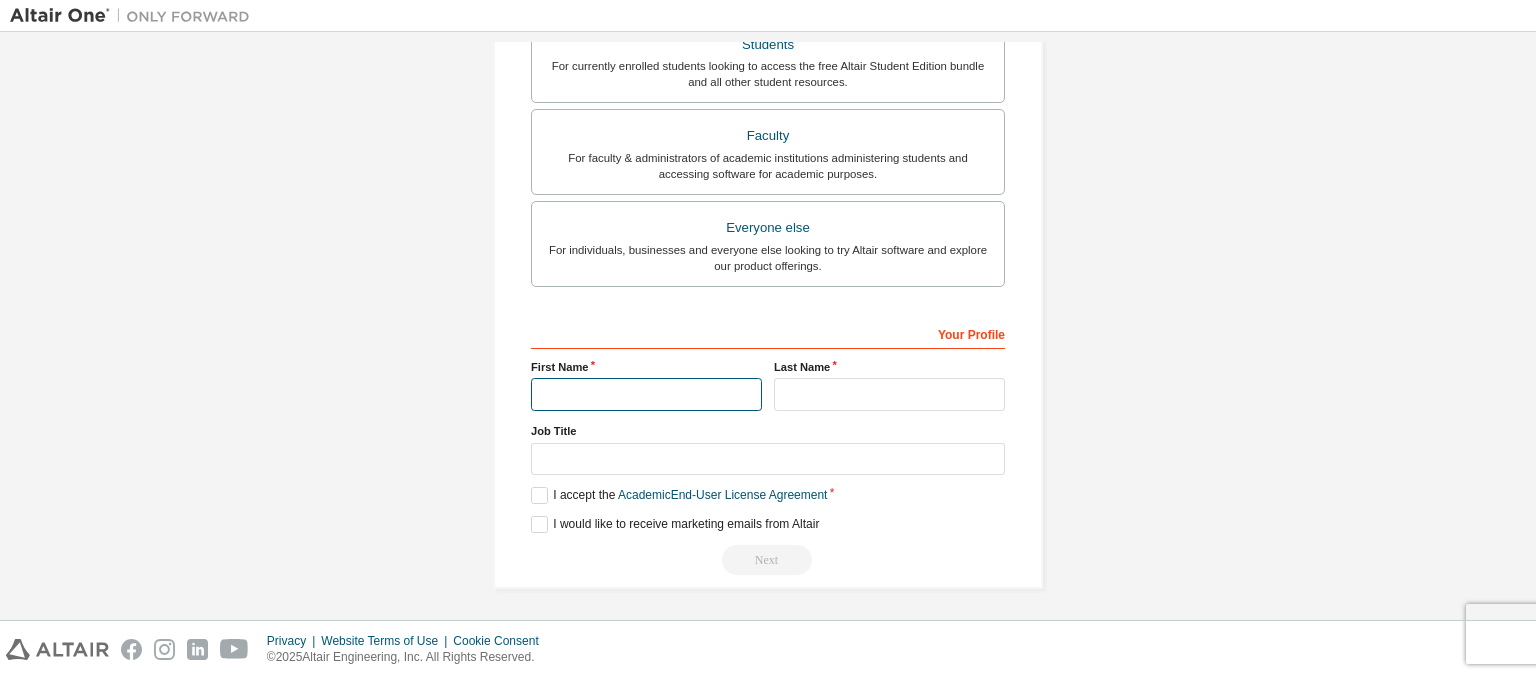 type on "*******" 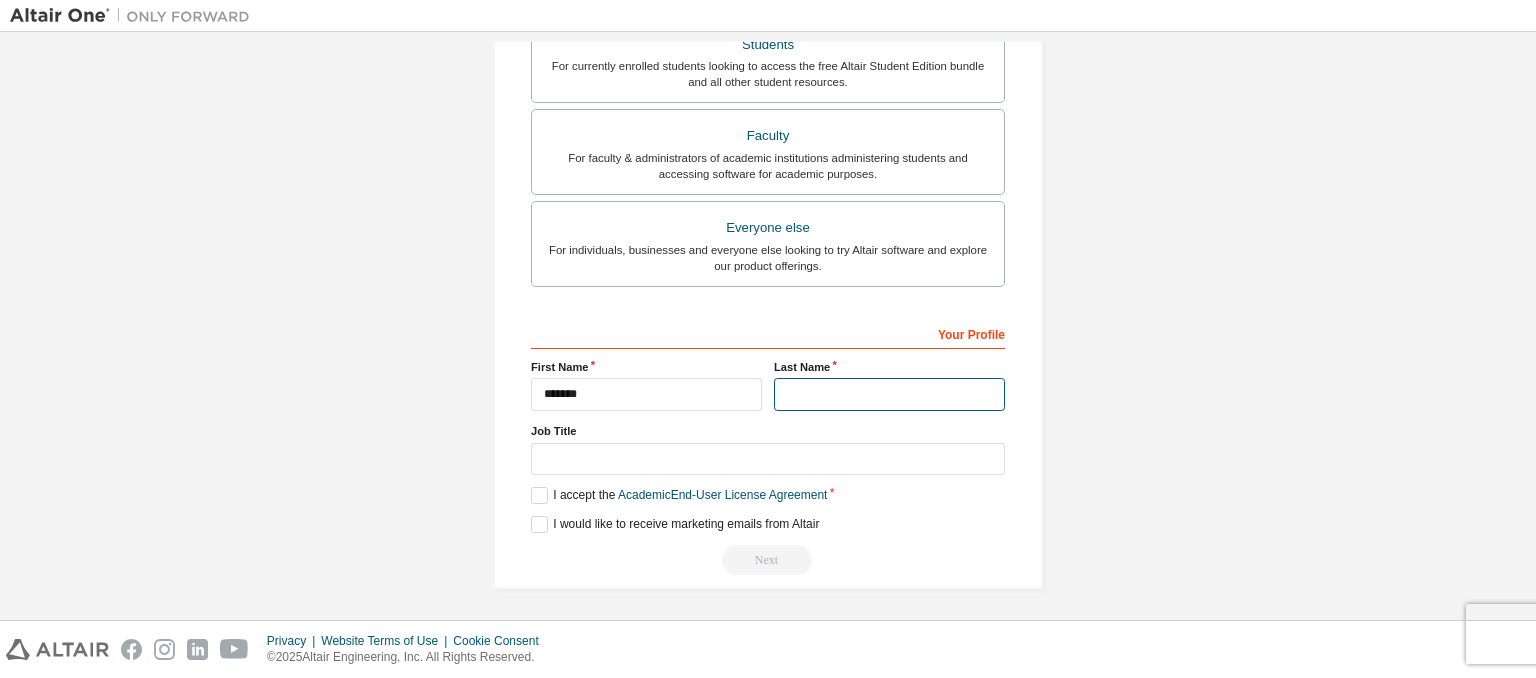 type on "****" 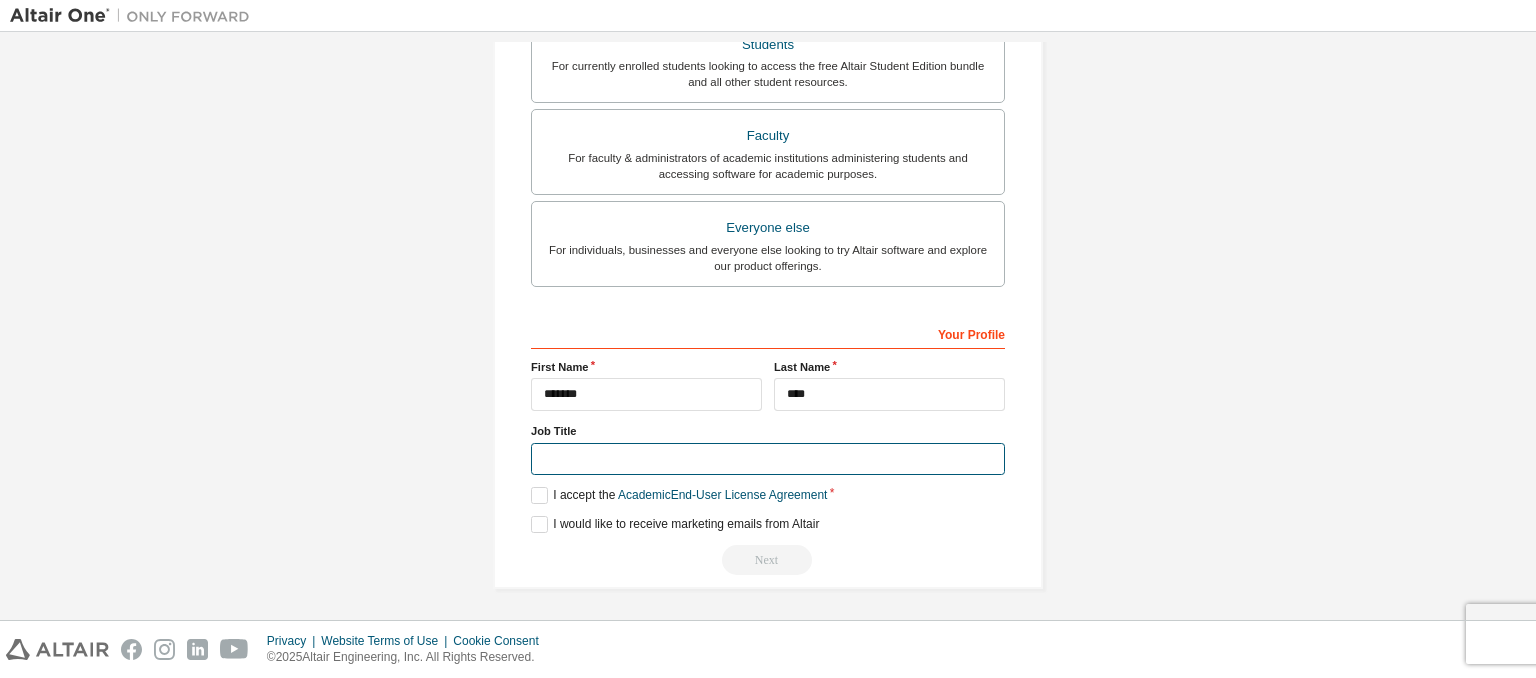 click at bounding box center [768, 459] 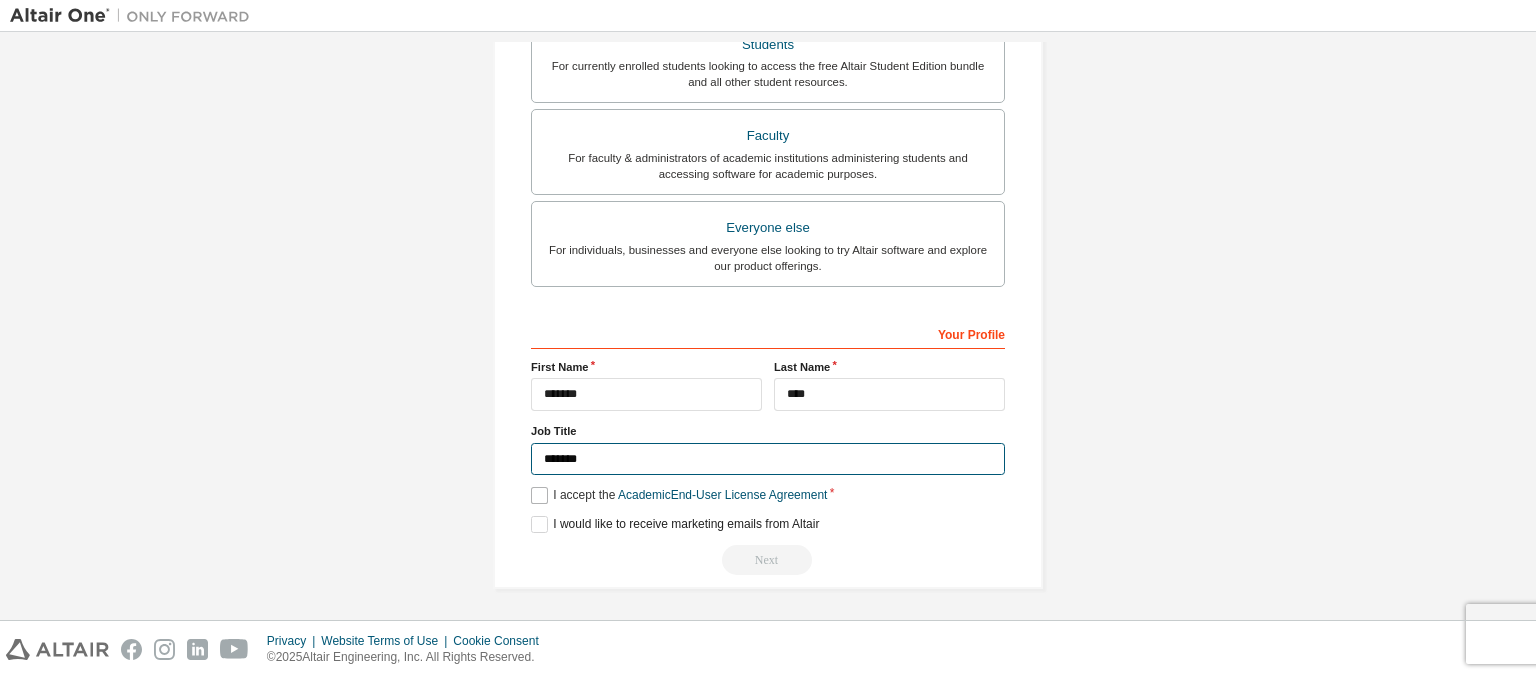 type on "*******" 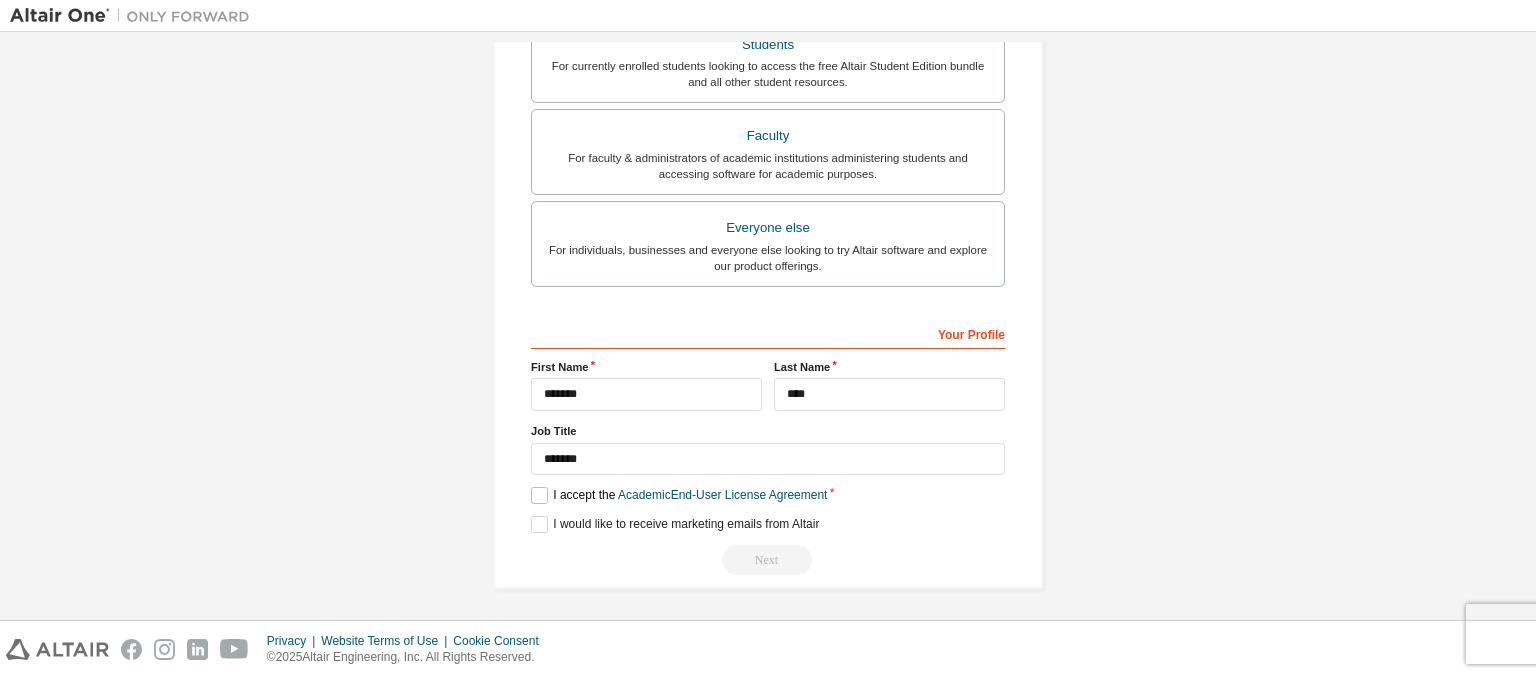 click on "I accept the   Academic   End-User License Agreement" at bounding box center [679, 495] 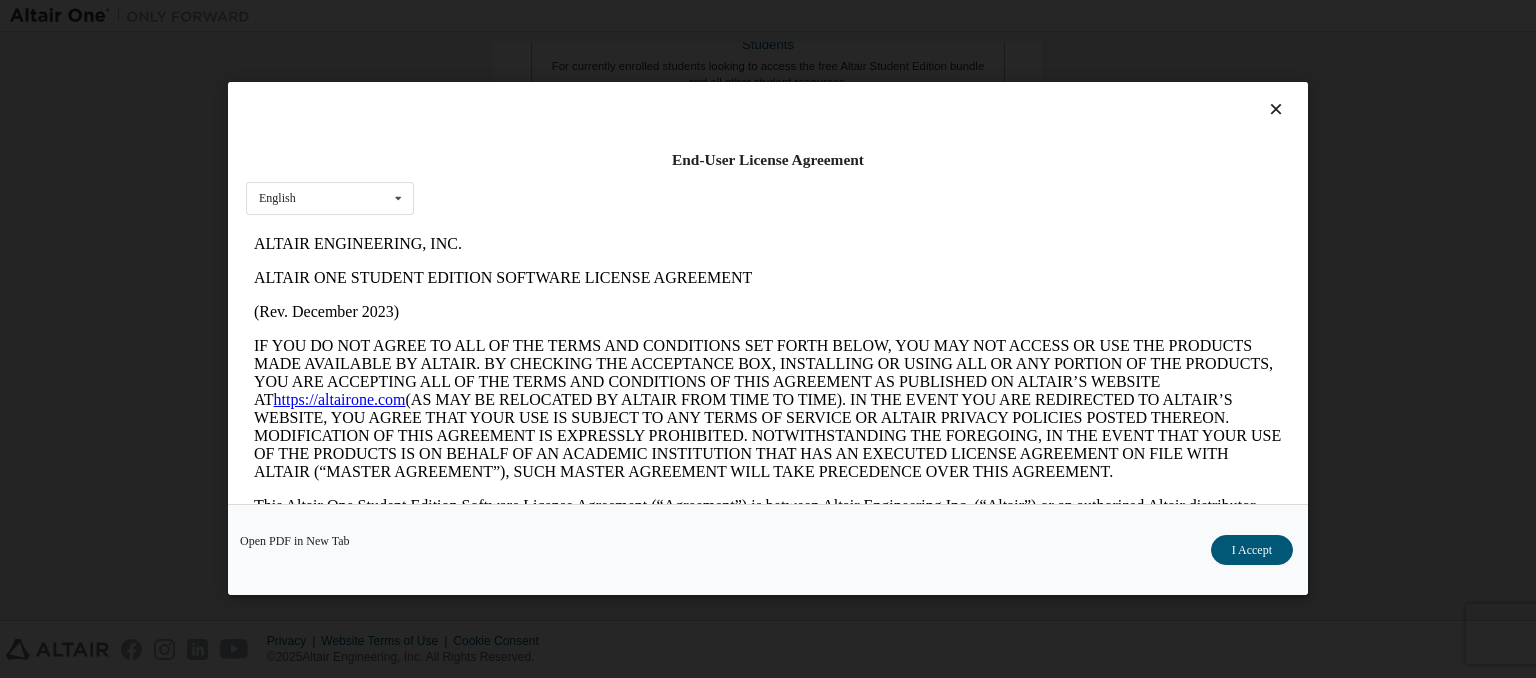 scroll, scrollTop: 0, scrollLeft: 0, axis: both 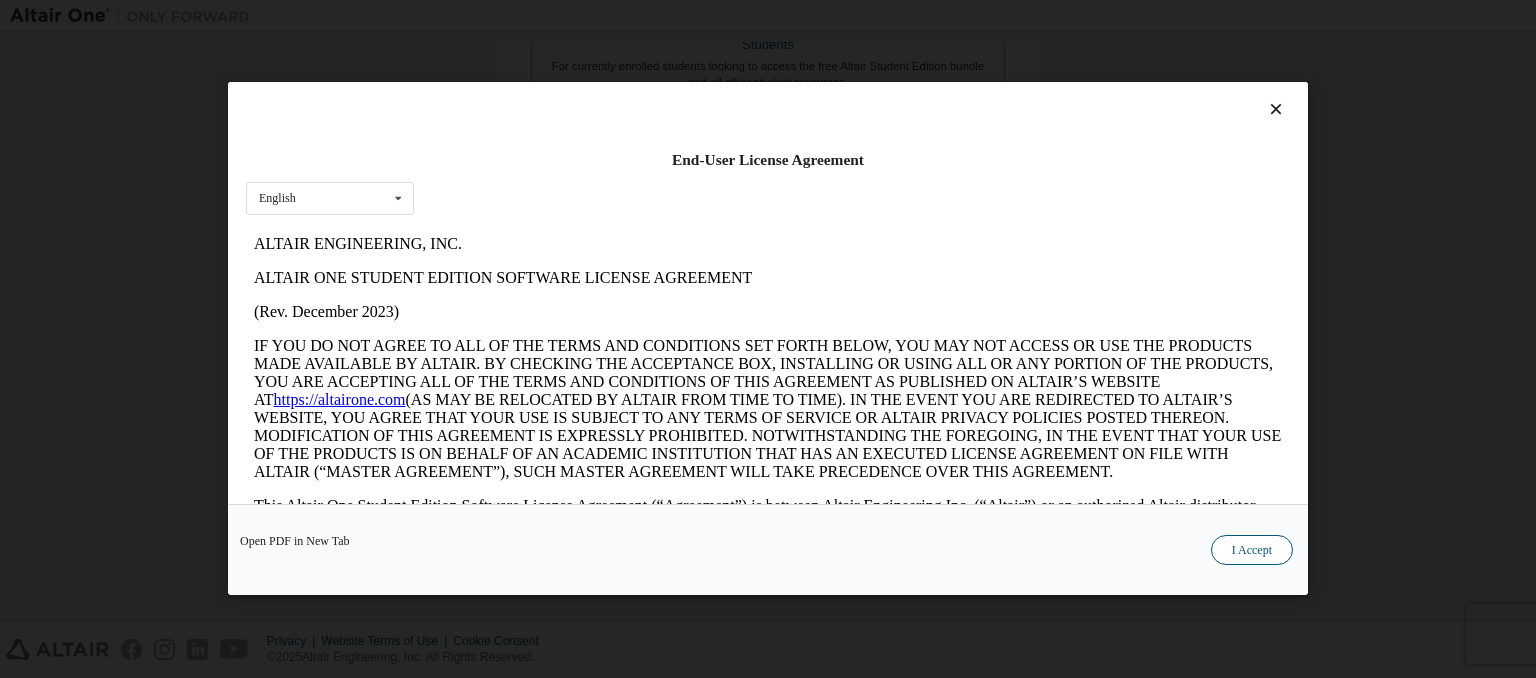 click on "I Accept" at bounding box center [1252, 551] 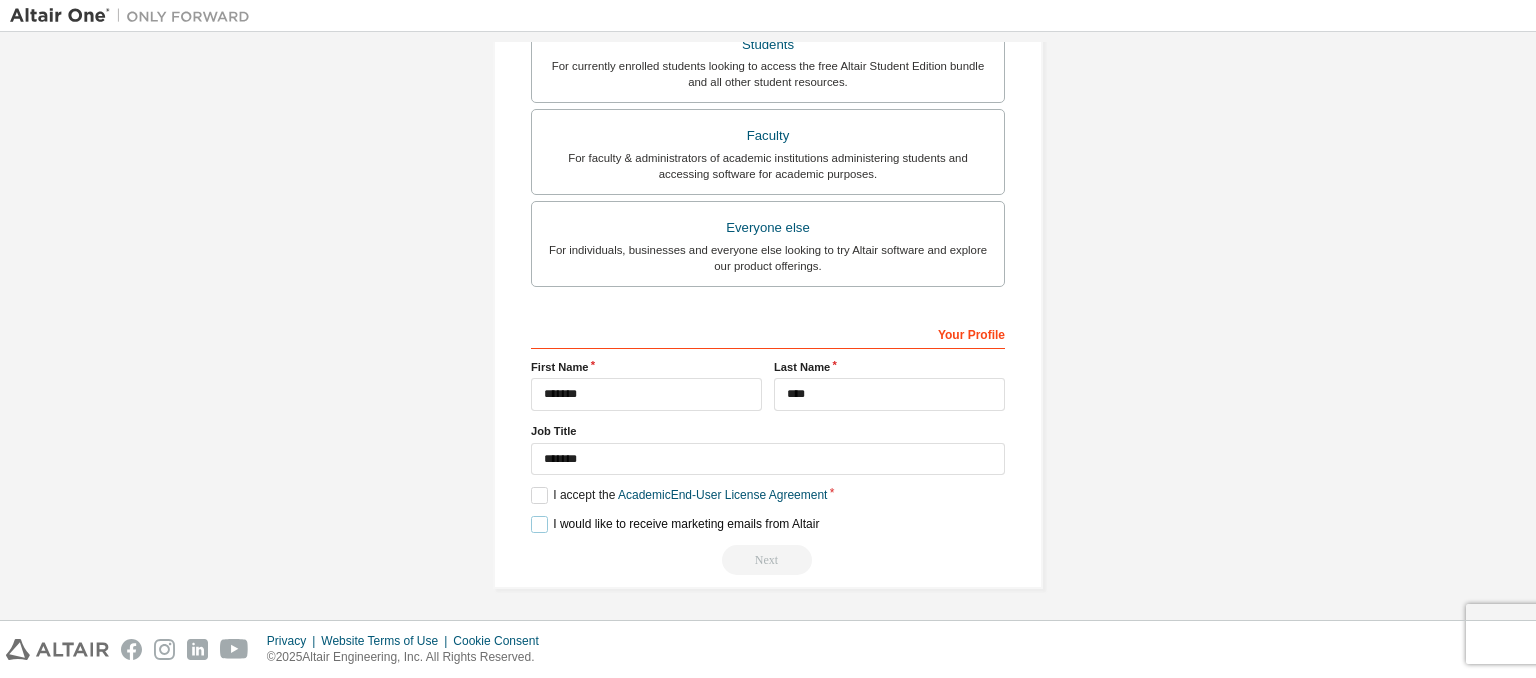 click on "I would like to receive marketing emails from Altair" at bounding box center [675, 524] 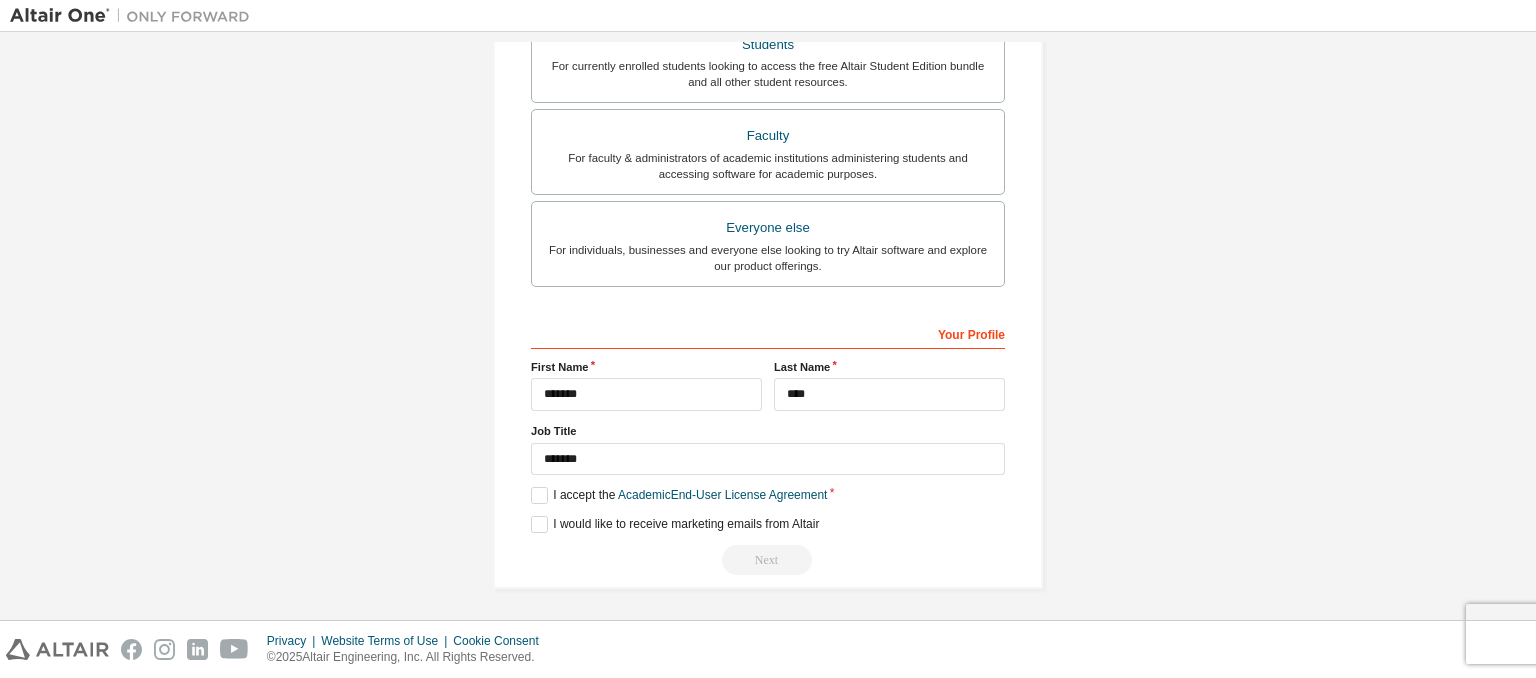 click on "Next" at bounding box center [768, 560] 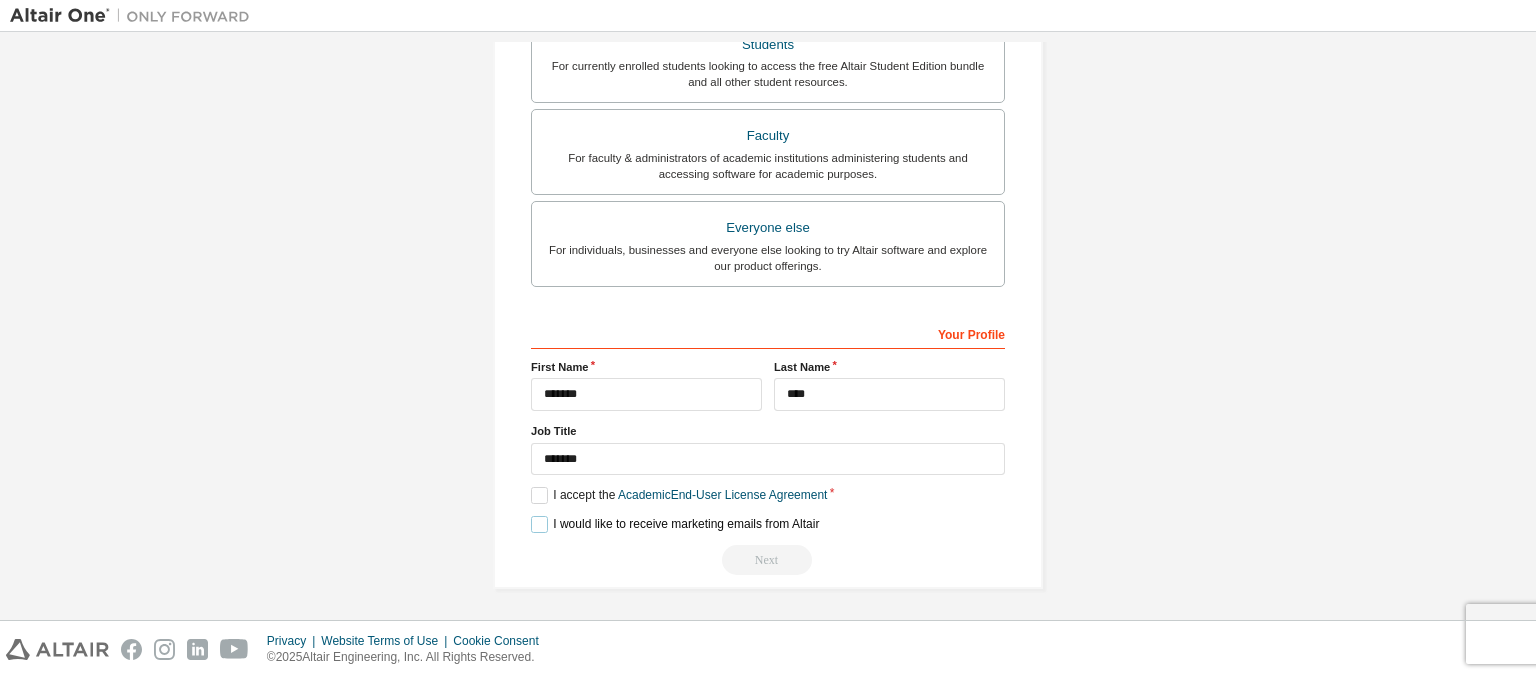 click on "I would like to receive marketing emails from Altair" at bounding box center [675, 524] 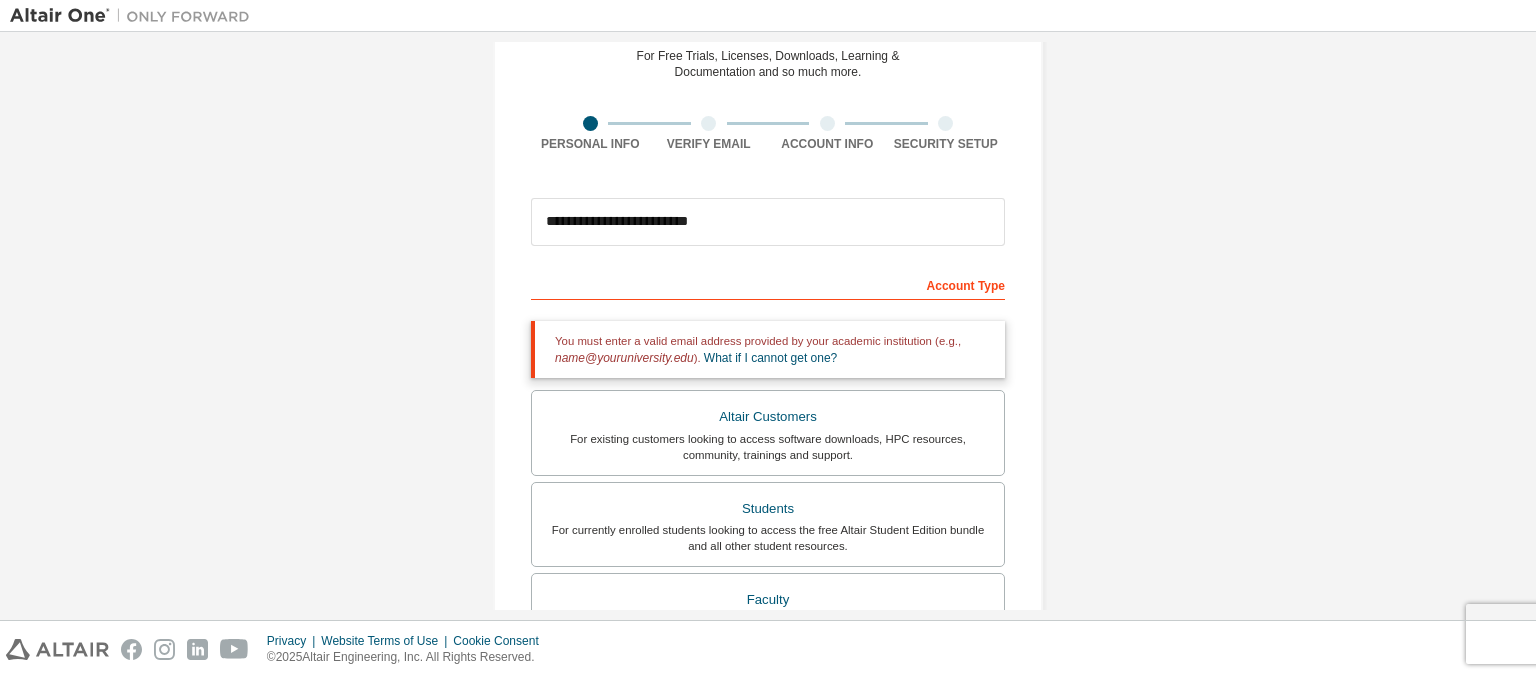 scroll, scrollTop: 91, scrollLeft: 0, axis: vertical 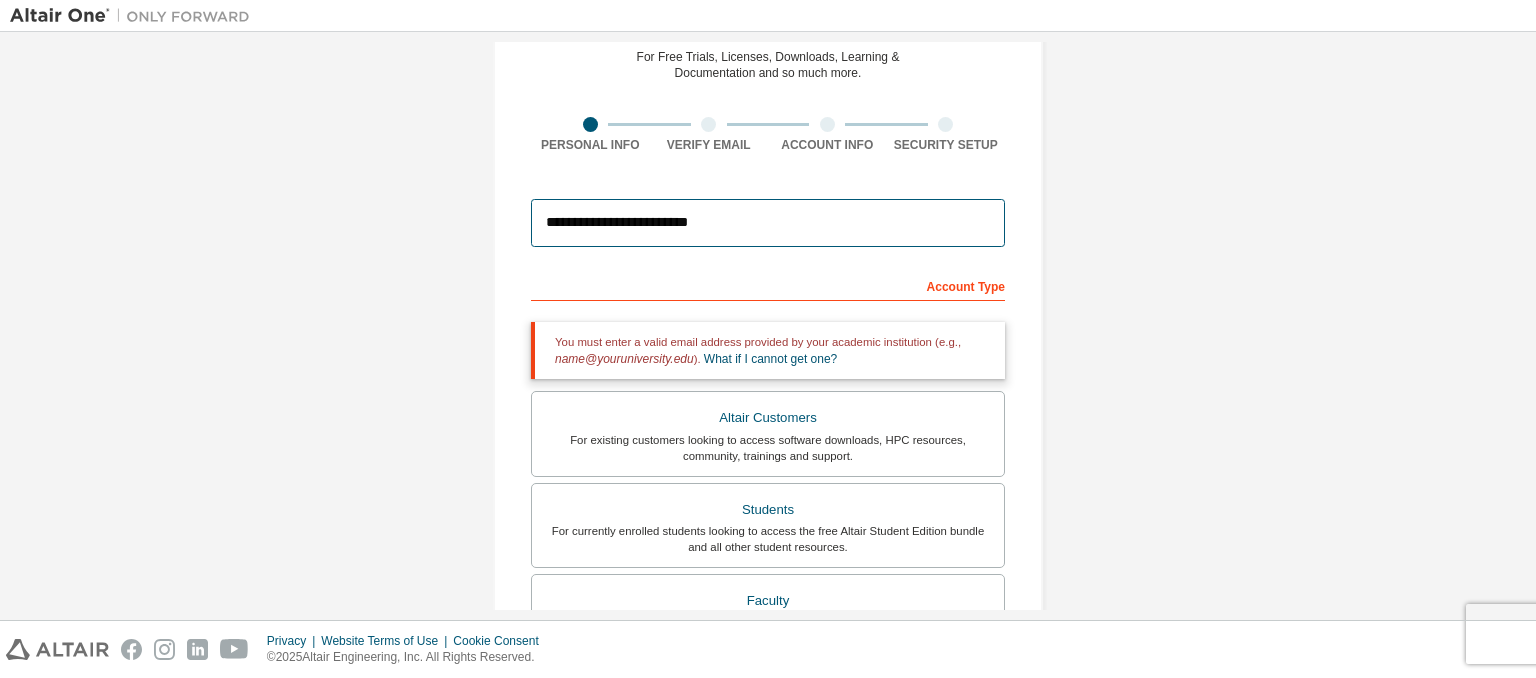 click on "**********" at bounding box center [768, 223] 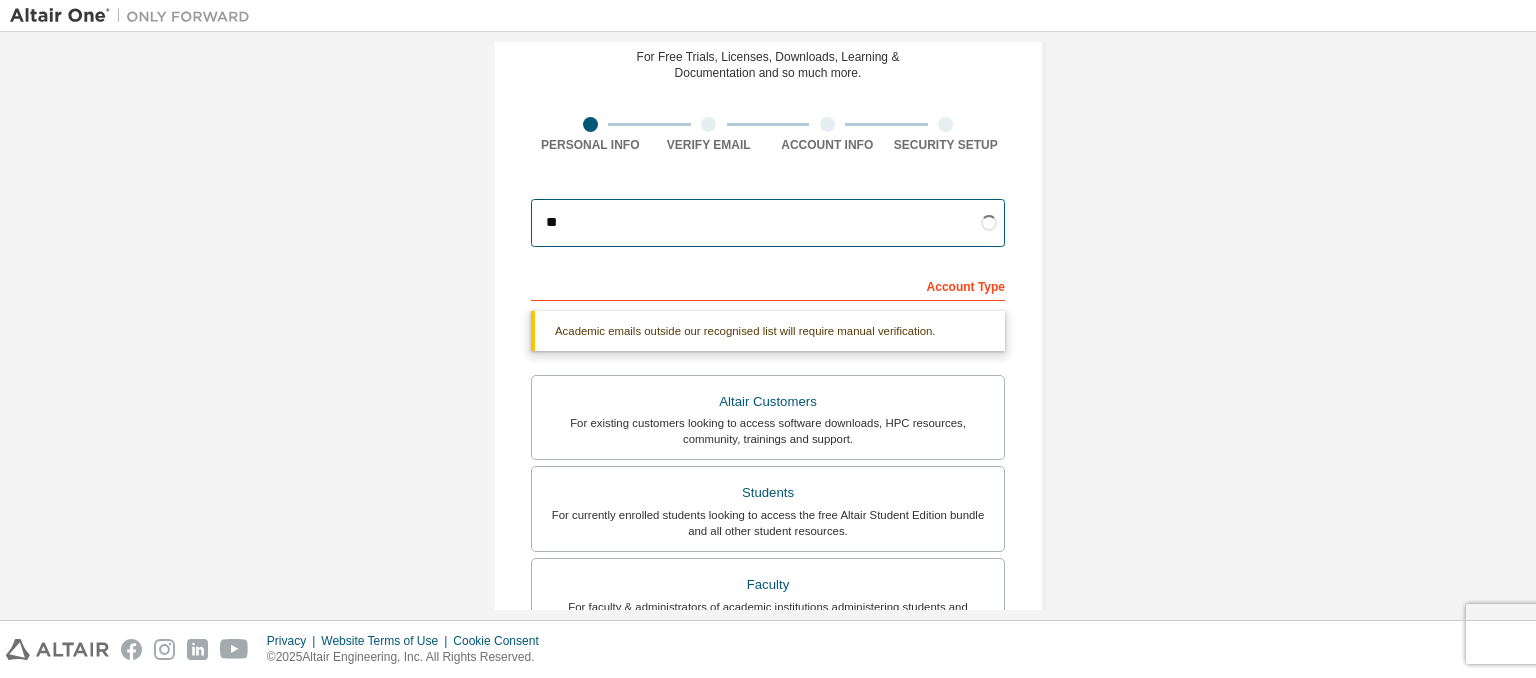 type on "*" 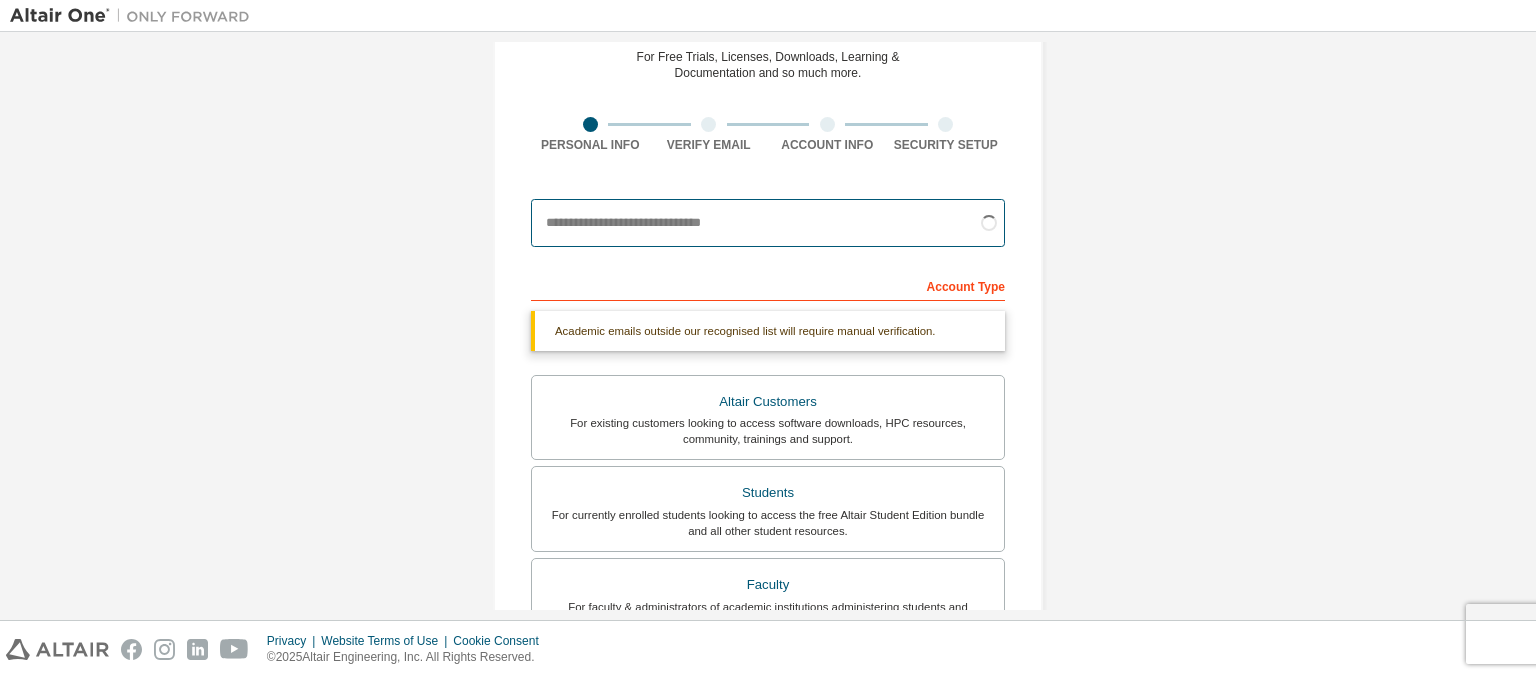 drag, startPoint x: 732, startPoint y: 222, endPoint x: 704, endPoint y: 229, distance: 28.86174 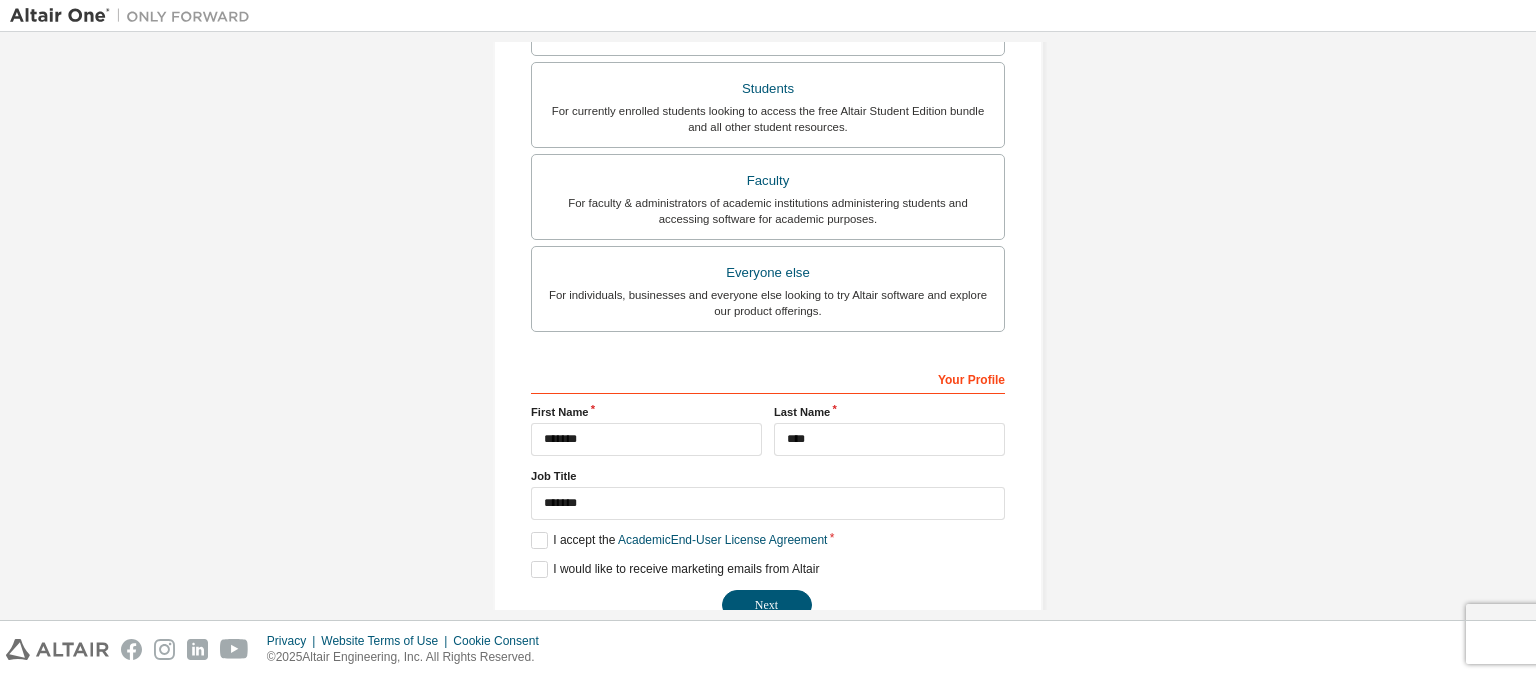 scroll, scrollTop: 539, scrollLeft: 0, axis: vertical 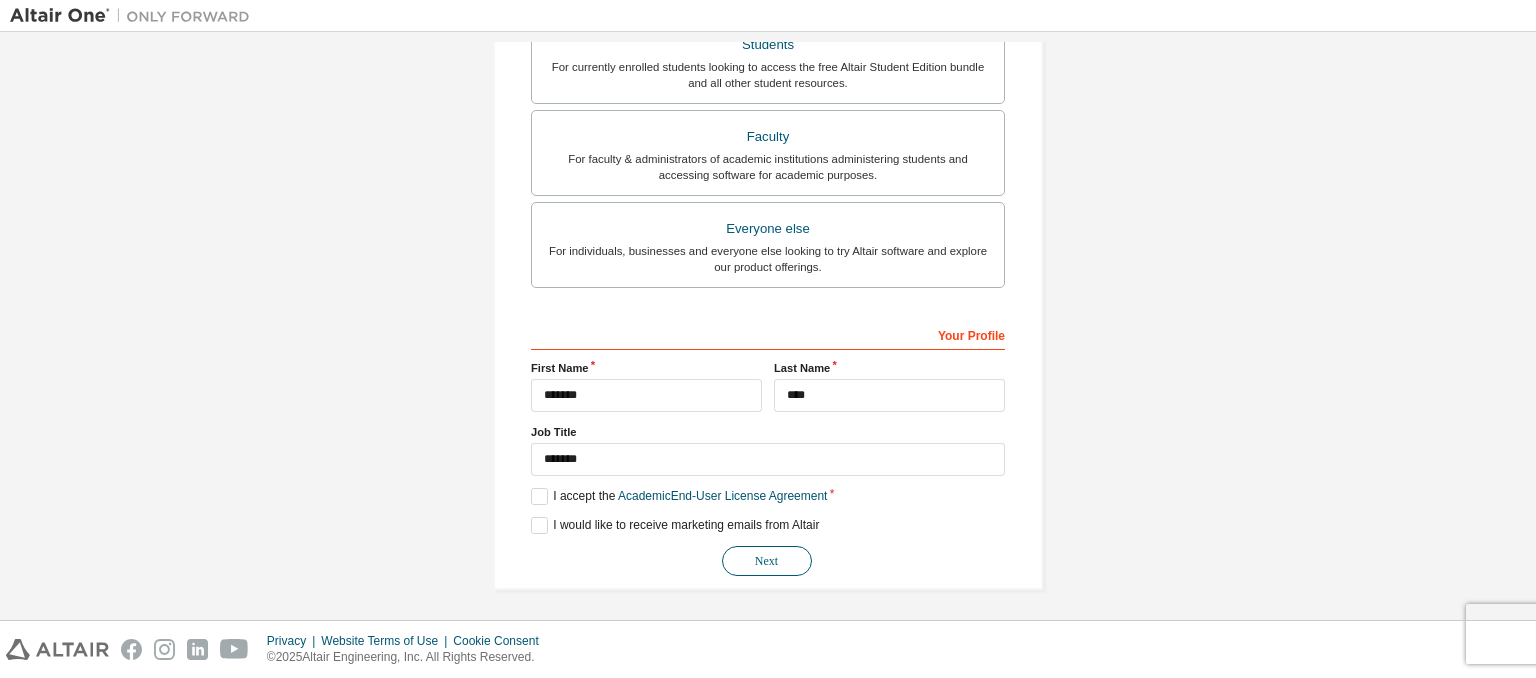 click on "Next" at bounding box center (767, 561) 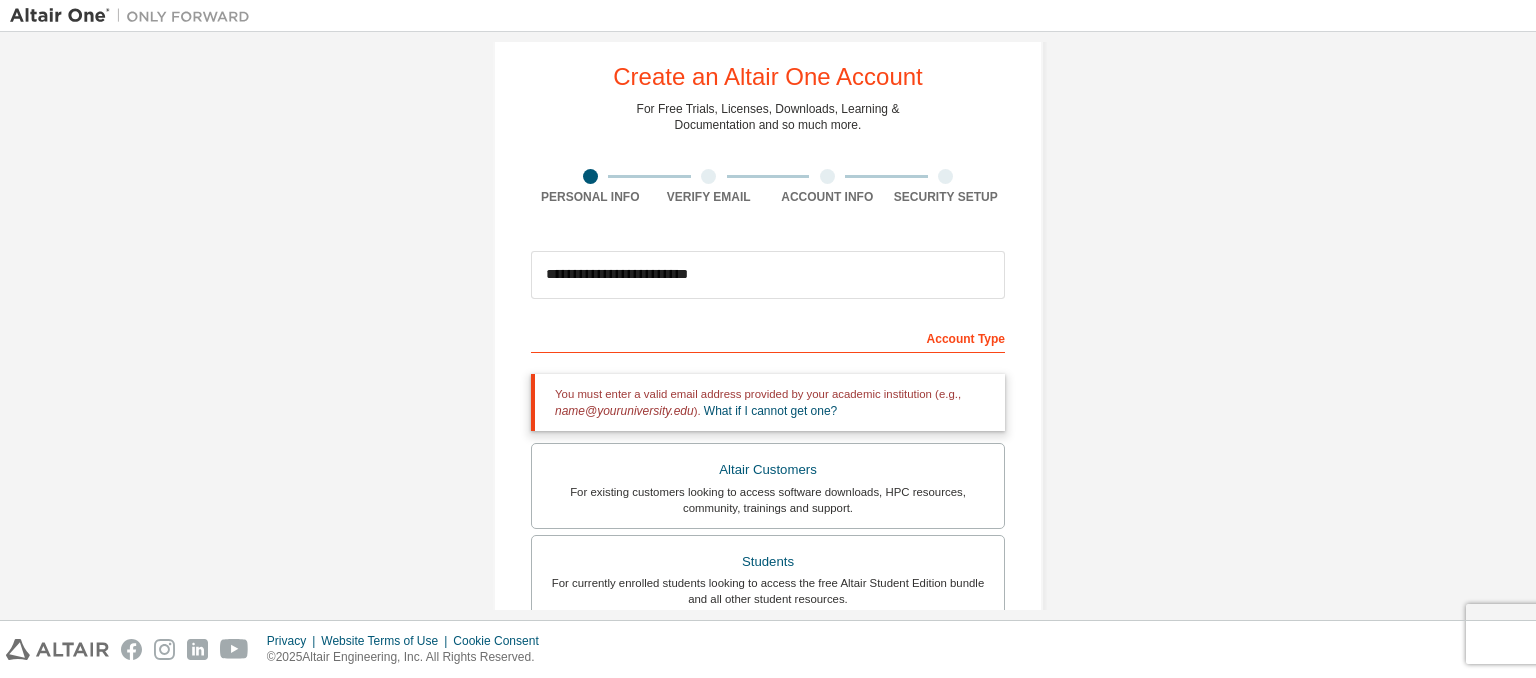 scroll, scrollTop: 0, scrollLeft: 0, axis: both 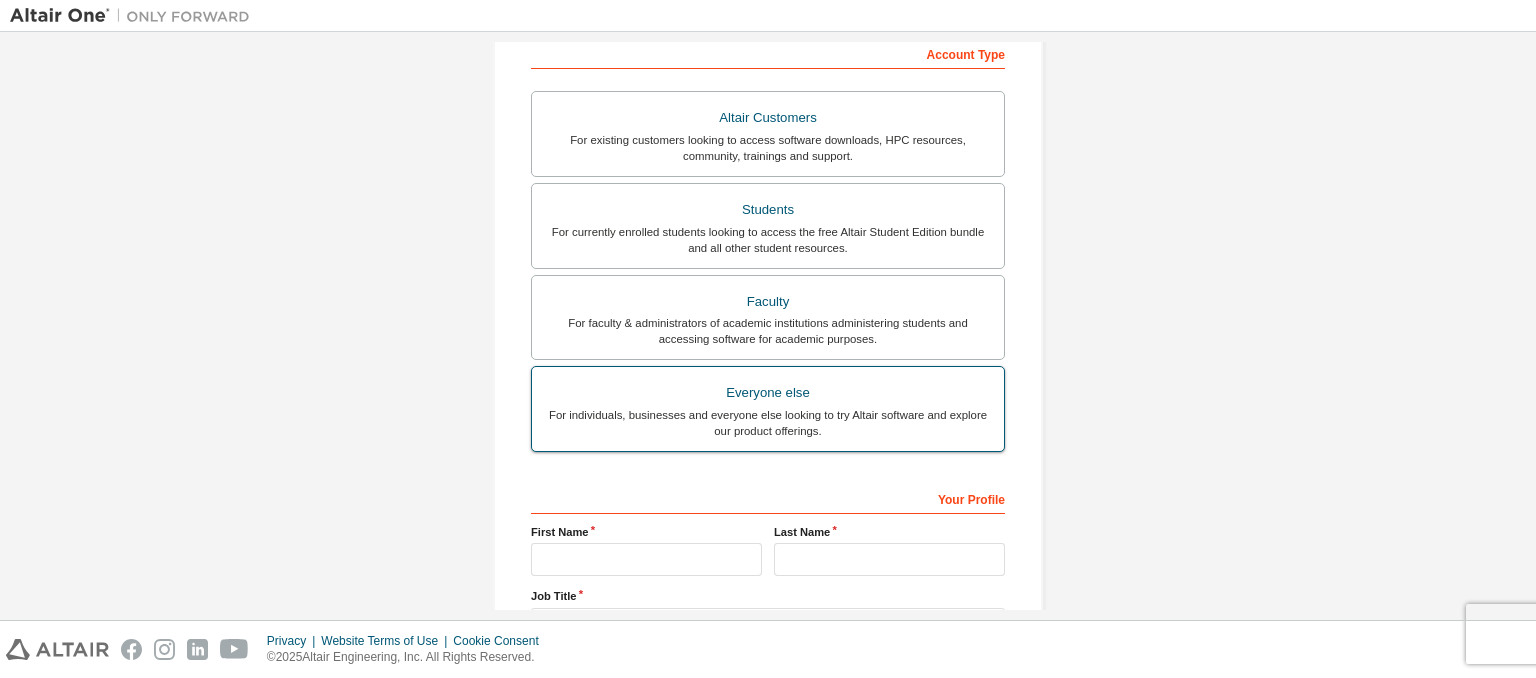 click on "For individuals, businesses and everyone else looking to try Altair software and explore our product offerings." at bounding box center [768, 423] 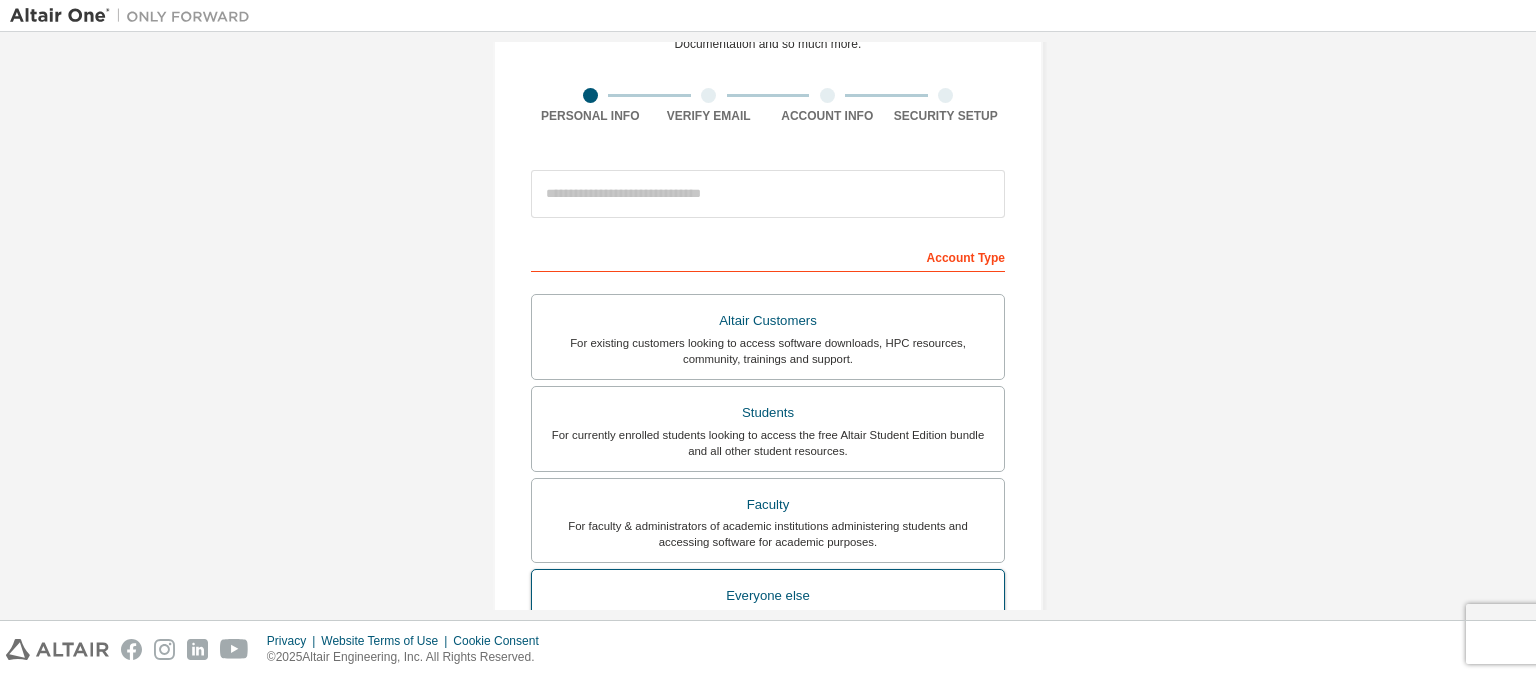 scroll, scrollTop: 116, scrollLeft: 0, axis: vertical 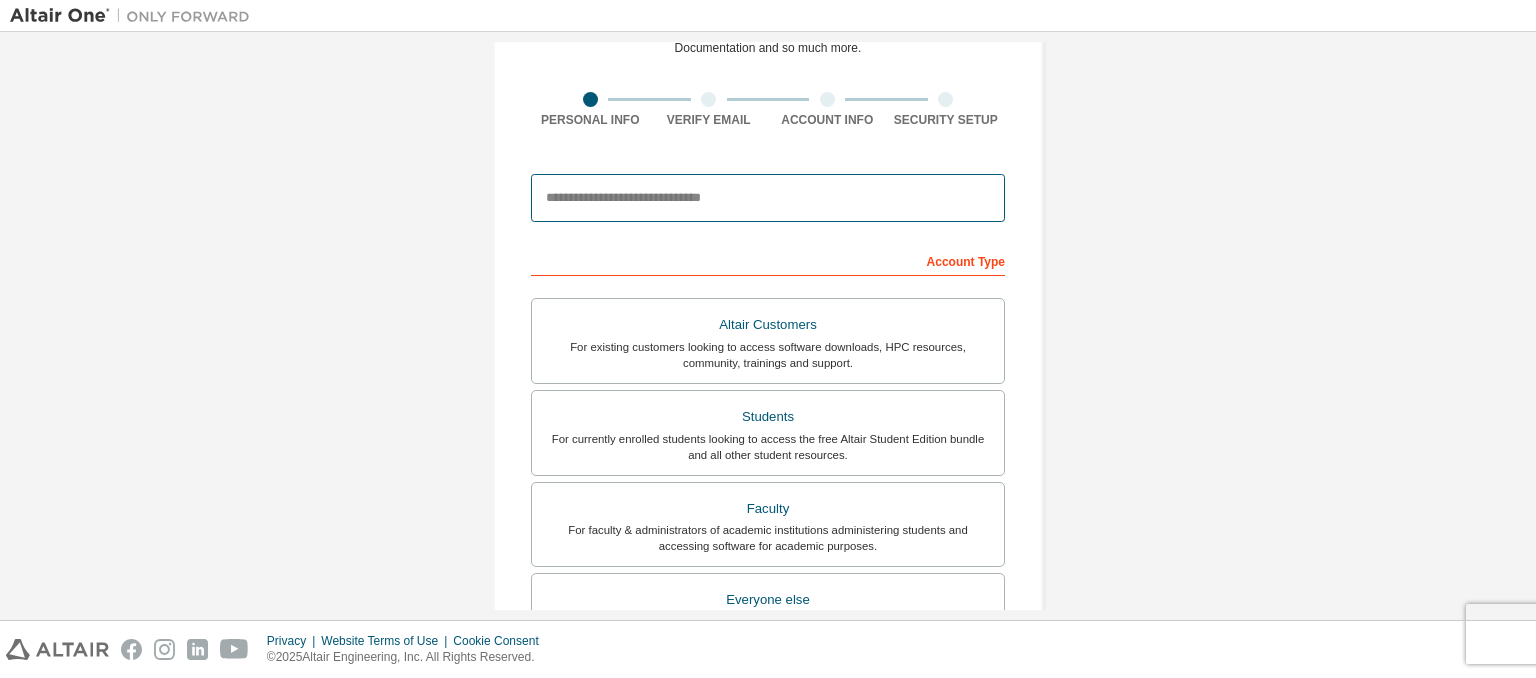 click at bounding box center (768, 198) 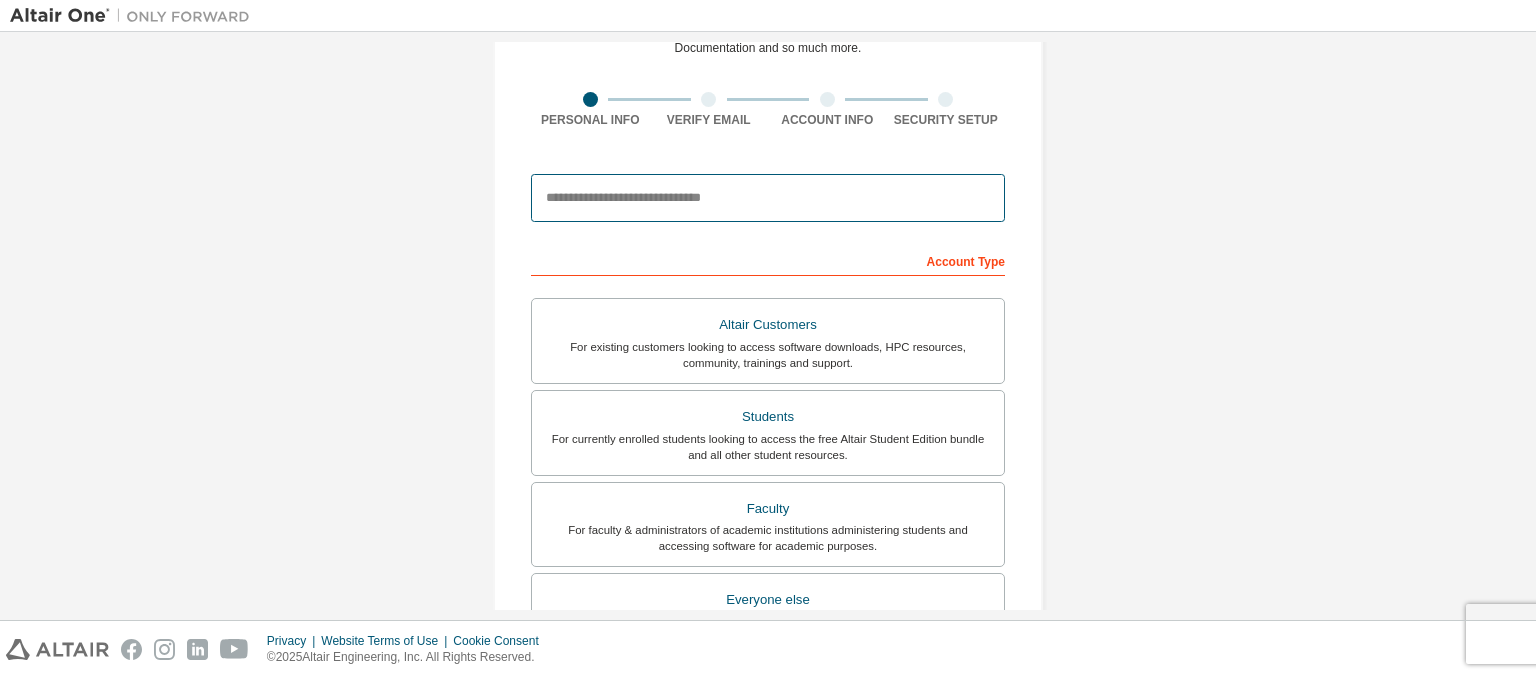 type on "**********" 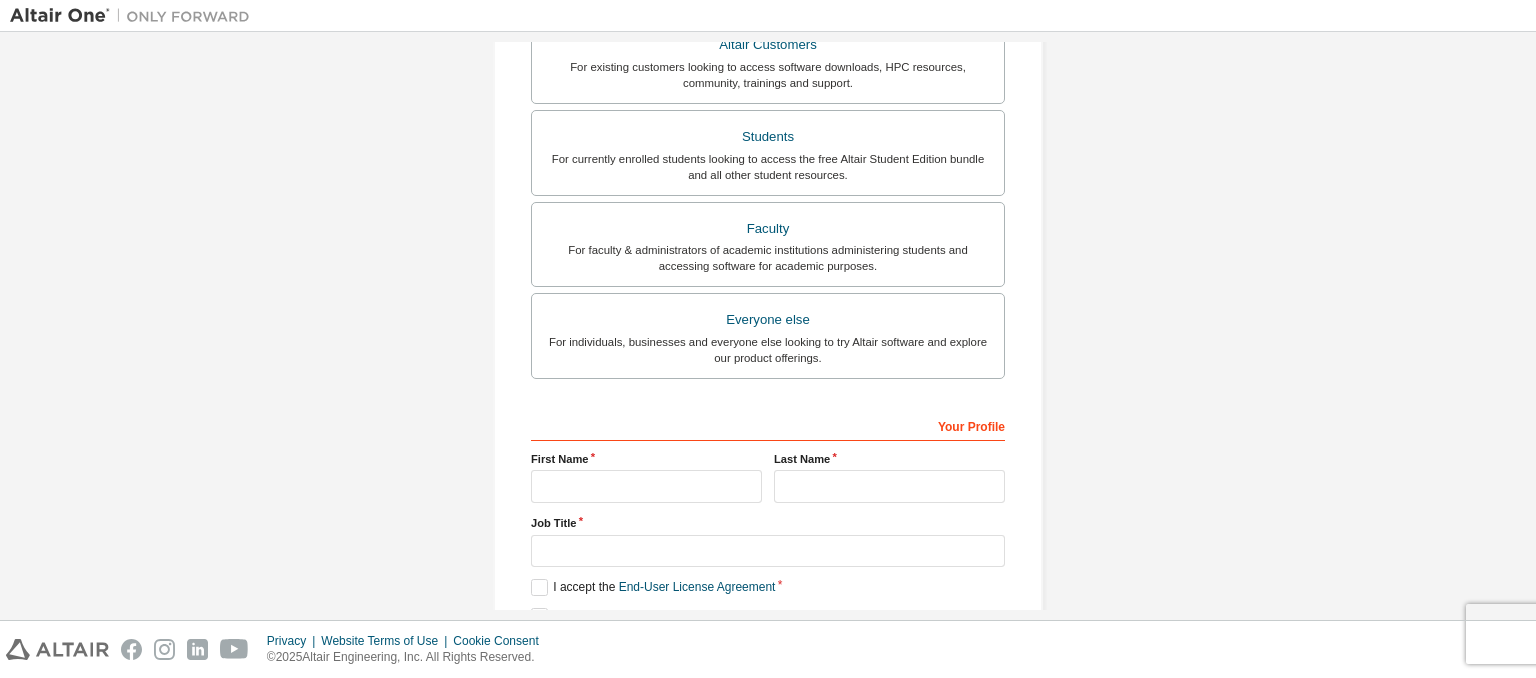 scroll, scrollTop: 398, scrollLeft: 0, axis: vertical 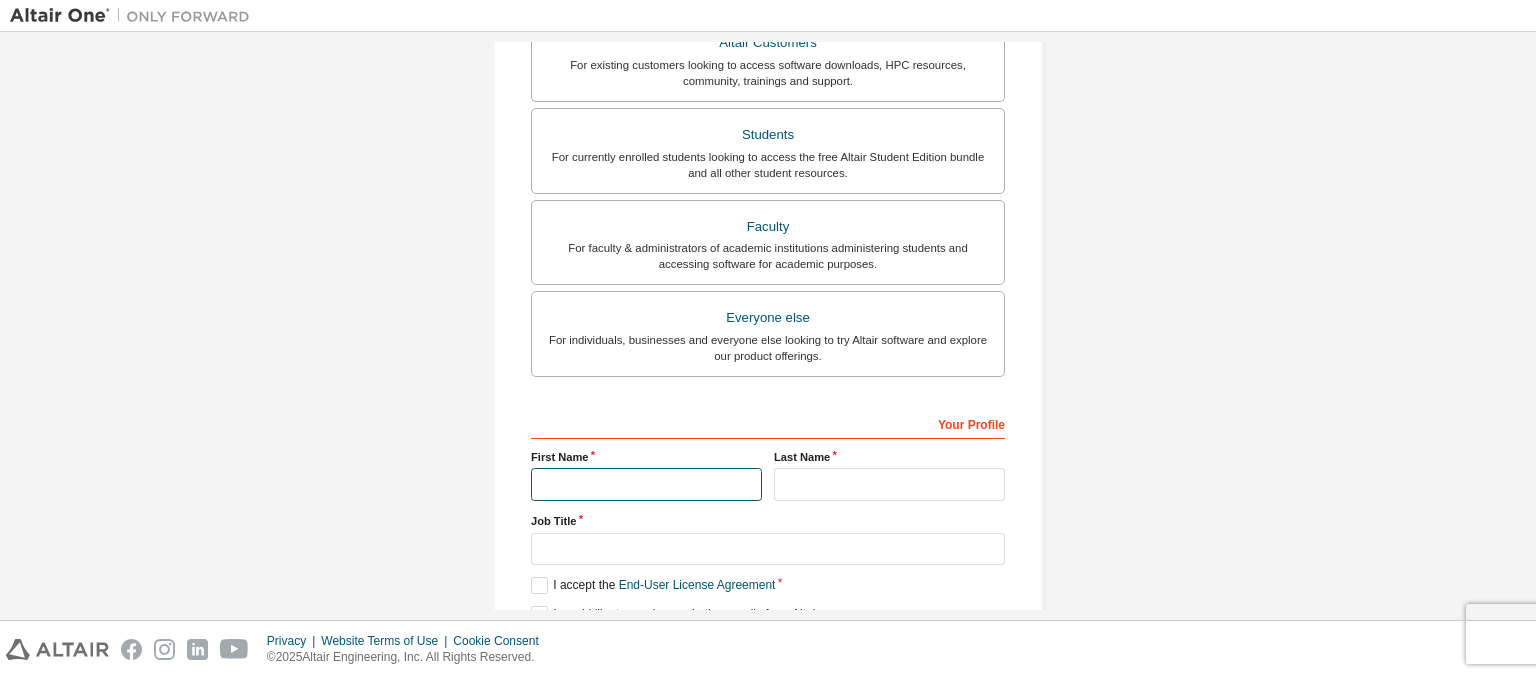 click at bounding box center (646, 484) 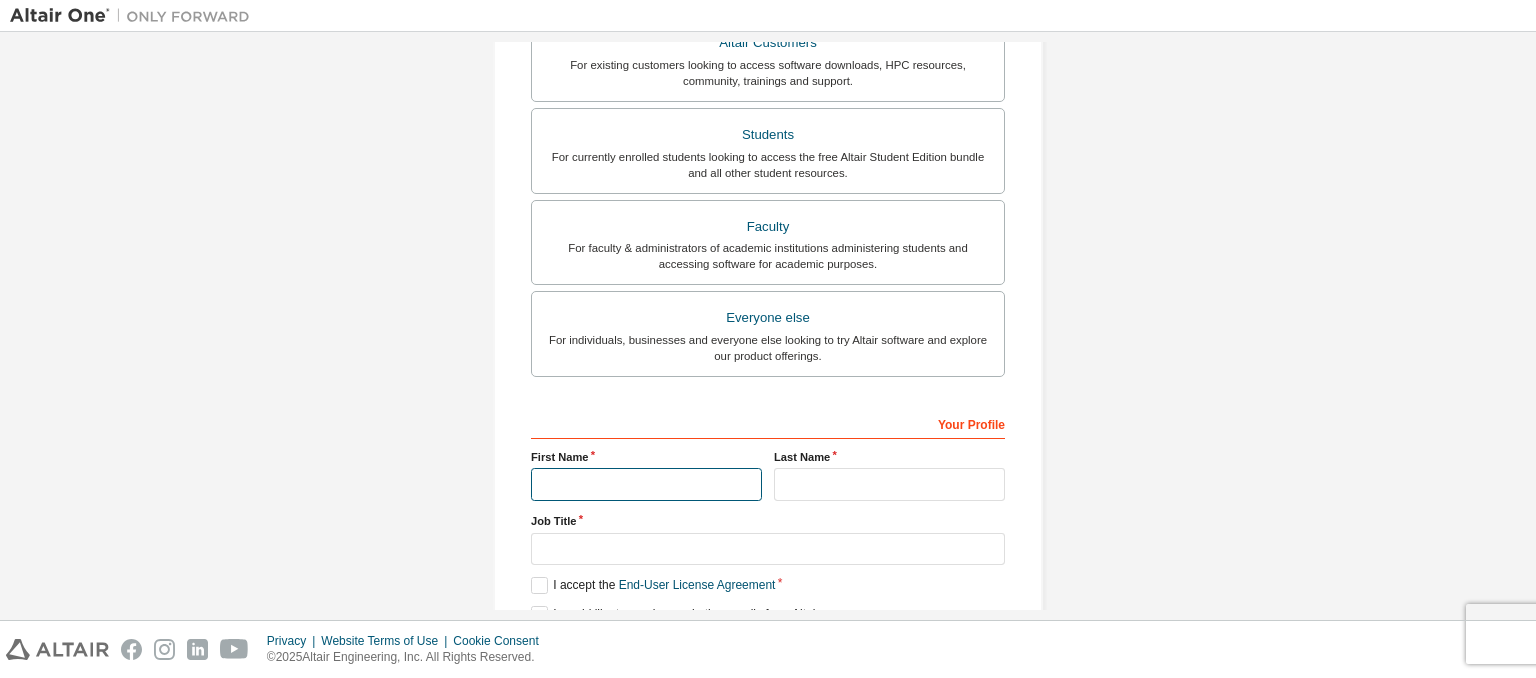 type on "*******" 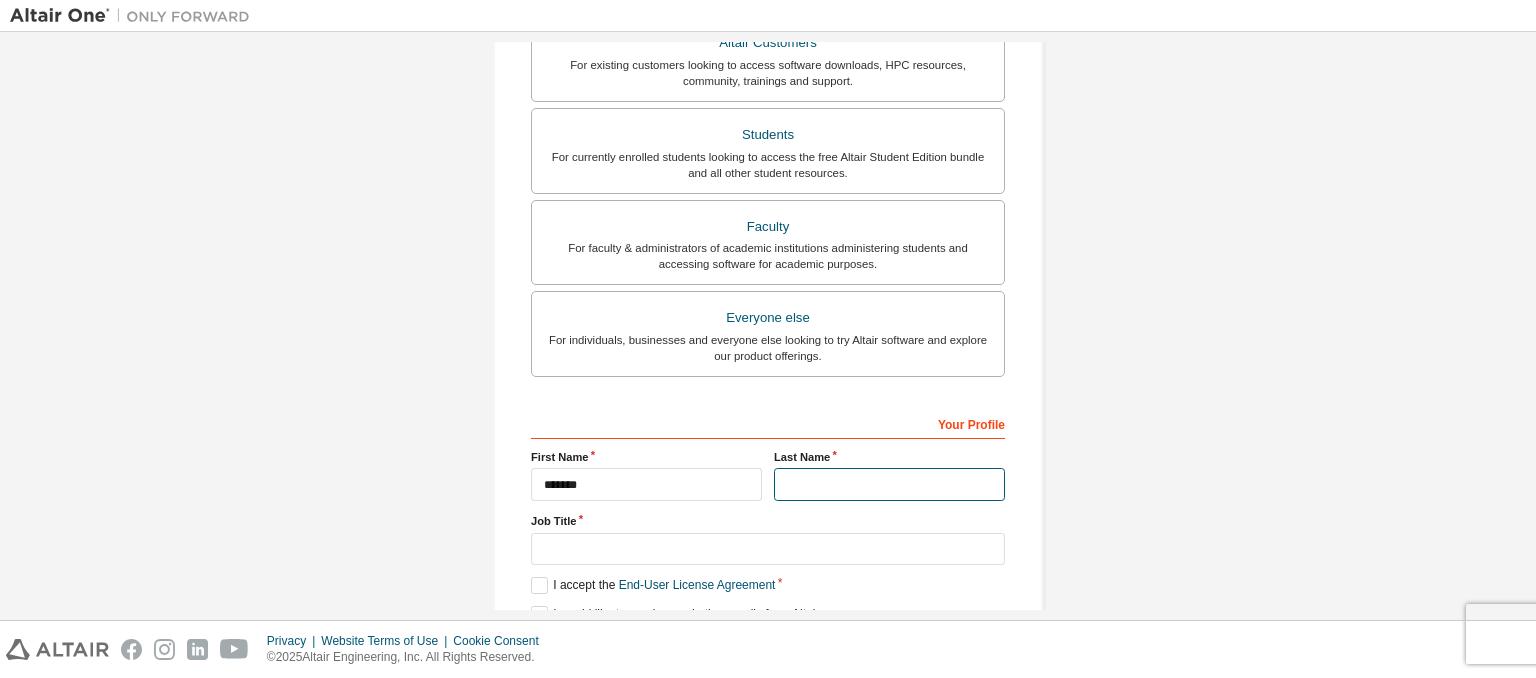 type on "****" 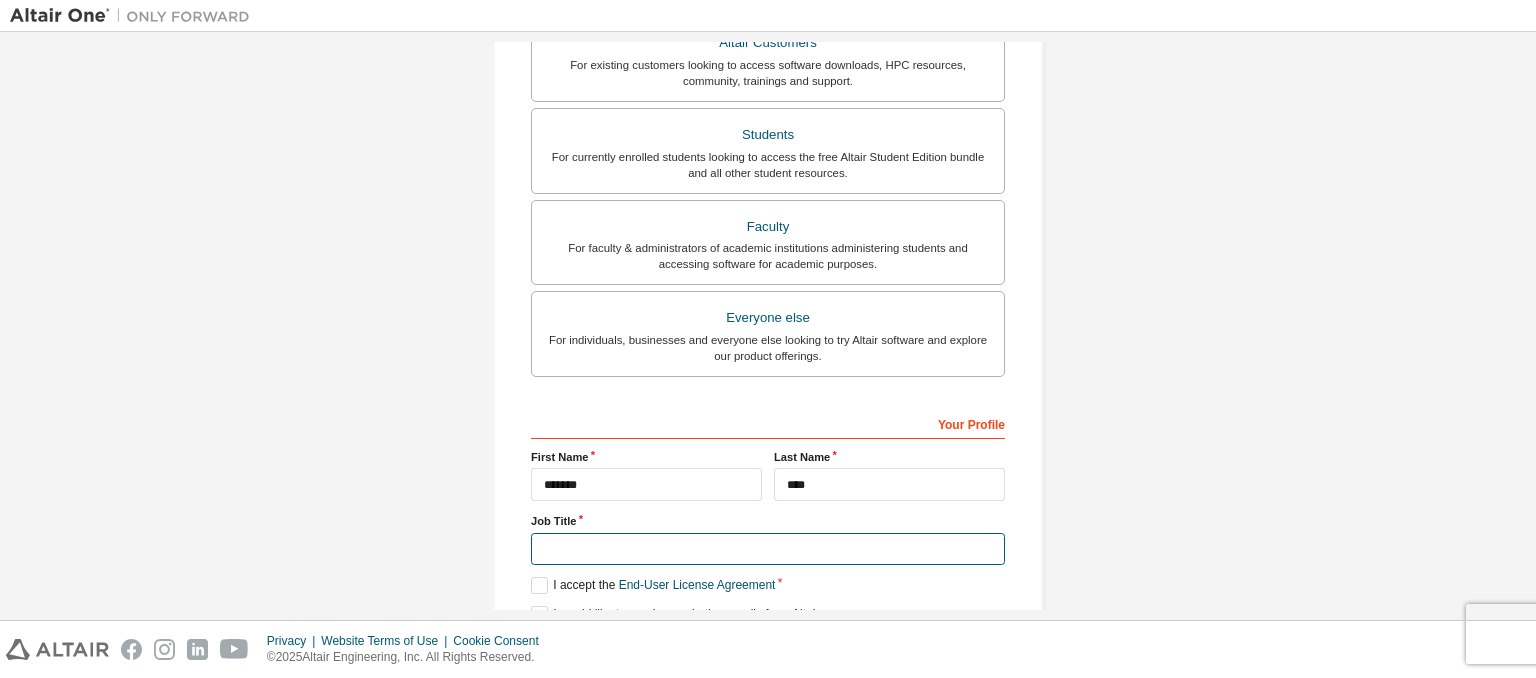click at bounding box center [768, 549] 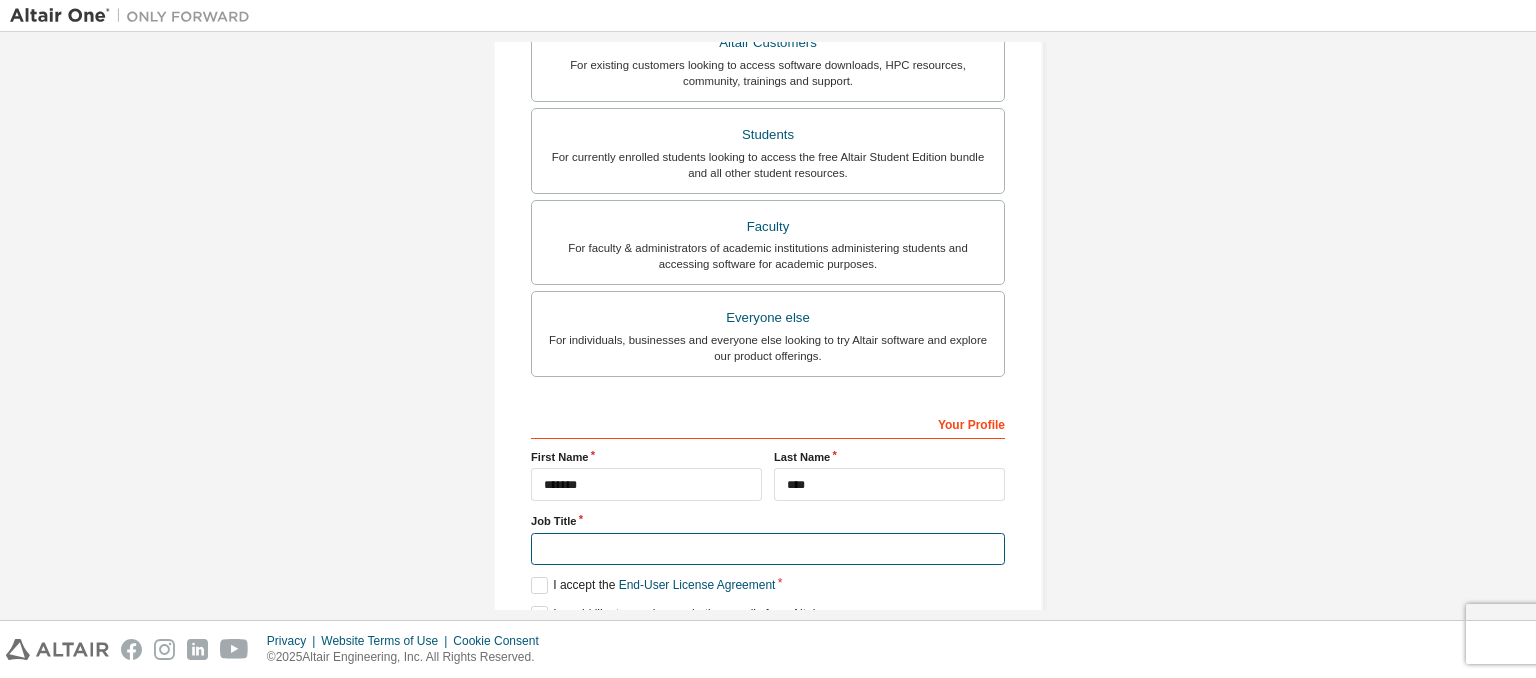 type on "*******" 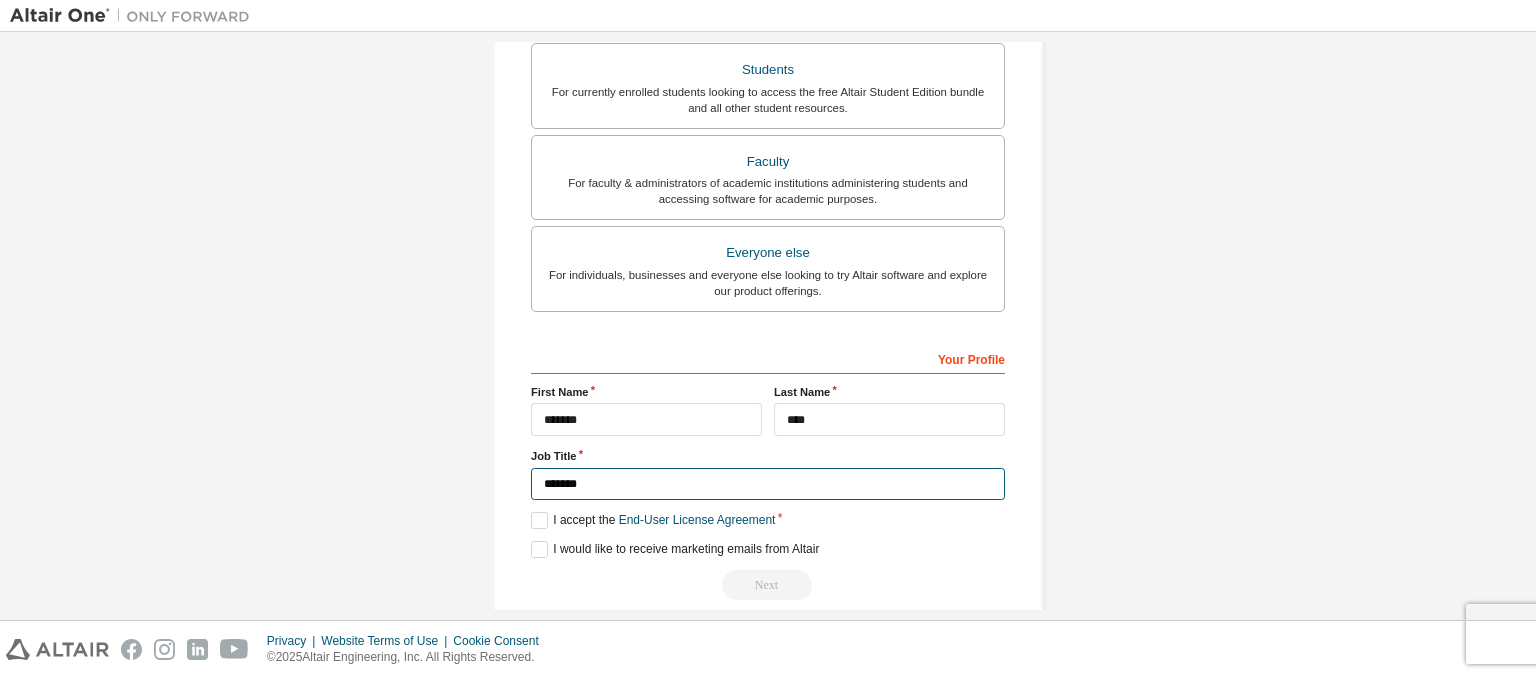 scroll, scrollTop: 487, scrollLeft: 0, axis: vertical 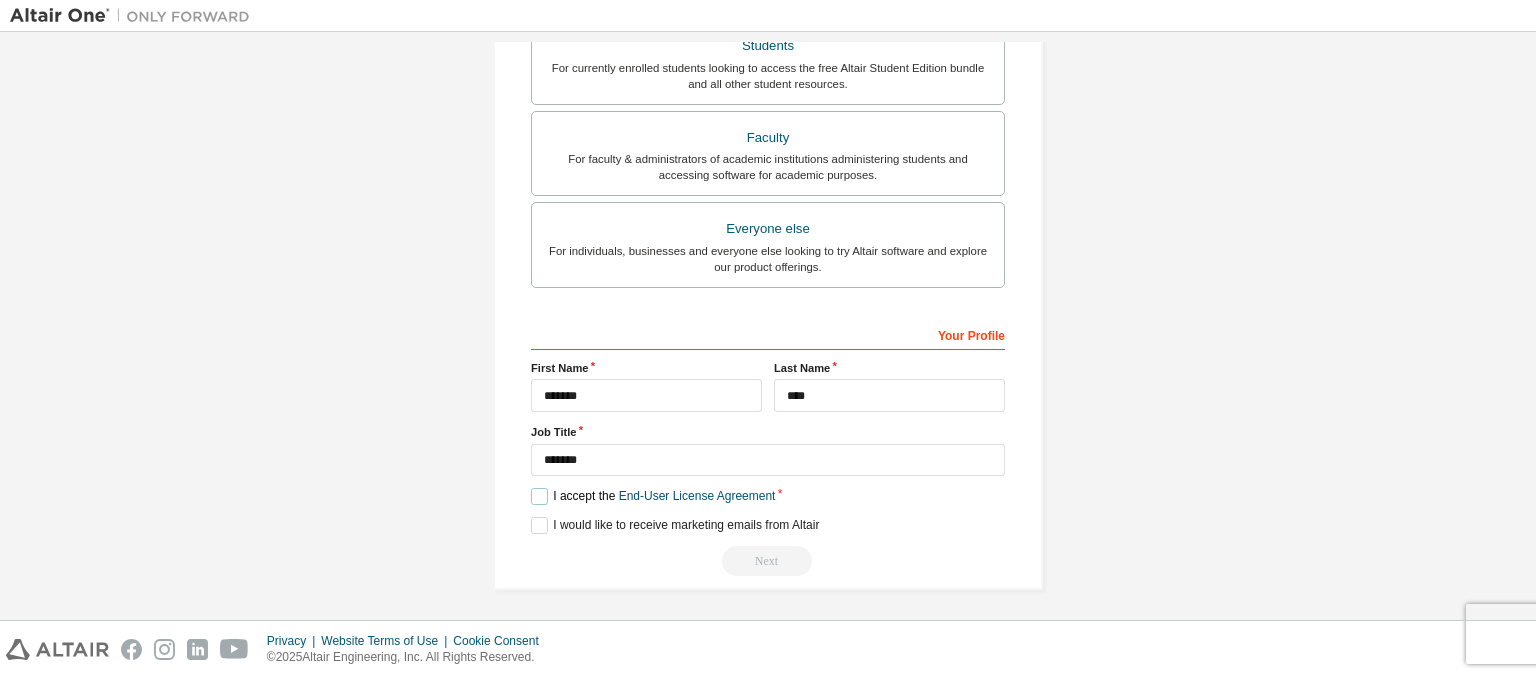 click on "I accept the    End-User License Agreement" at bounding box center [653, 496] 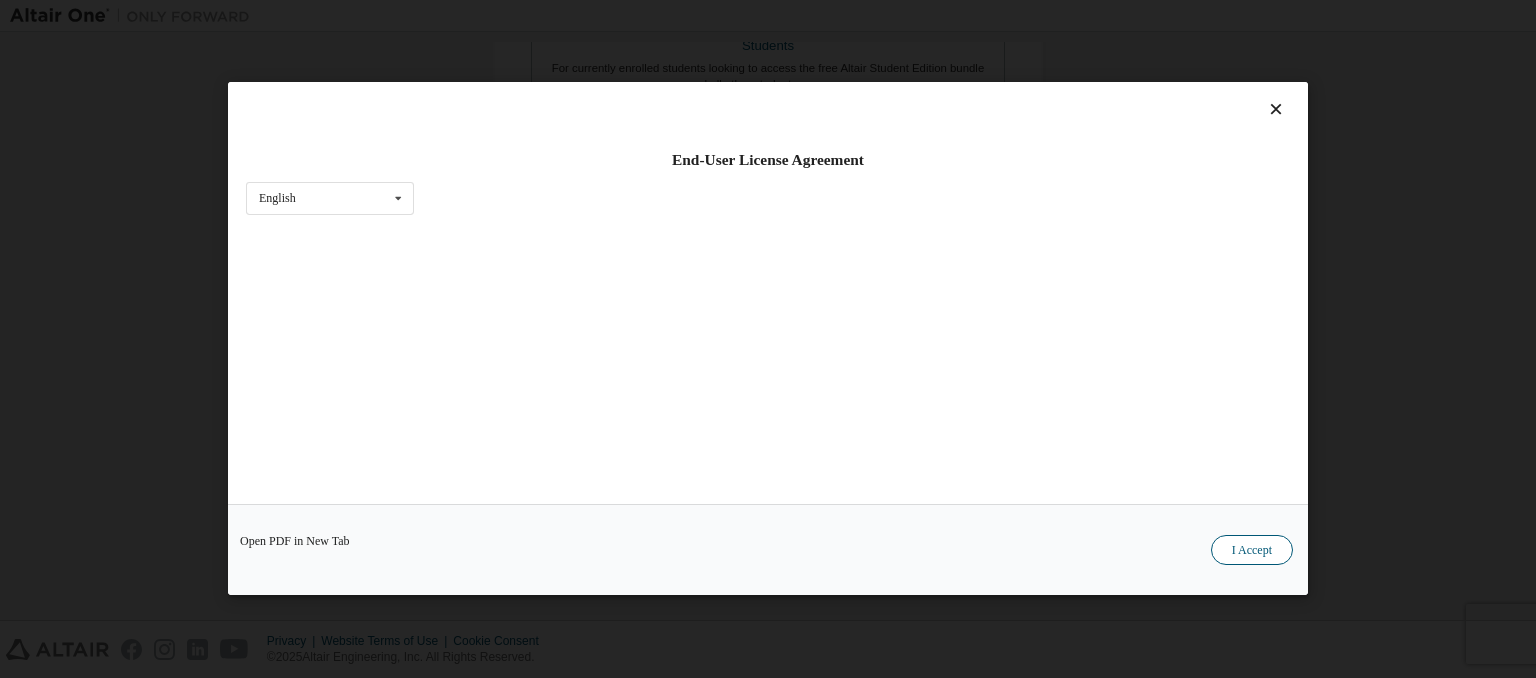 click on "I Accept" at bounding box center [1252, 551] 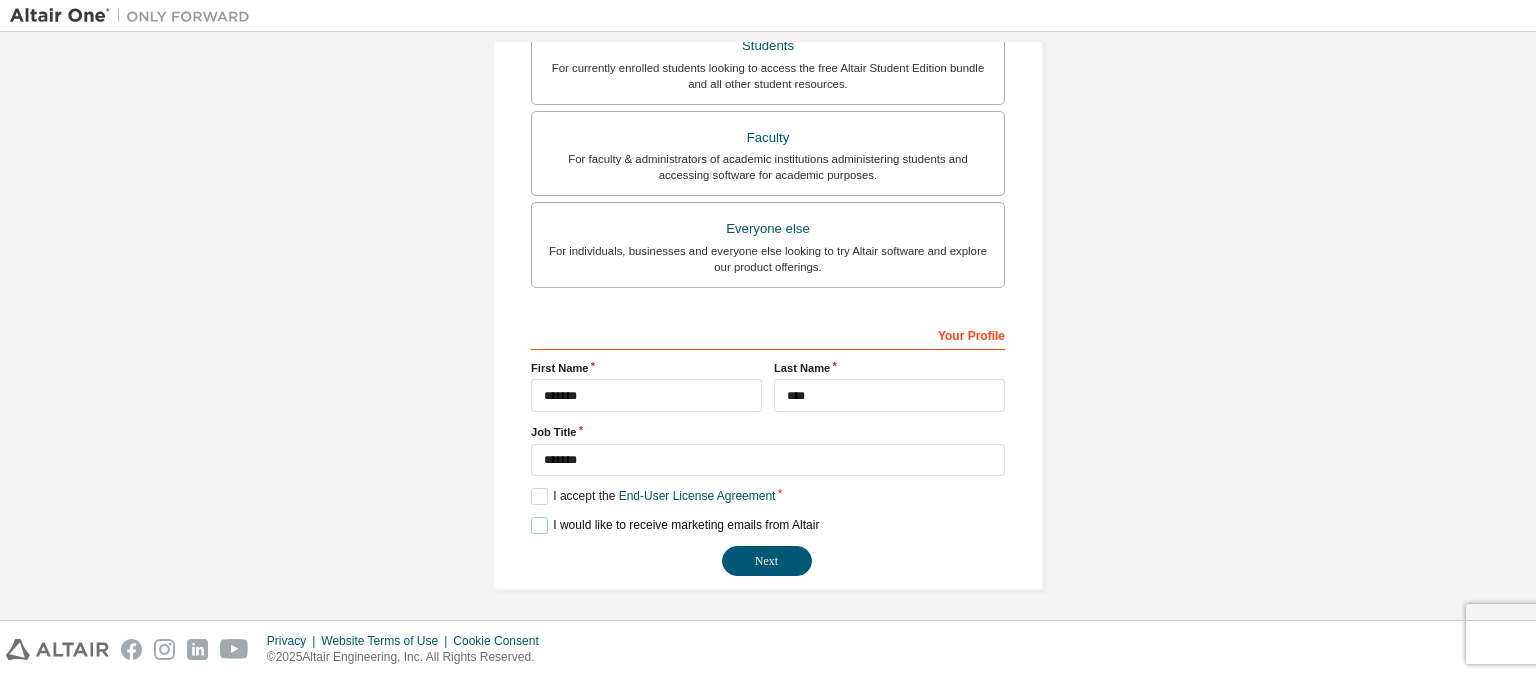 click on "I would like to receive marketing emails from Altair" at bounding box center (675, 525) 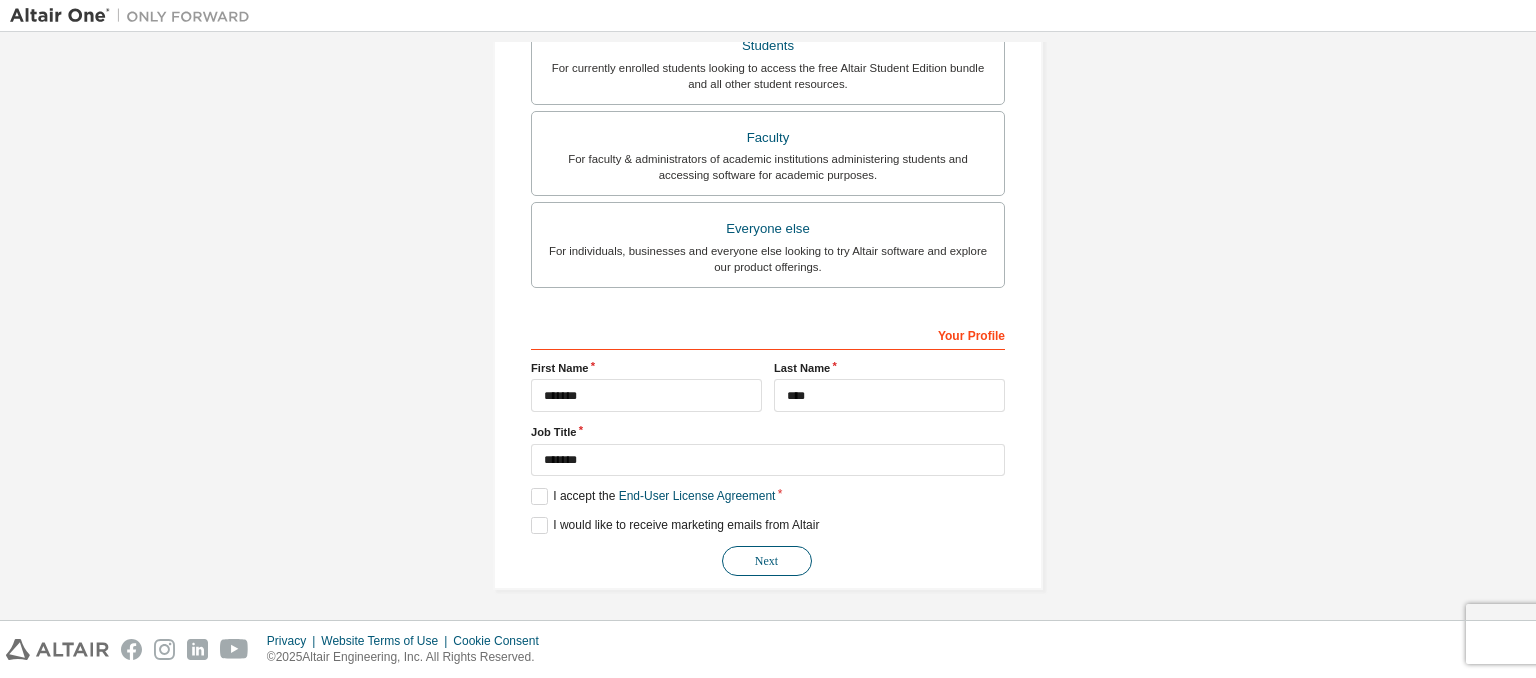 click on "Next" at bounding box center [767, 561] 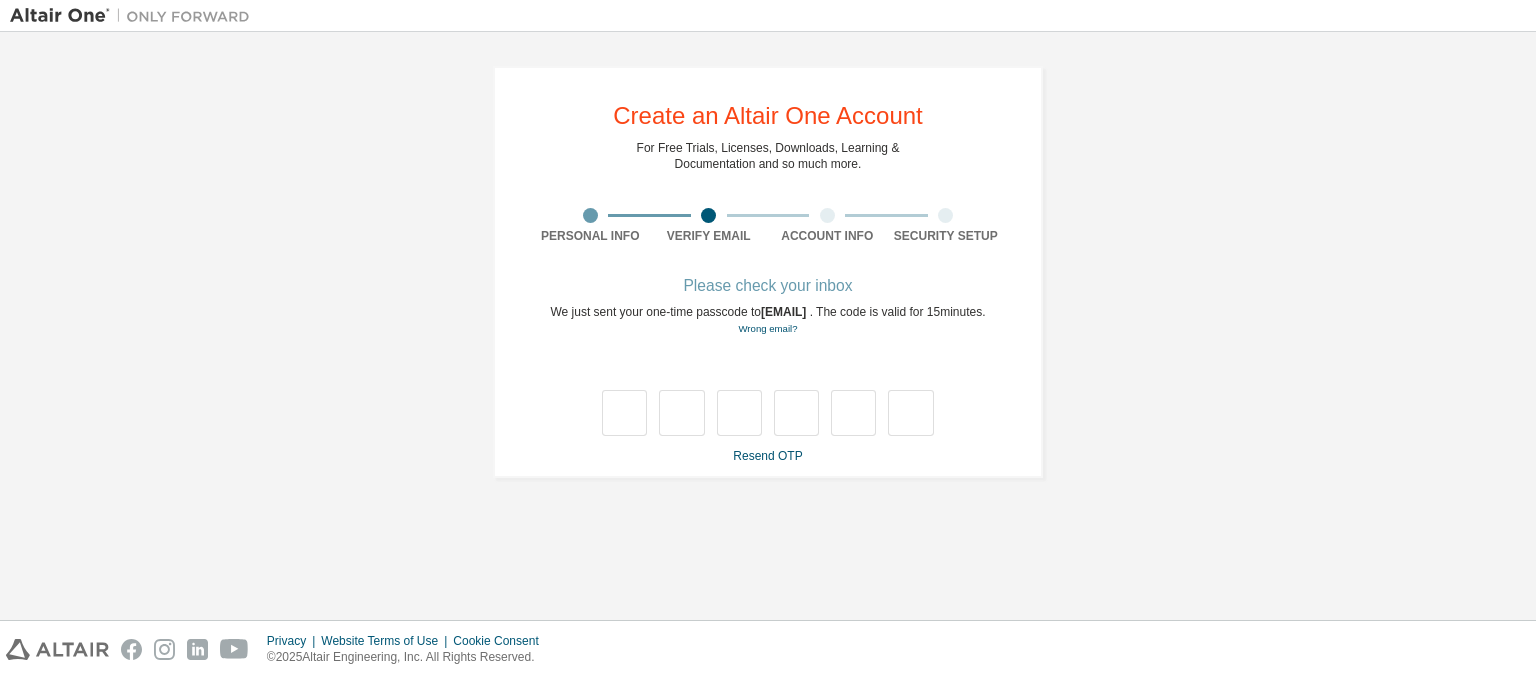 scroll, scrollTop: 0, scrollLeft: 0, axis: both 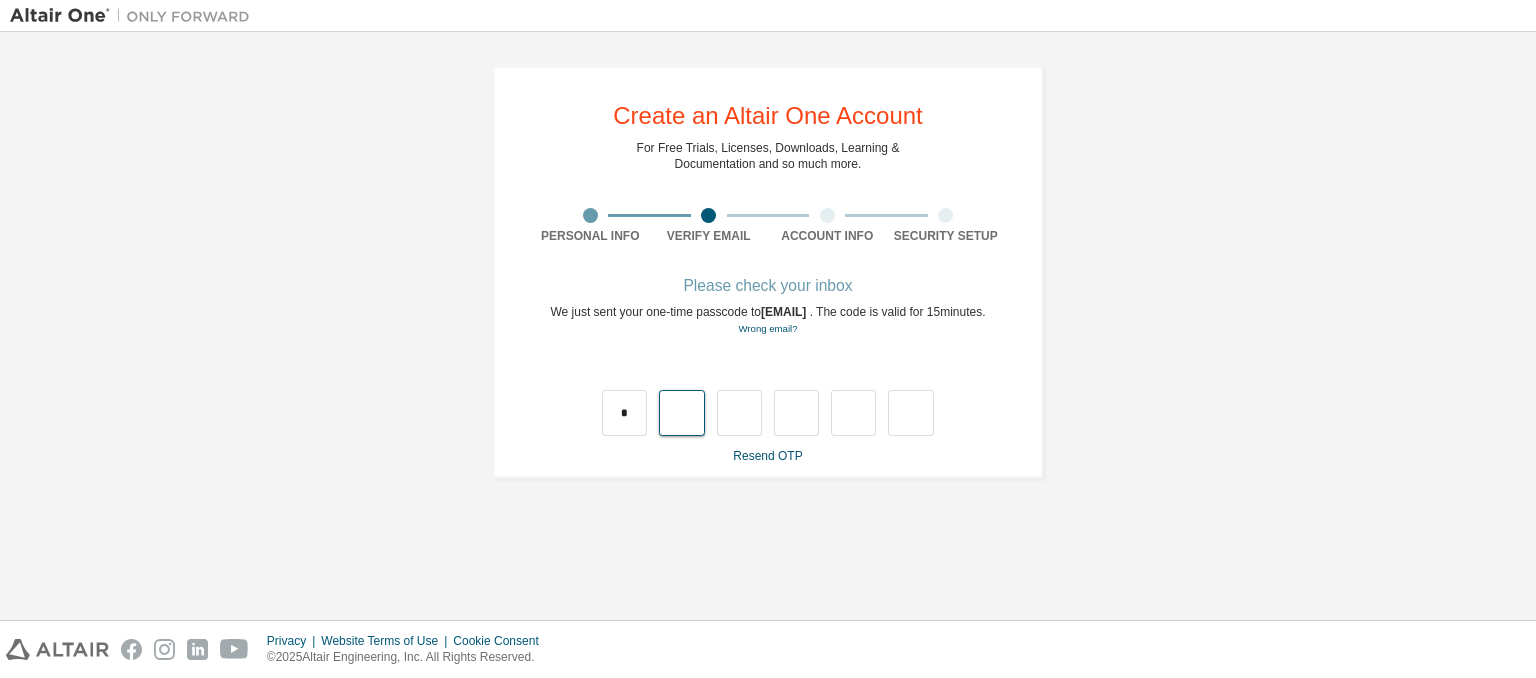 type on "*" 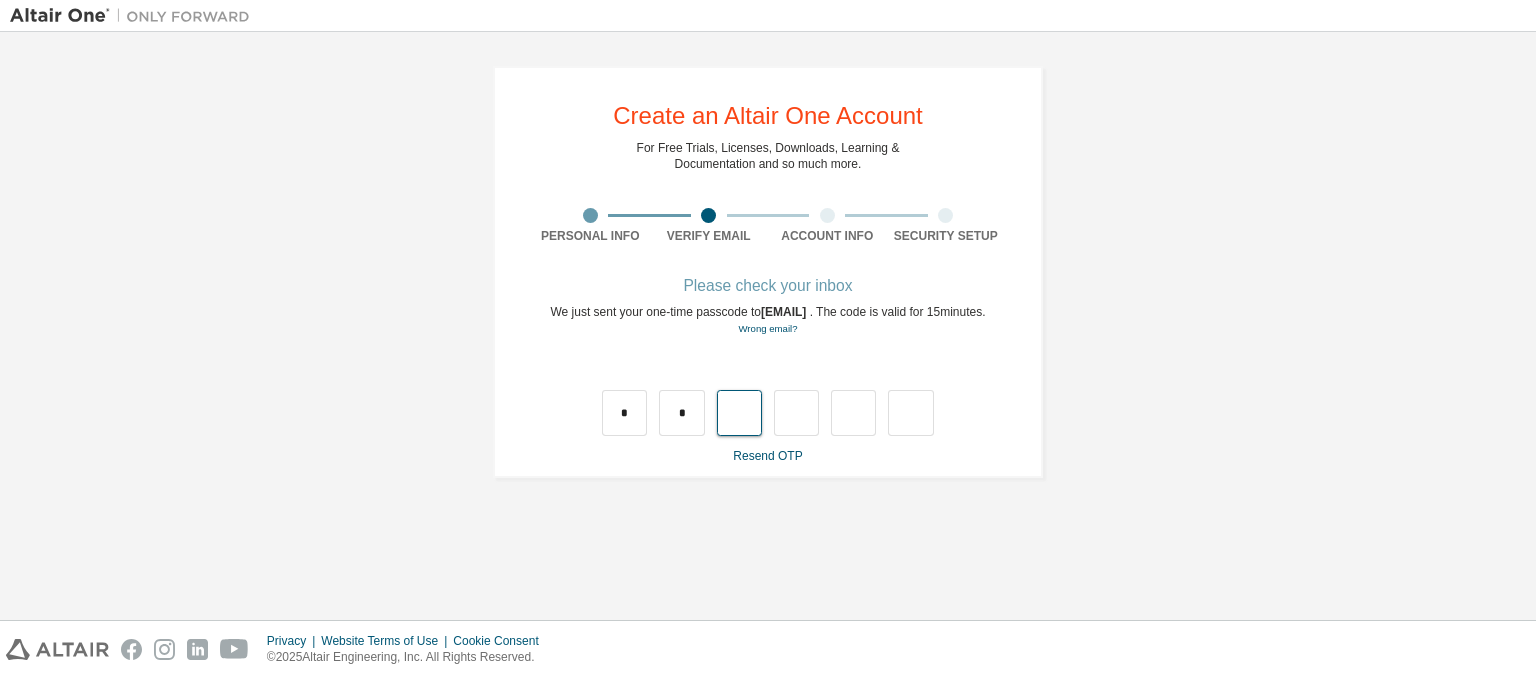 type on "*" 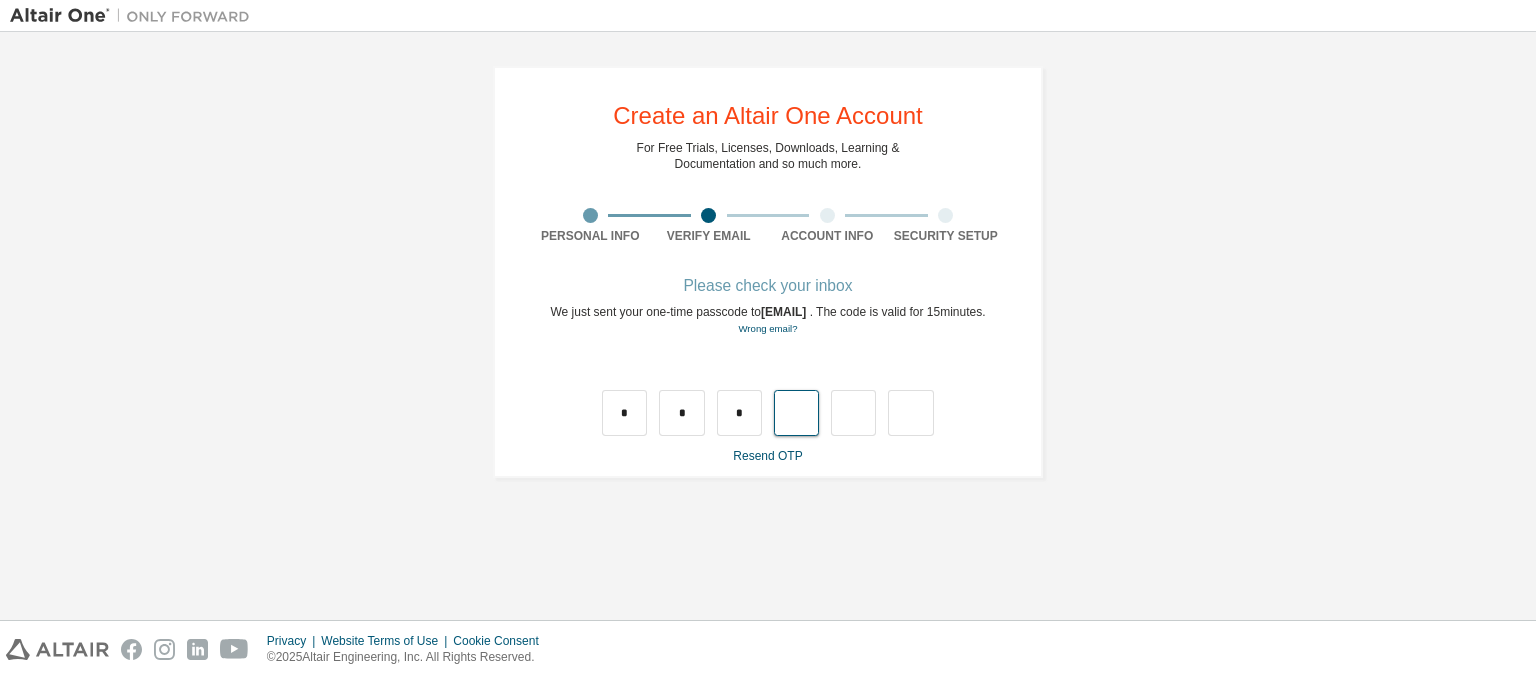 type on "*" 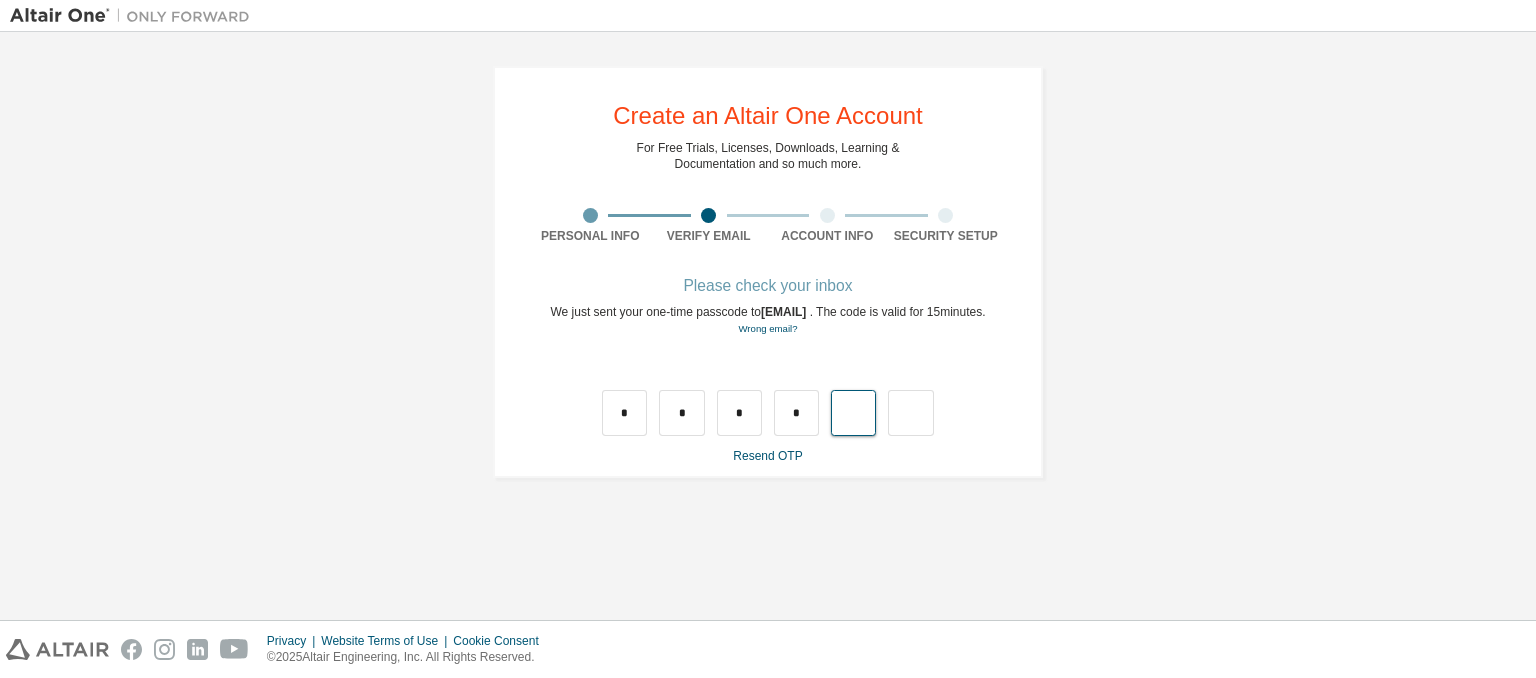 type on "*" 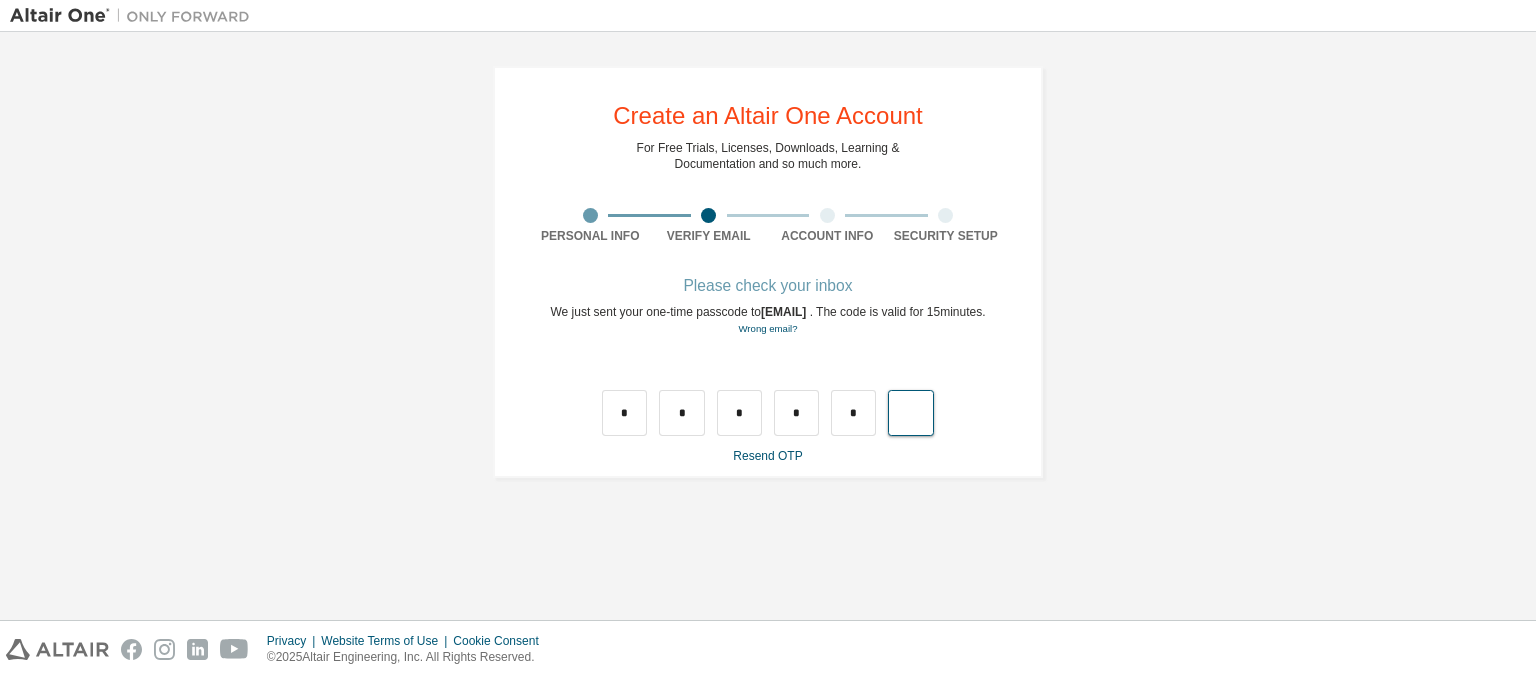 type on "*" 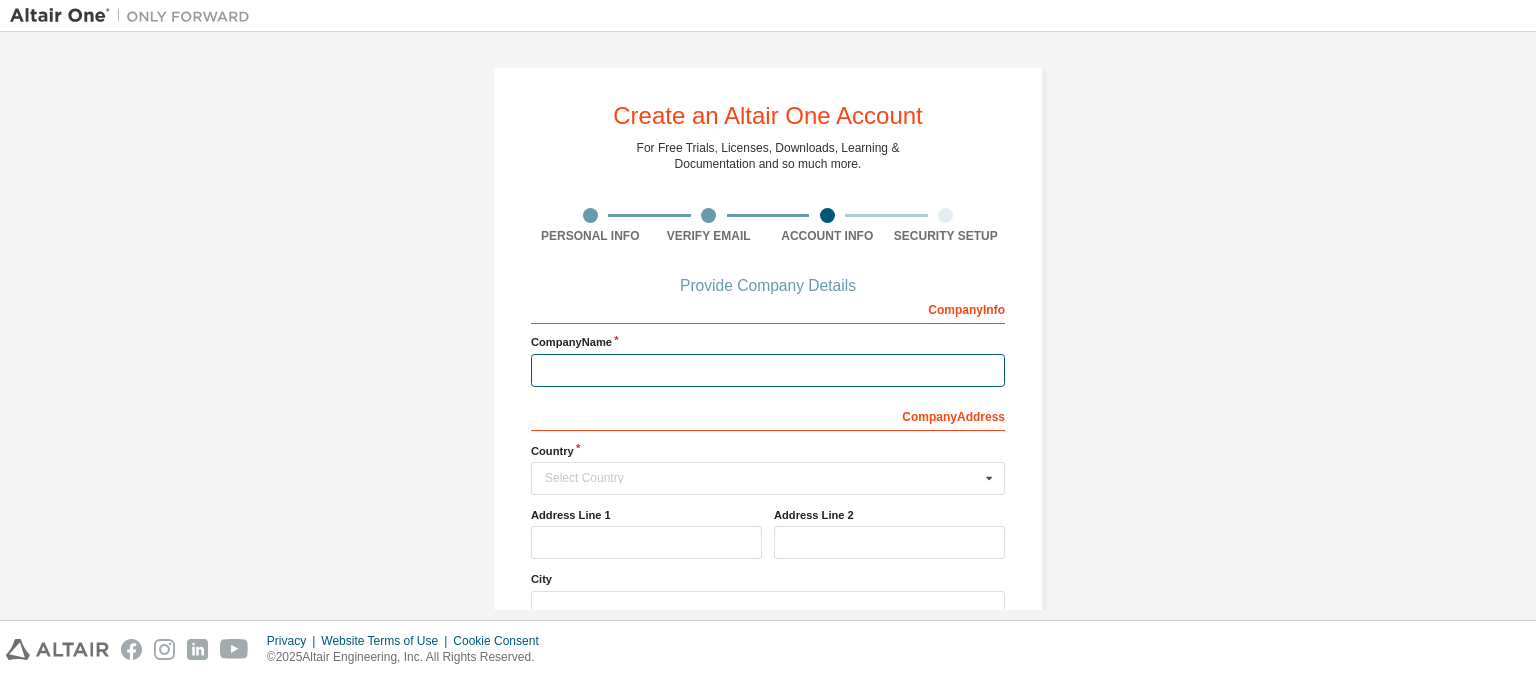 click at bounding box center (768, 370) 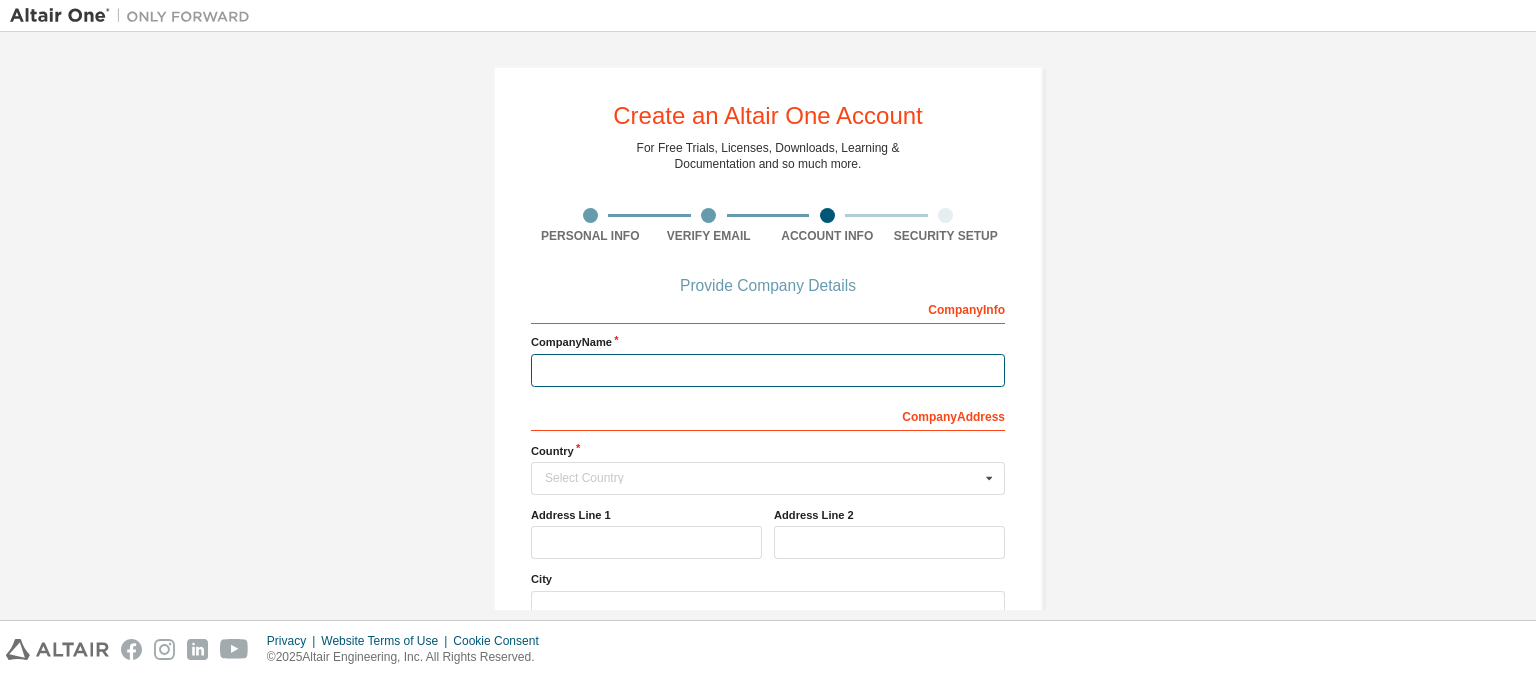 type on "*******" 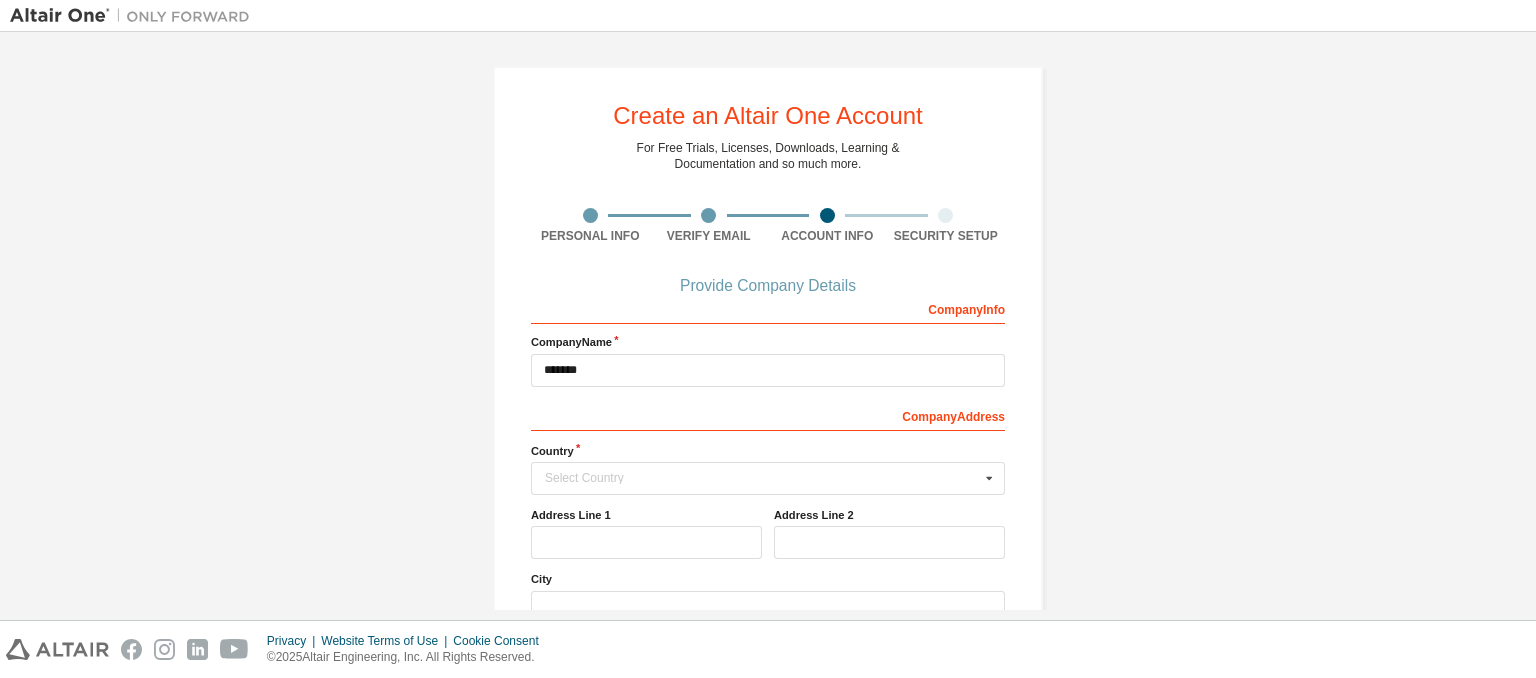 type 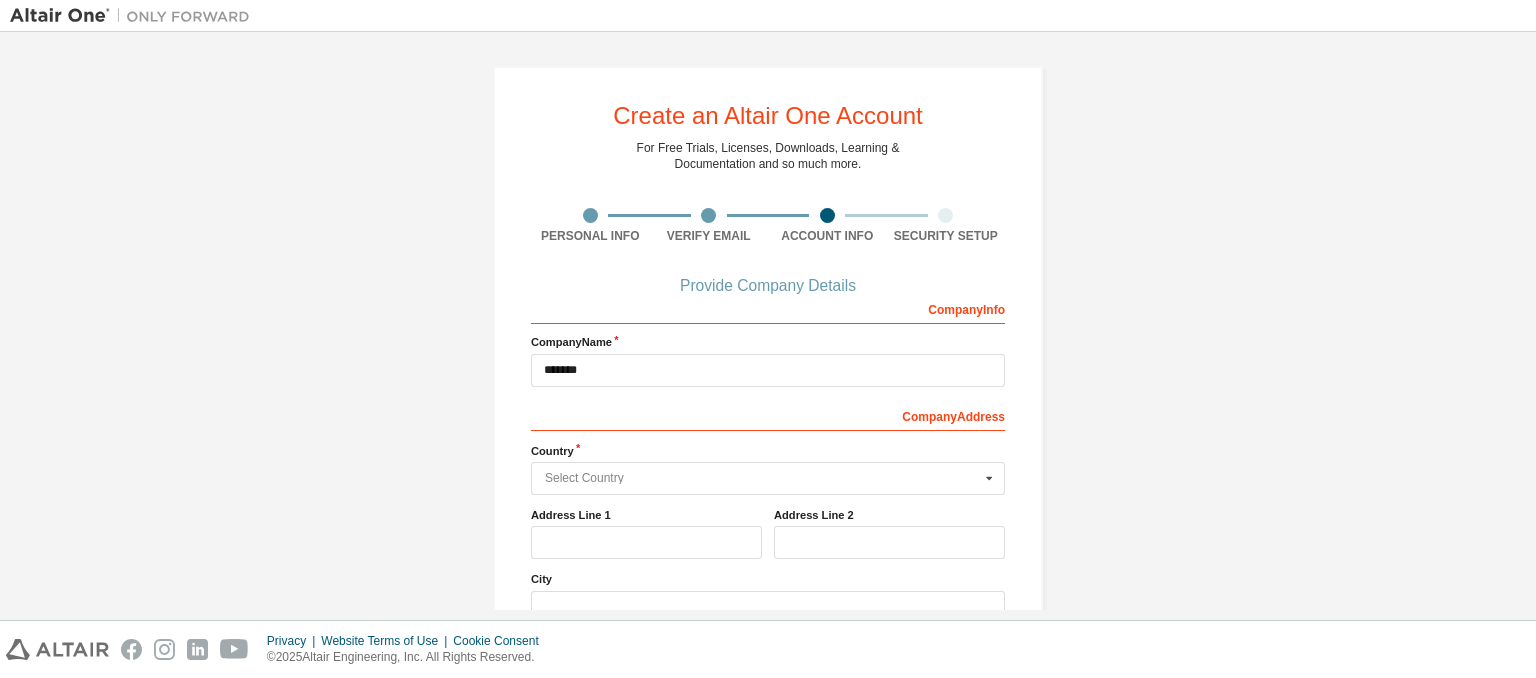 type on "*****" 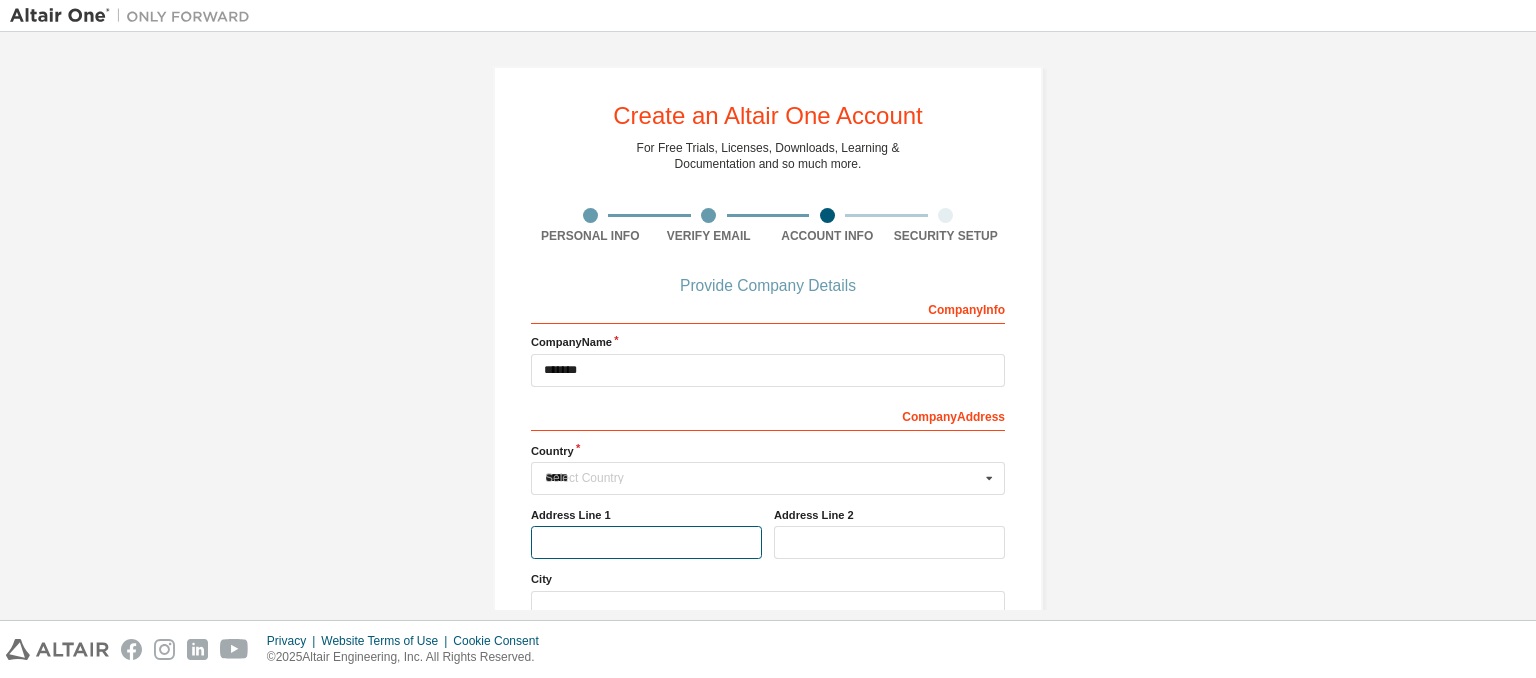 type on "******" 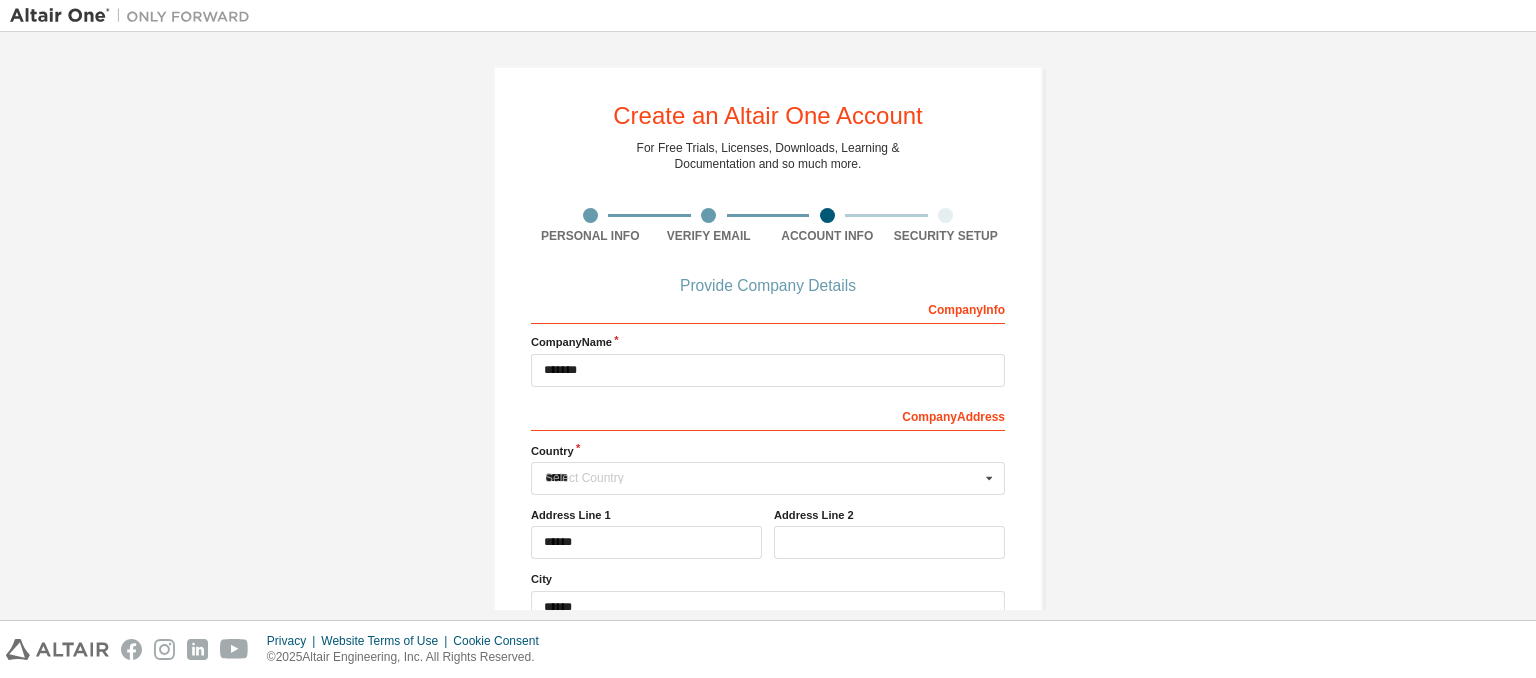 type on "**********" 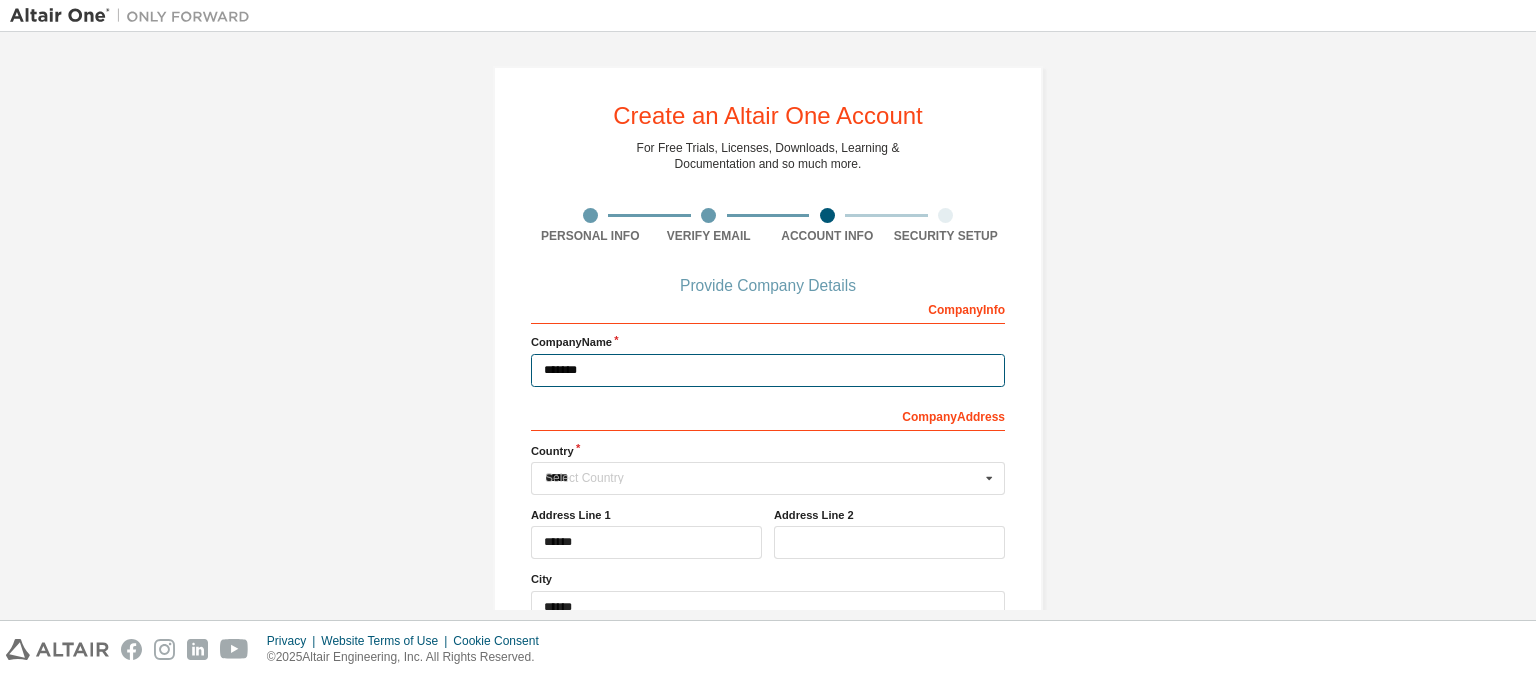 type 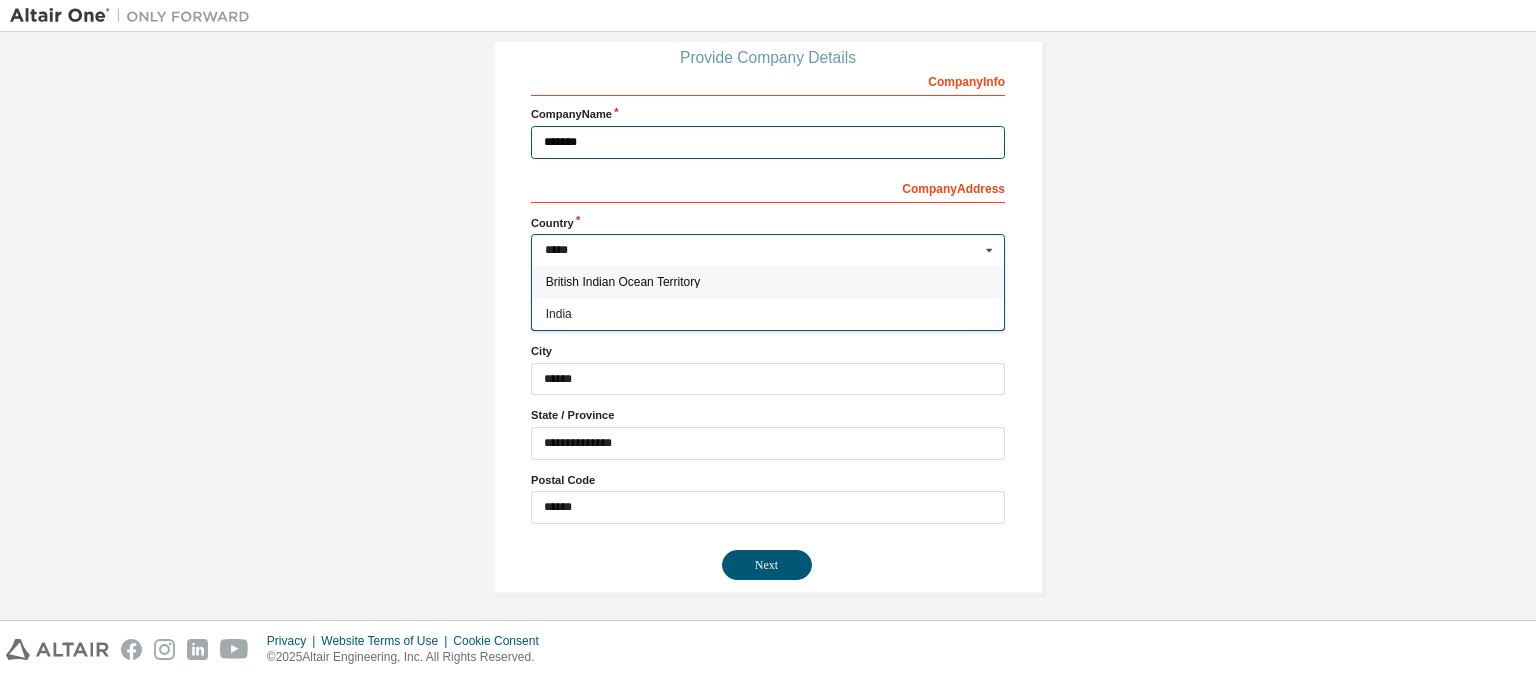 scroll, scrollTop: 232, scrollLeft: 0, axis: vertical 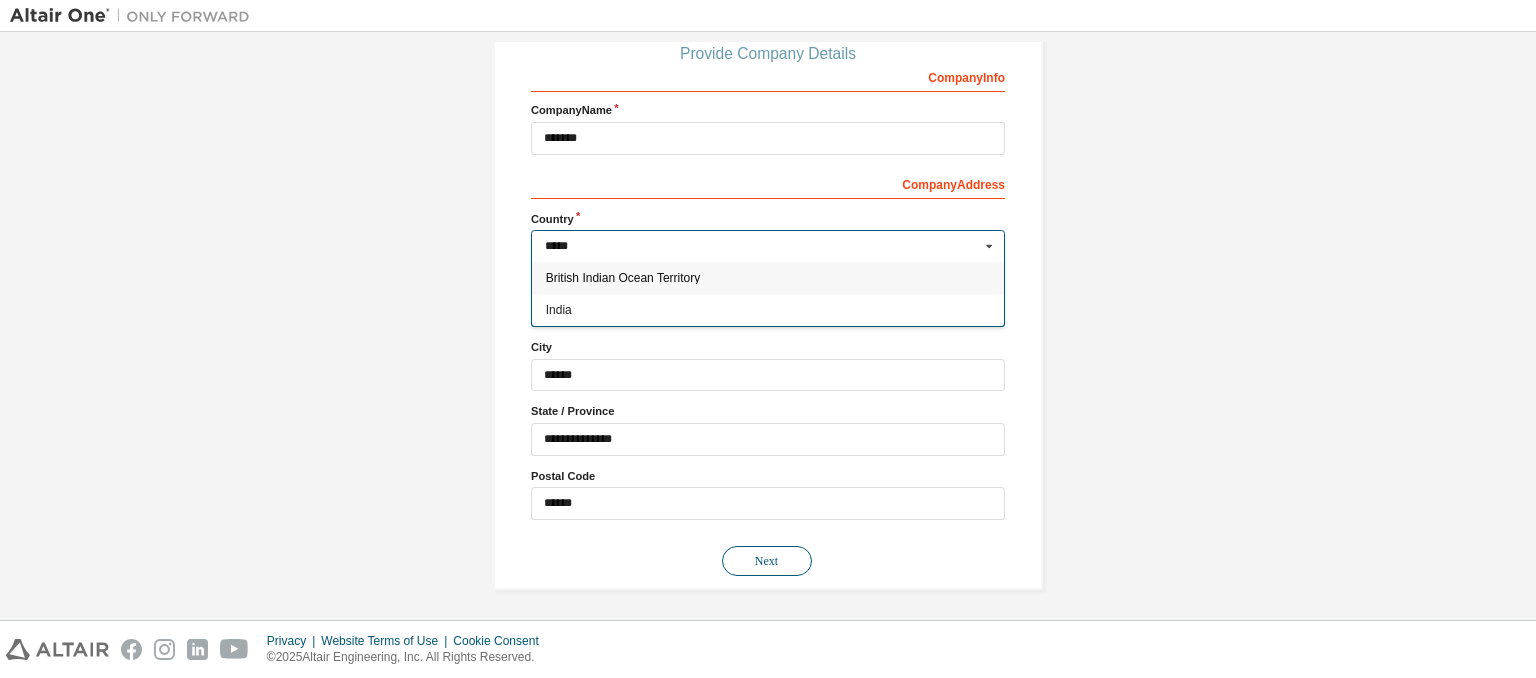 type 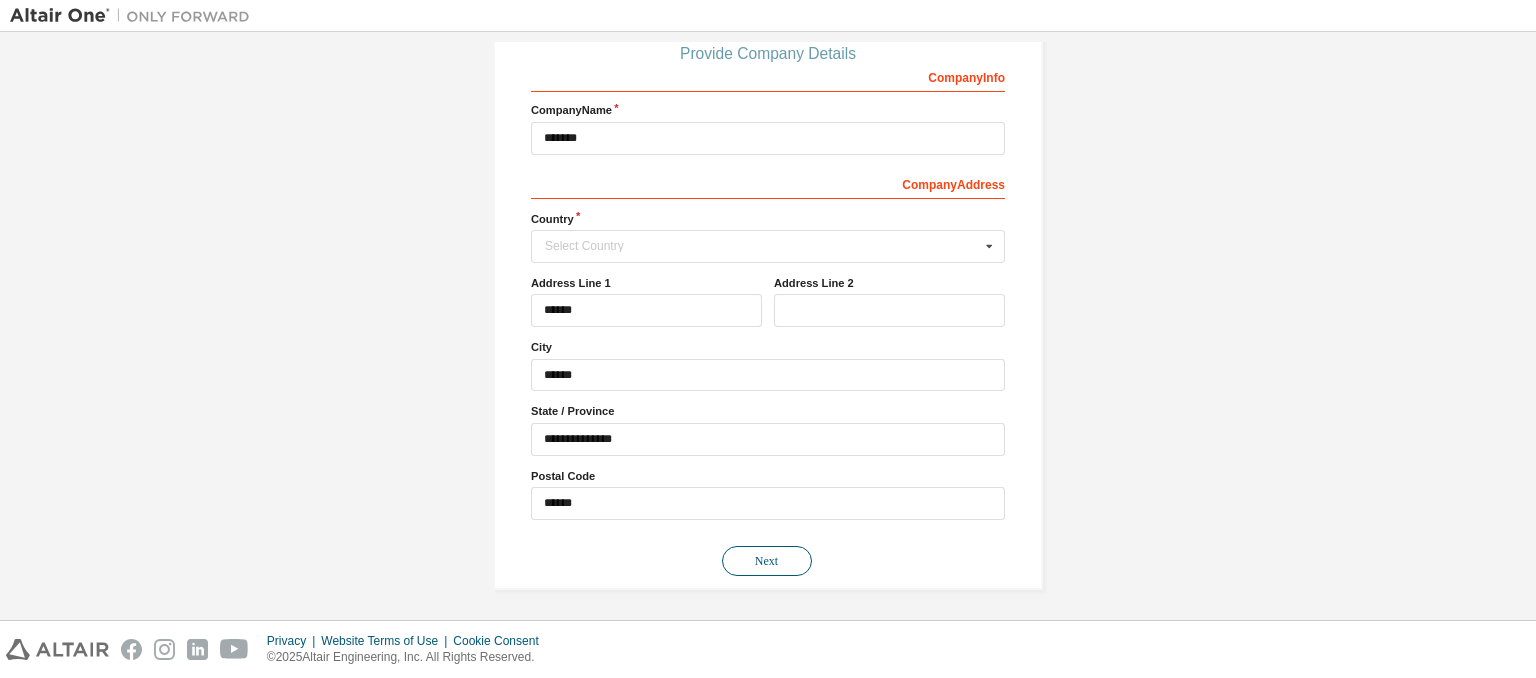 click on "Next" at bounding box center [767, 561] 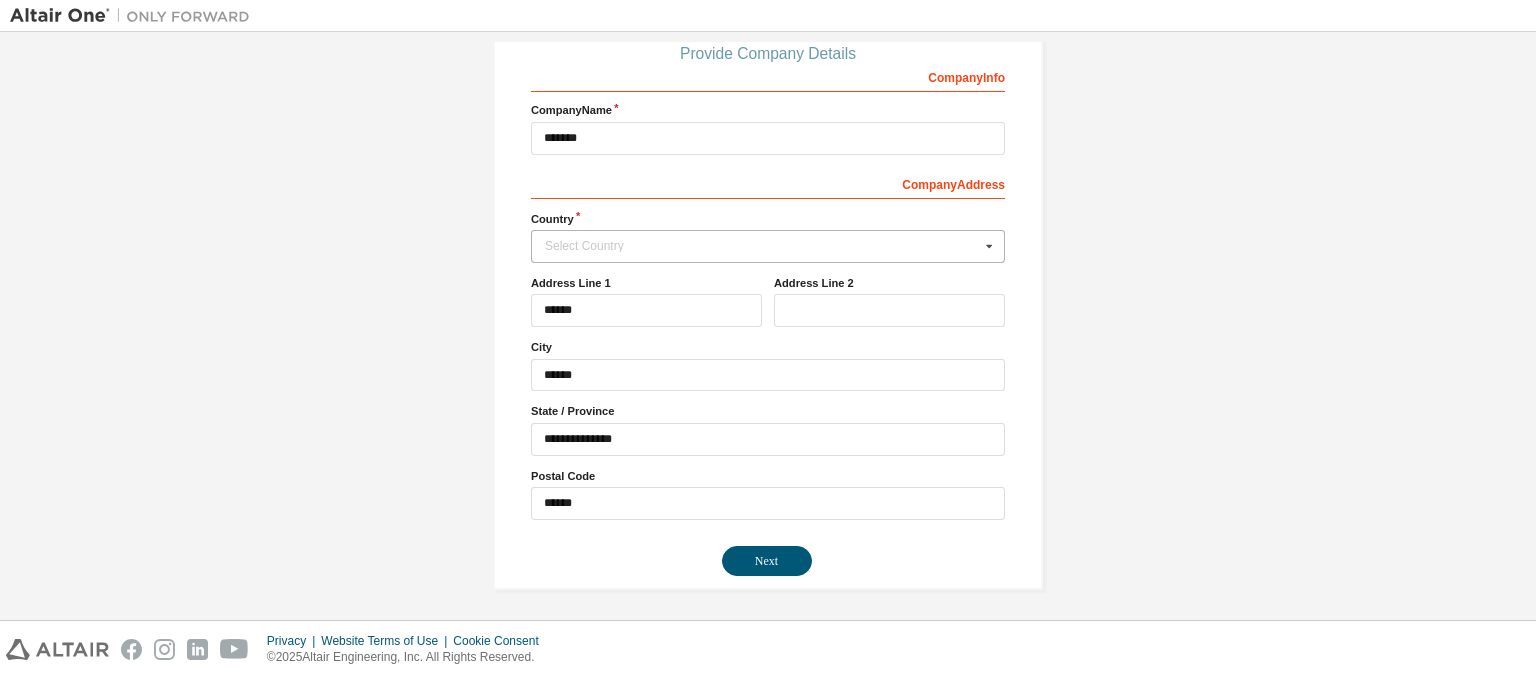 click on "Select Country" at bounding box center [762, 246] 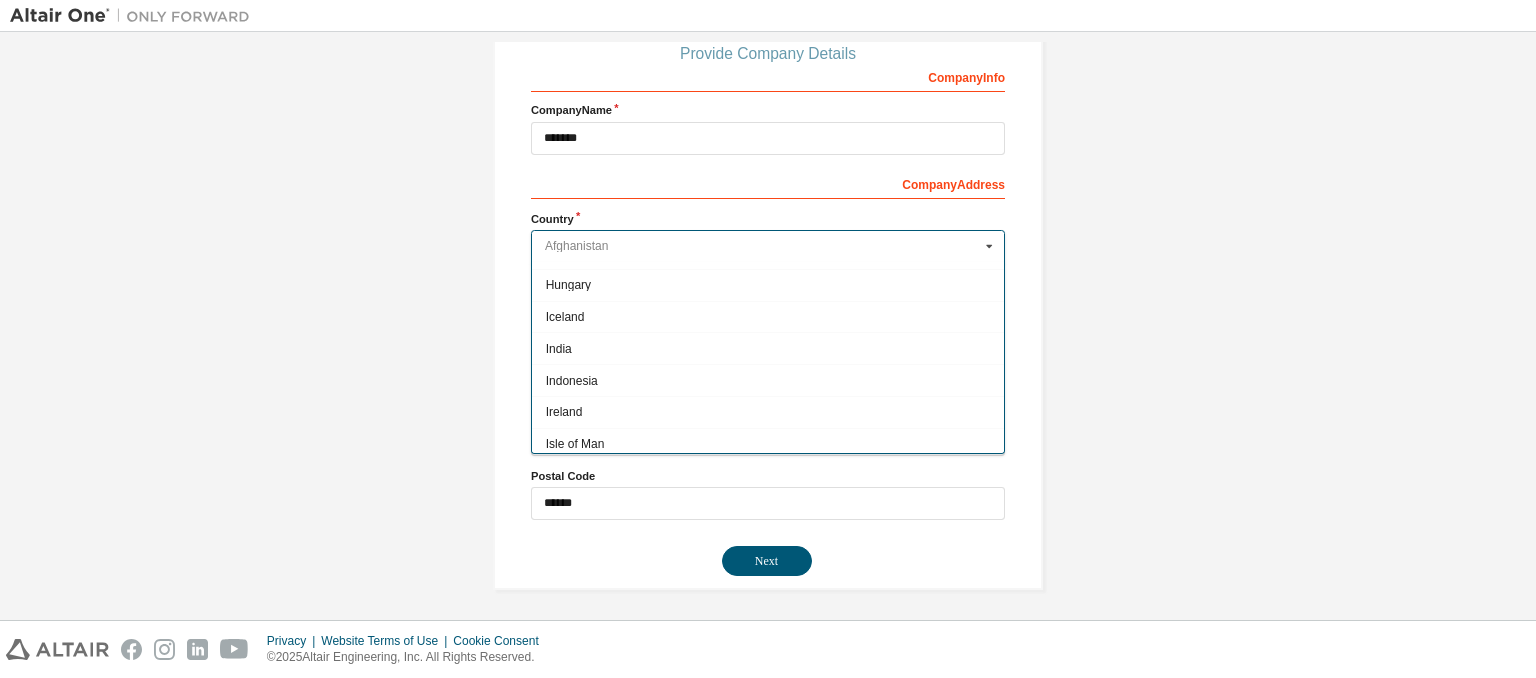 scroll, scrollTop: 3116, scrollLeft: 0, axis: vertical 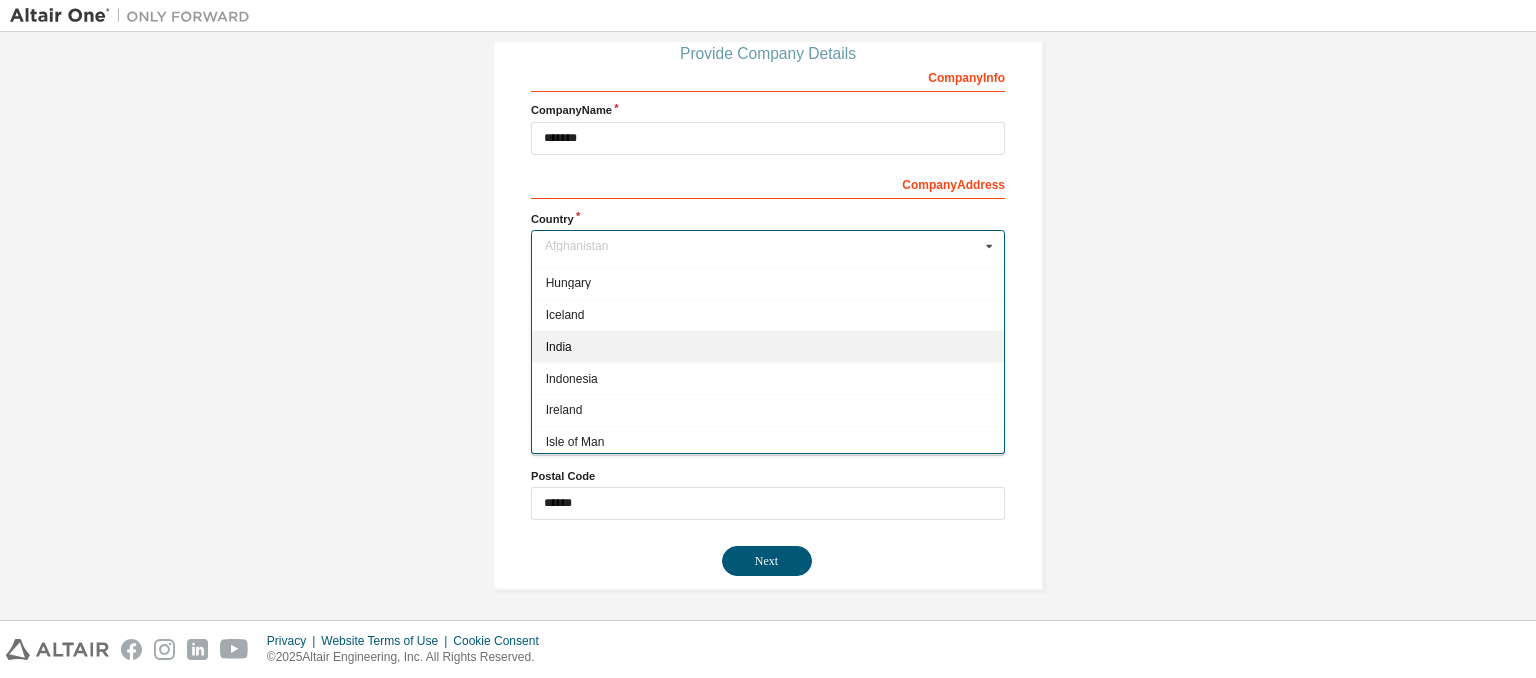 click on "India" at bounding box center (768, 347) 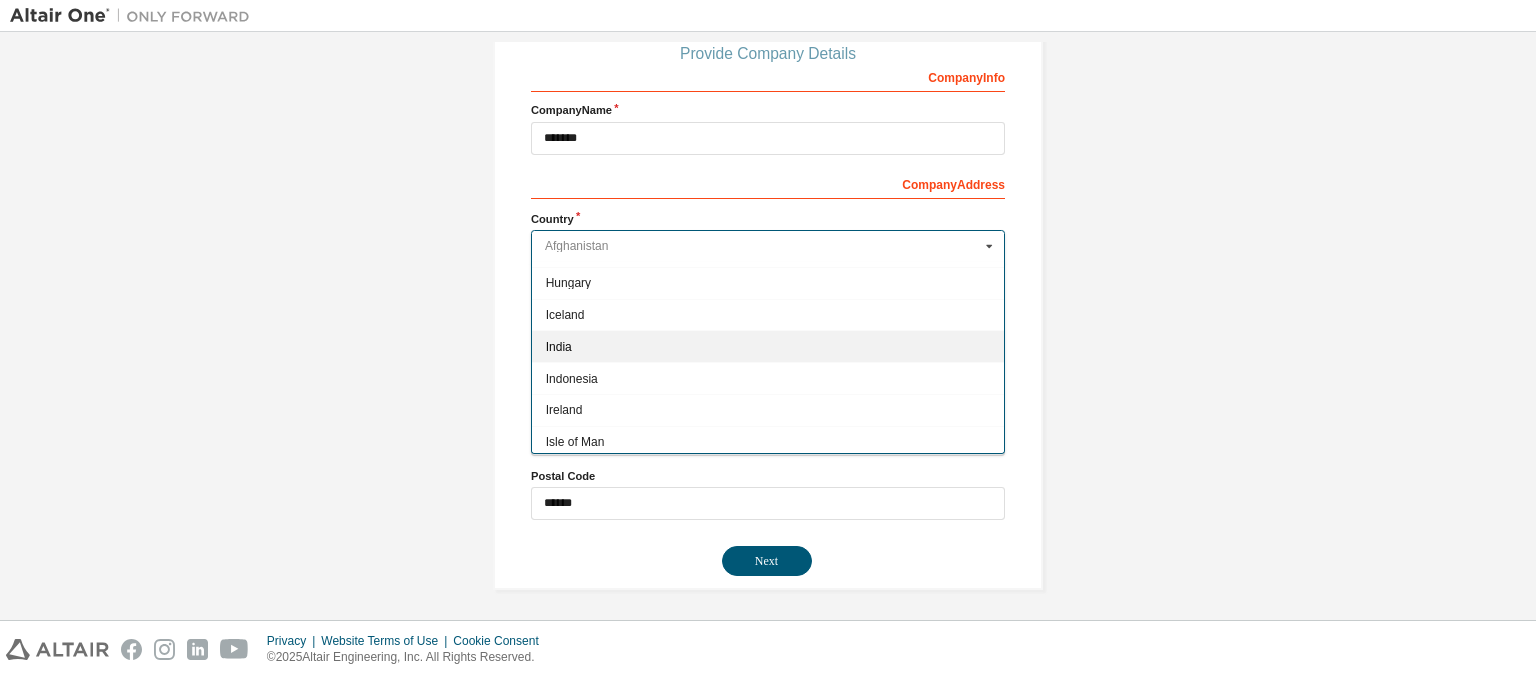 type on "***" 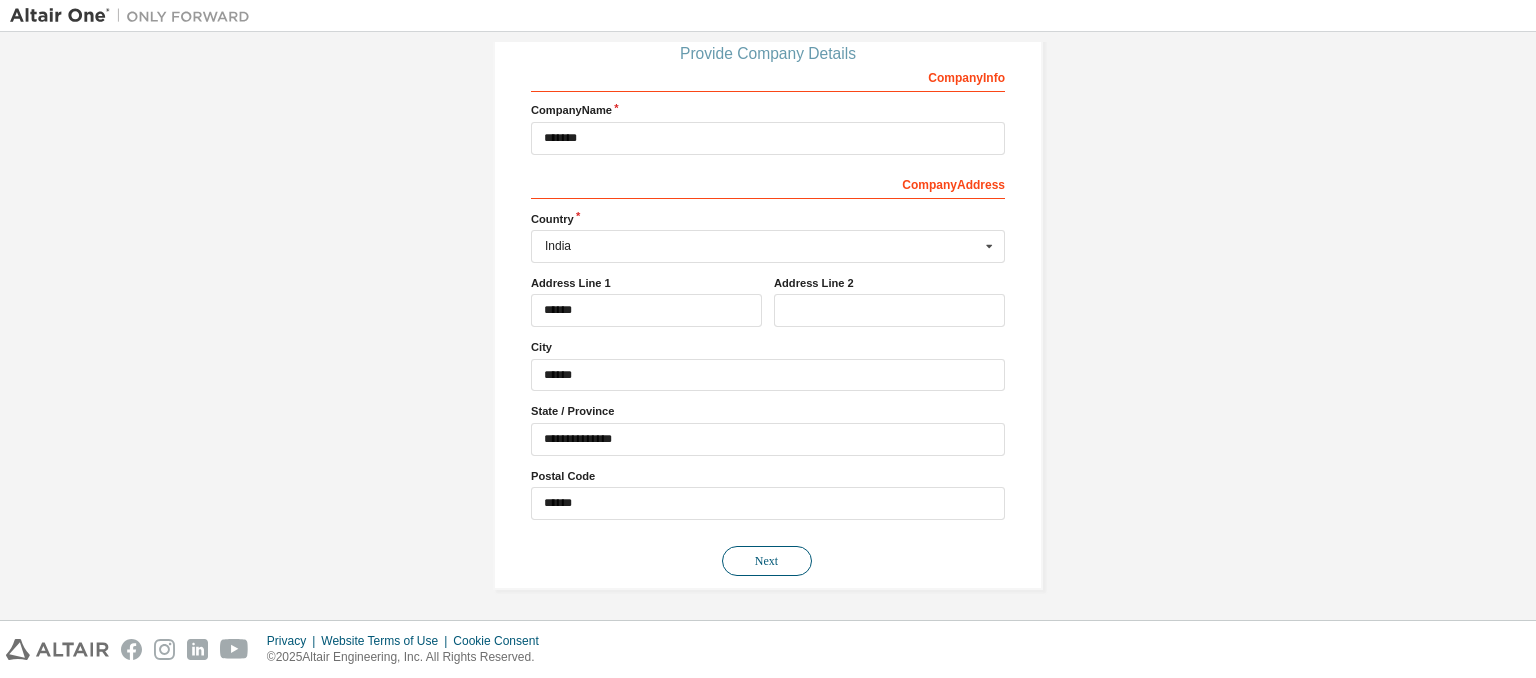 click on "Next" at bounding box center [767, 561] 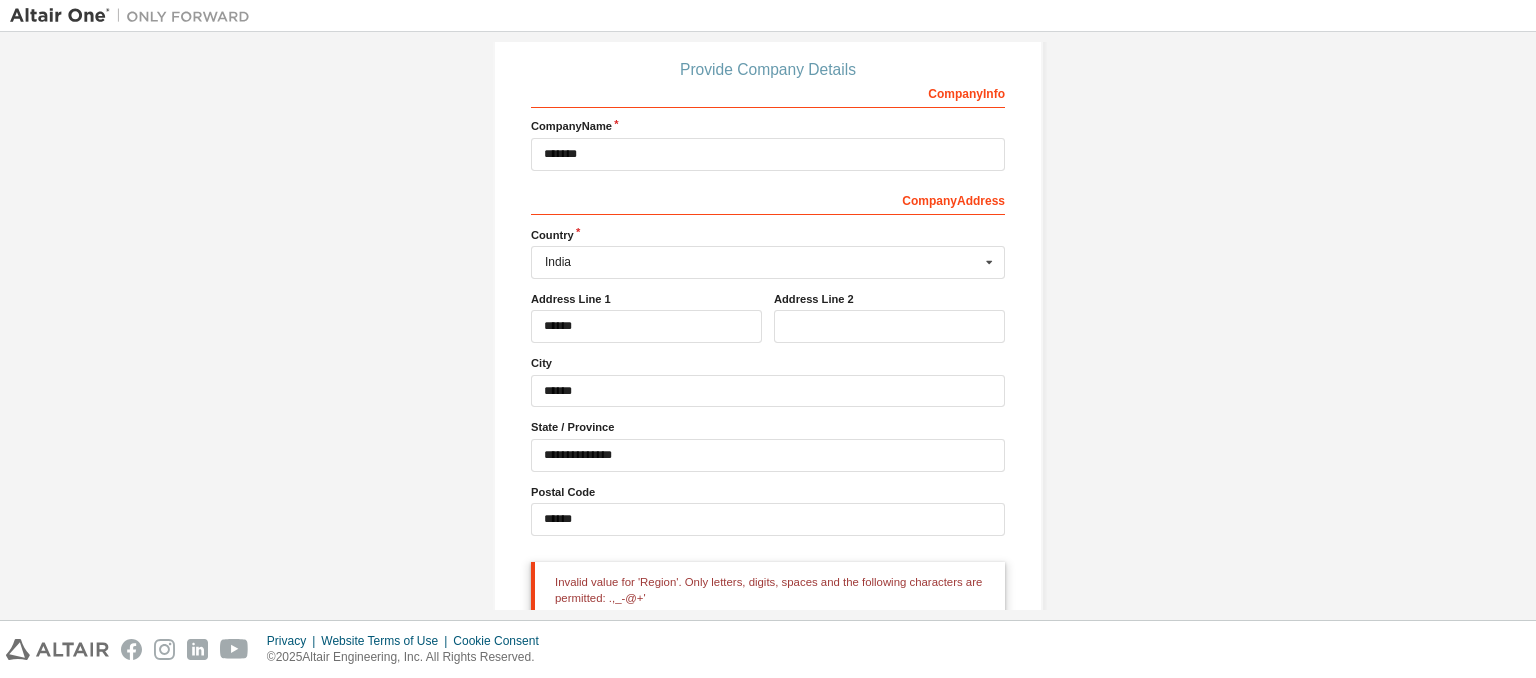 scroll, scrollTop: 301, scrollLeft: 0, axis: vertical 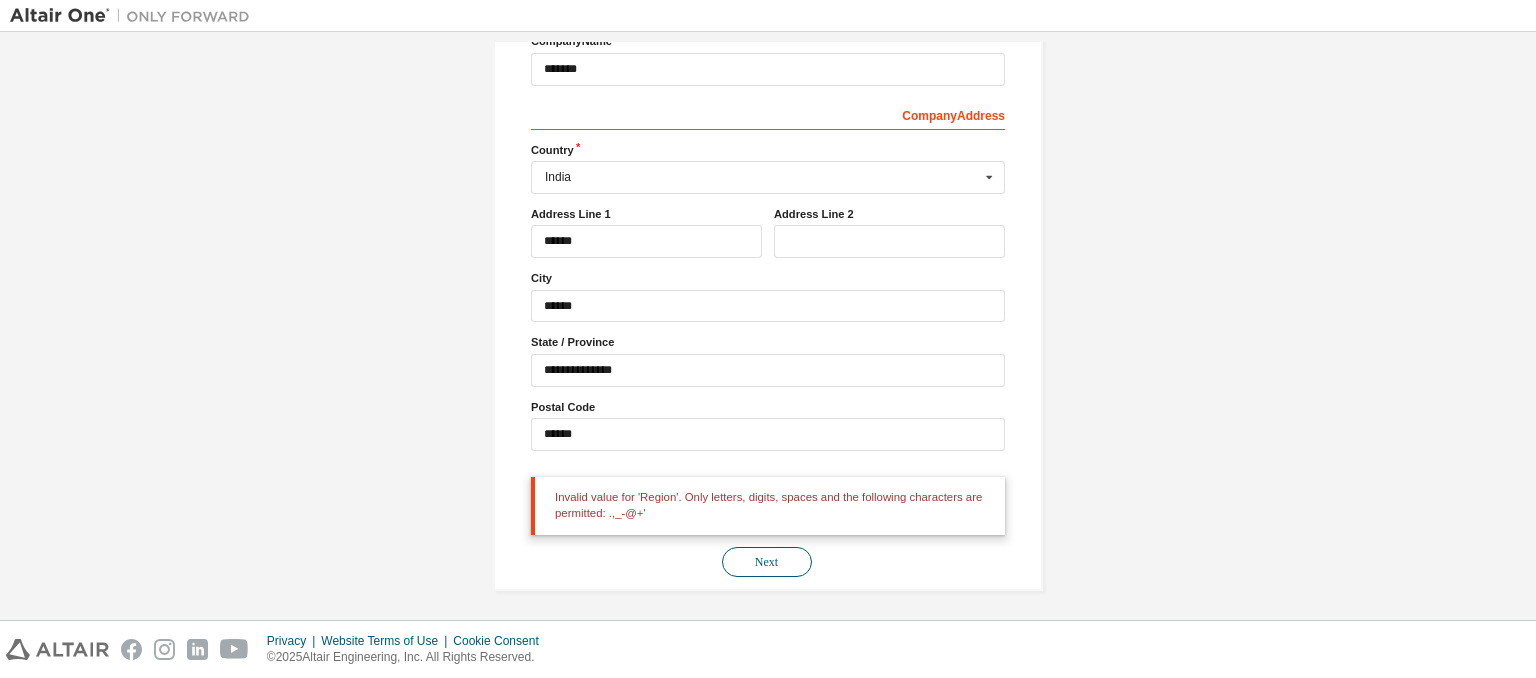 click on "Next" at bounding box center (767, 562) 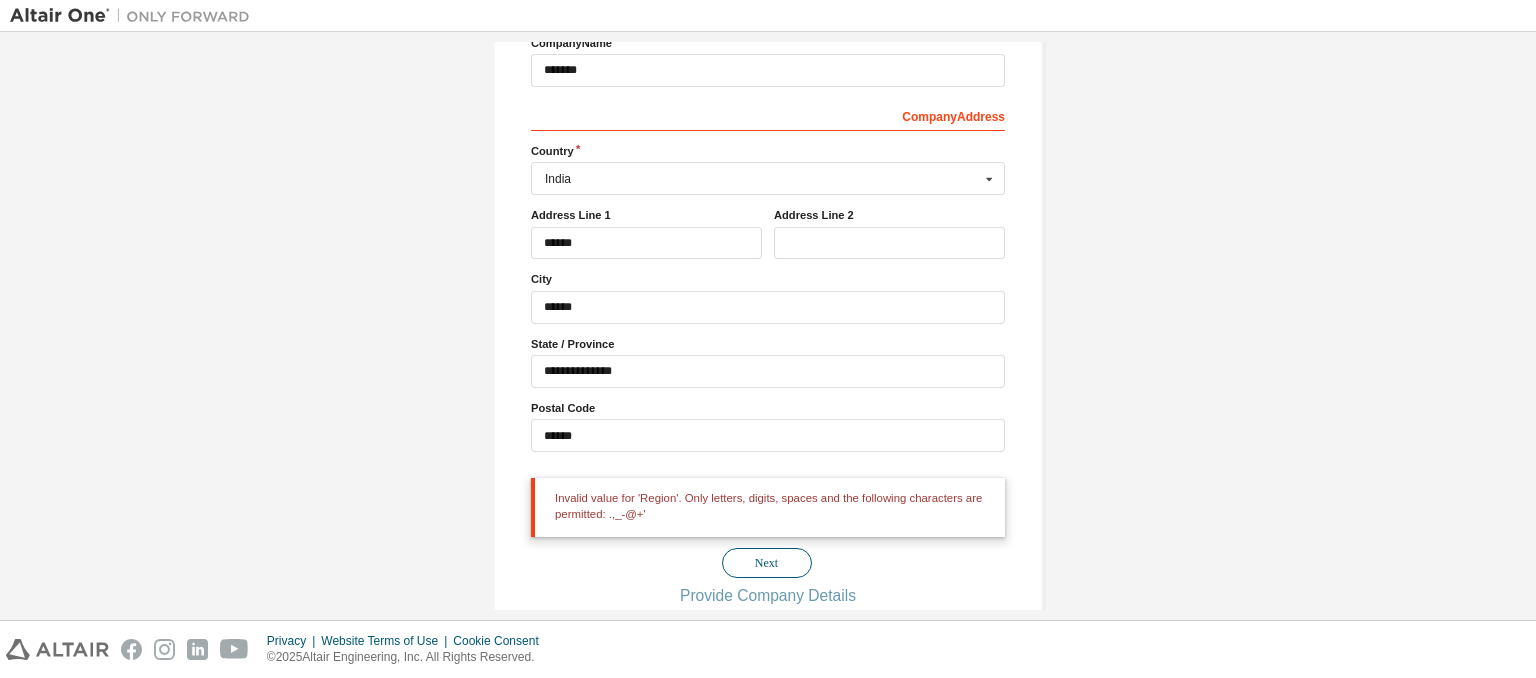 scroll, scrollTop: 301, scrollLeft: 0, axis: vertical 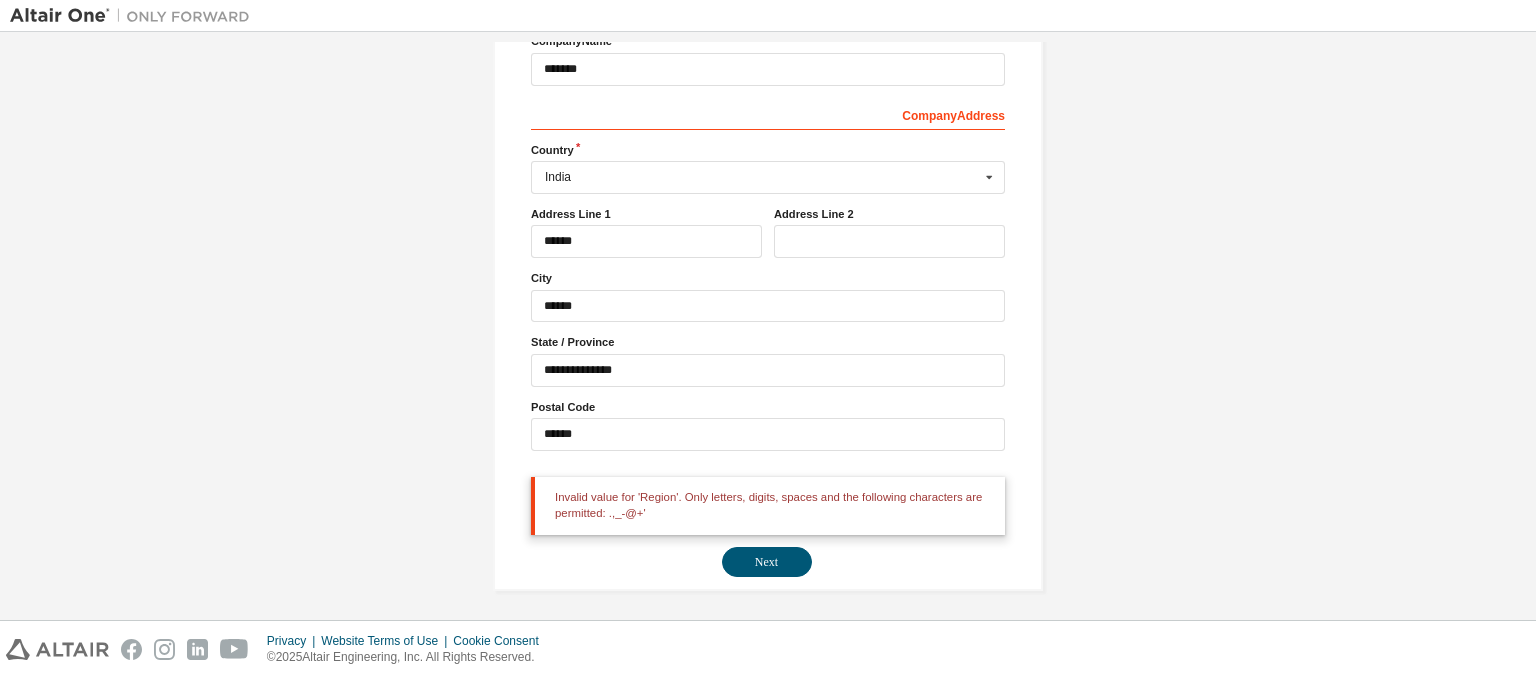click at bounding box center [768, 464] 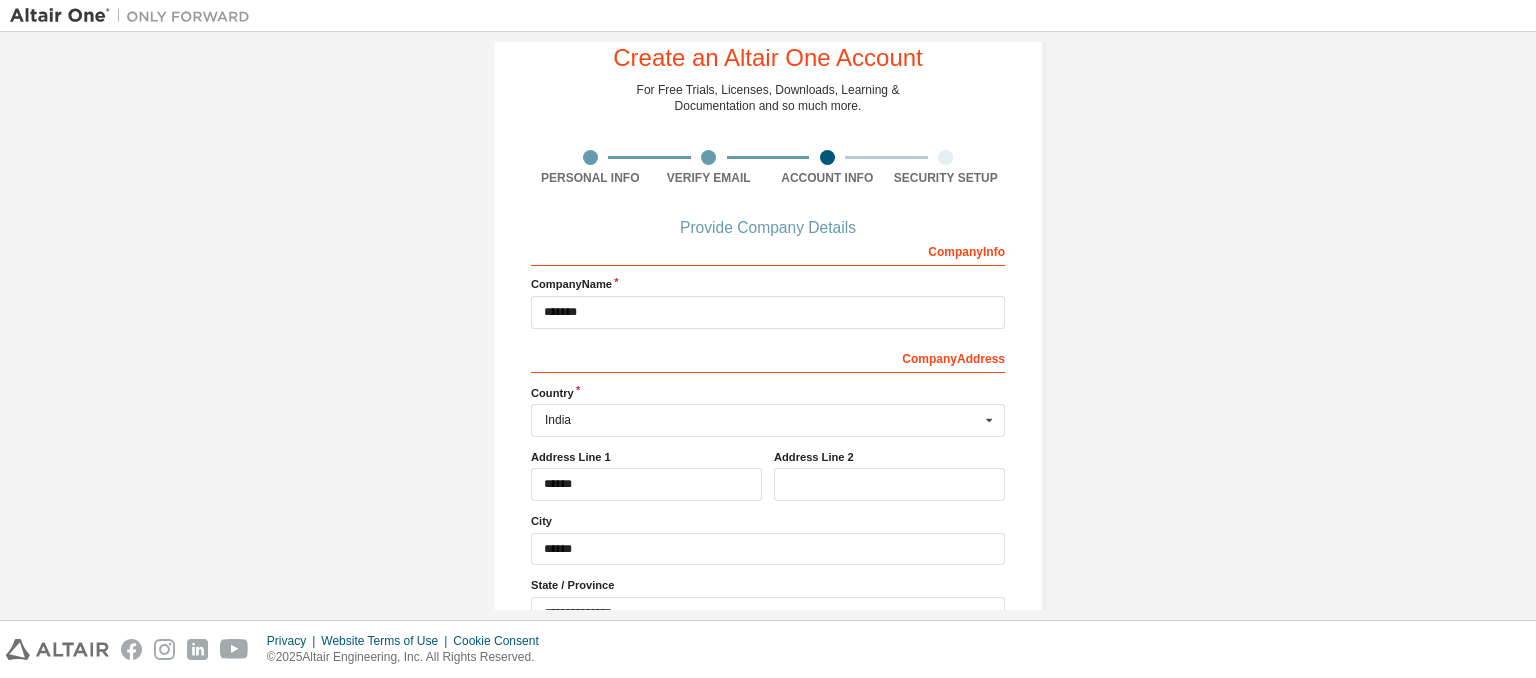 scroll, scrollTop: 57, scrollLeft: 0, axis: vertical 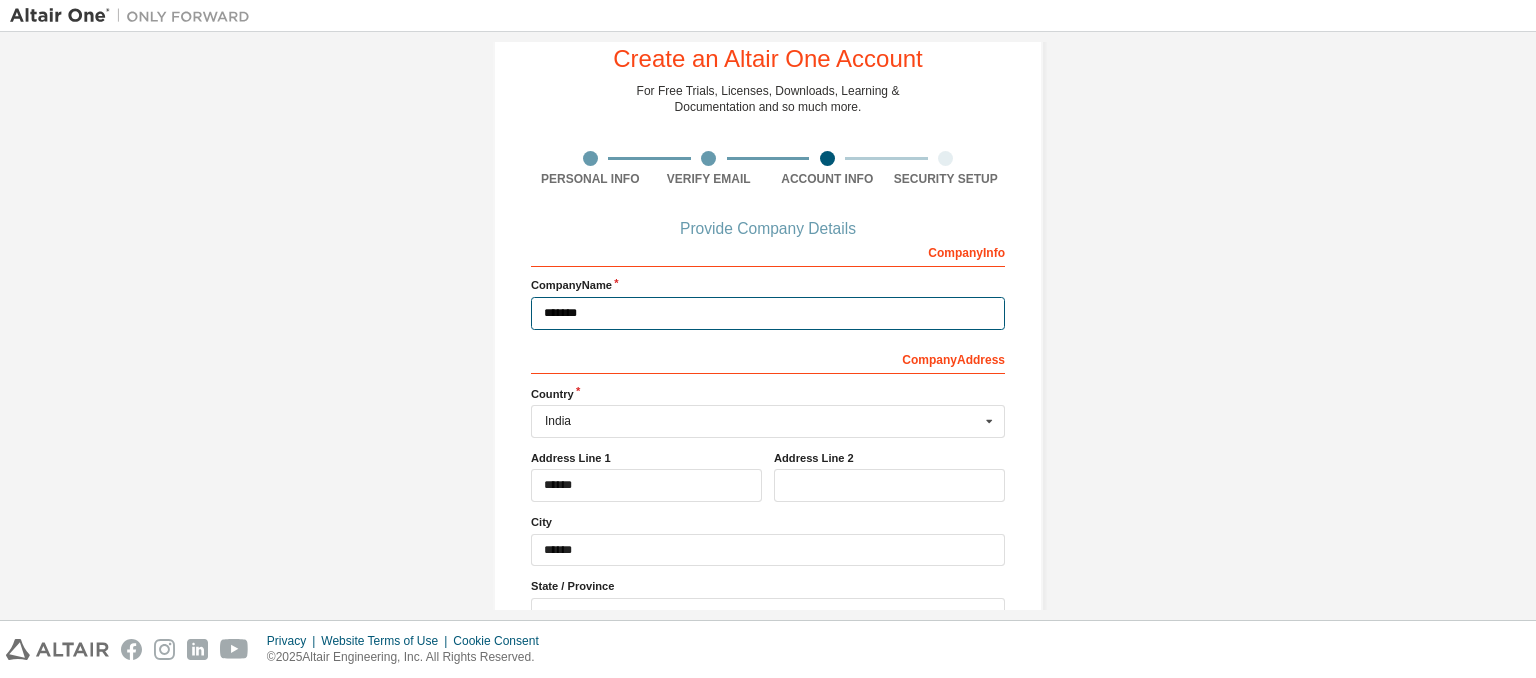 click on "*******" at bounding box center (768, 313) 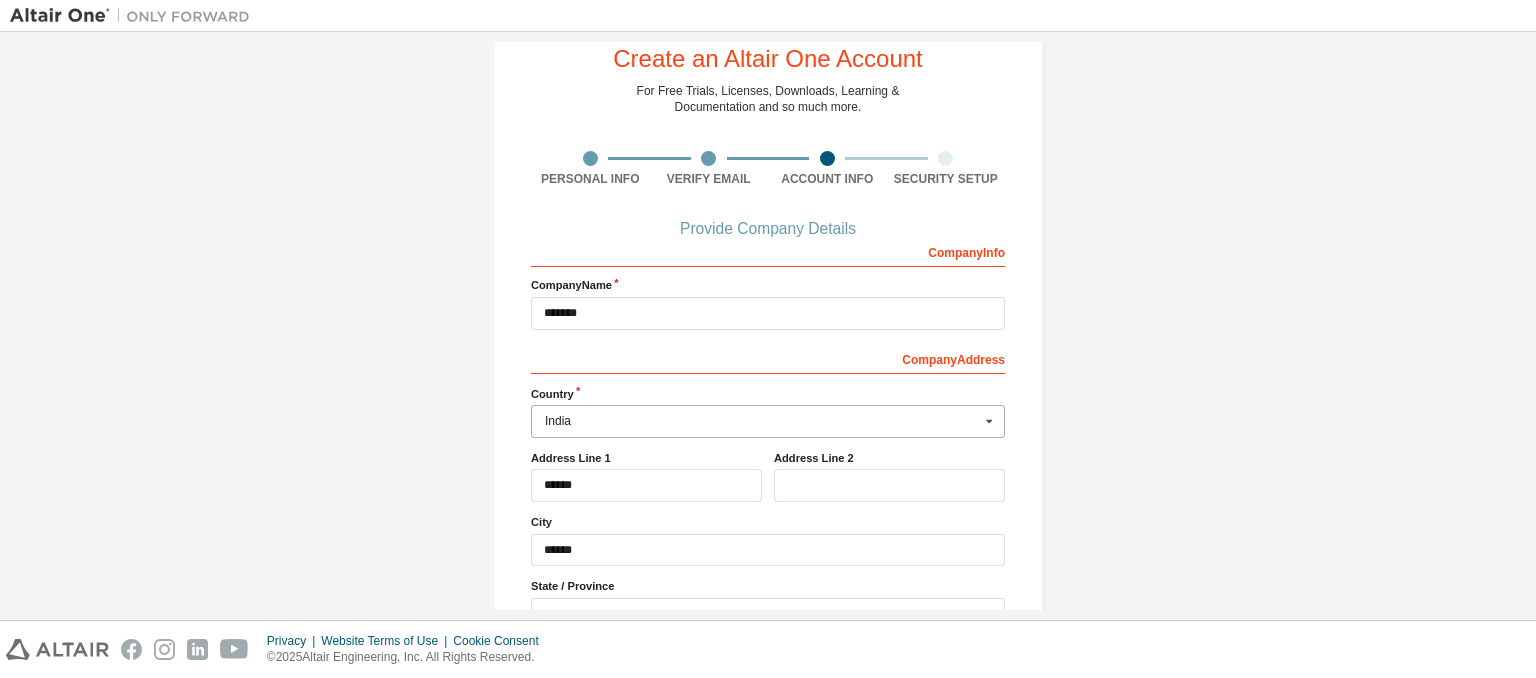 click on "India" at bounding box center [762, 421] 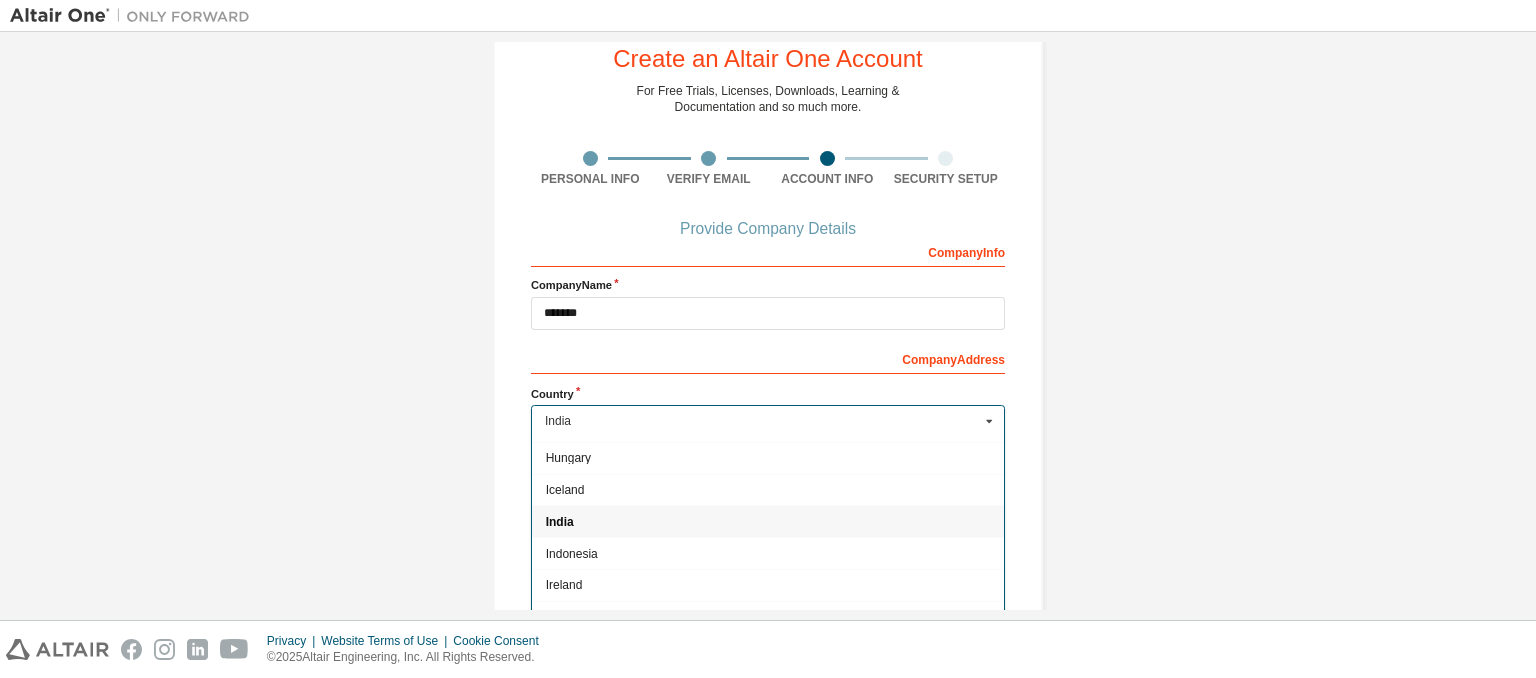 click on "India" at bounding box center [768, 522] 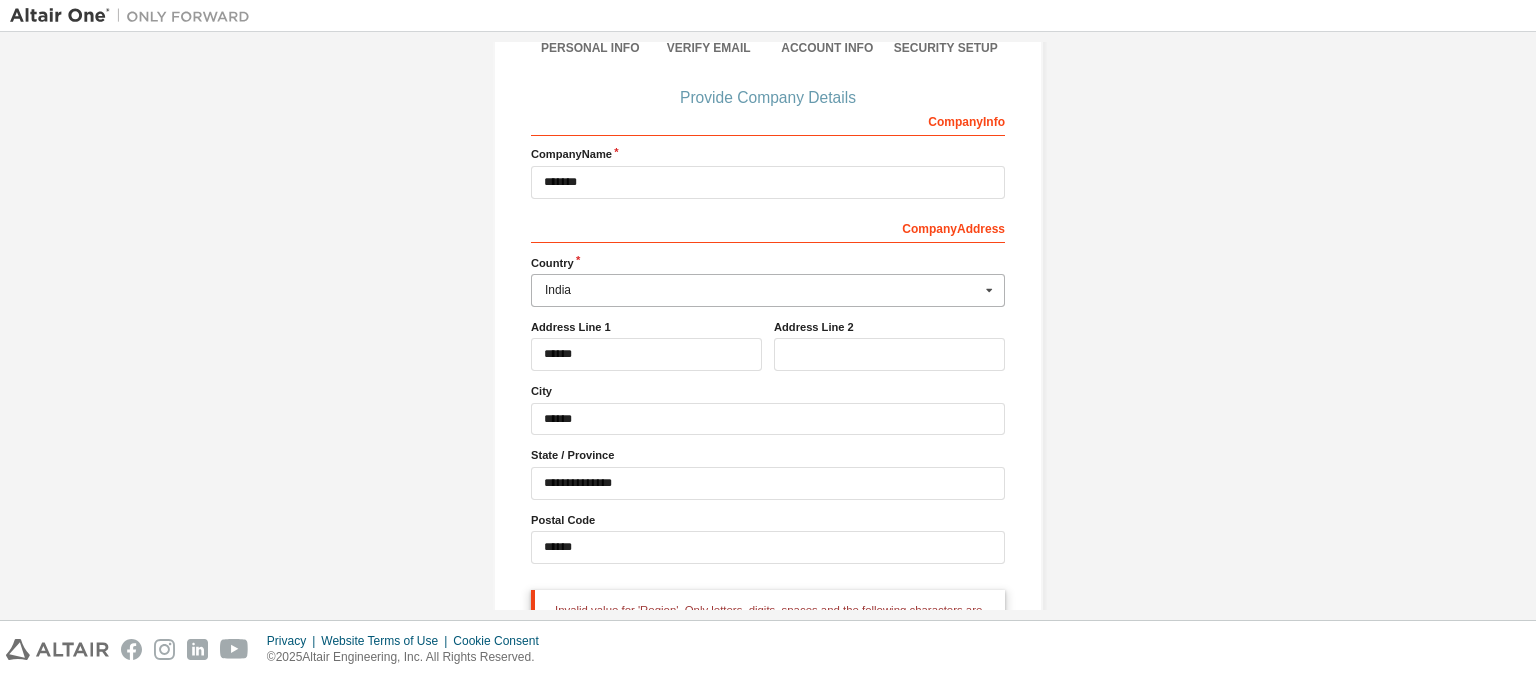 scroll, scrollTop: 301, scrollLeft: 0, axis: vertical 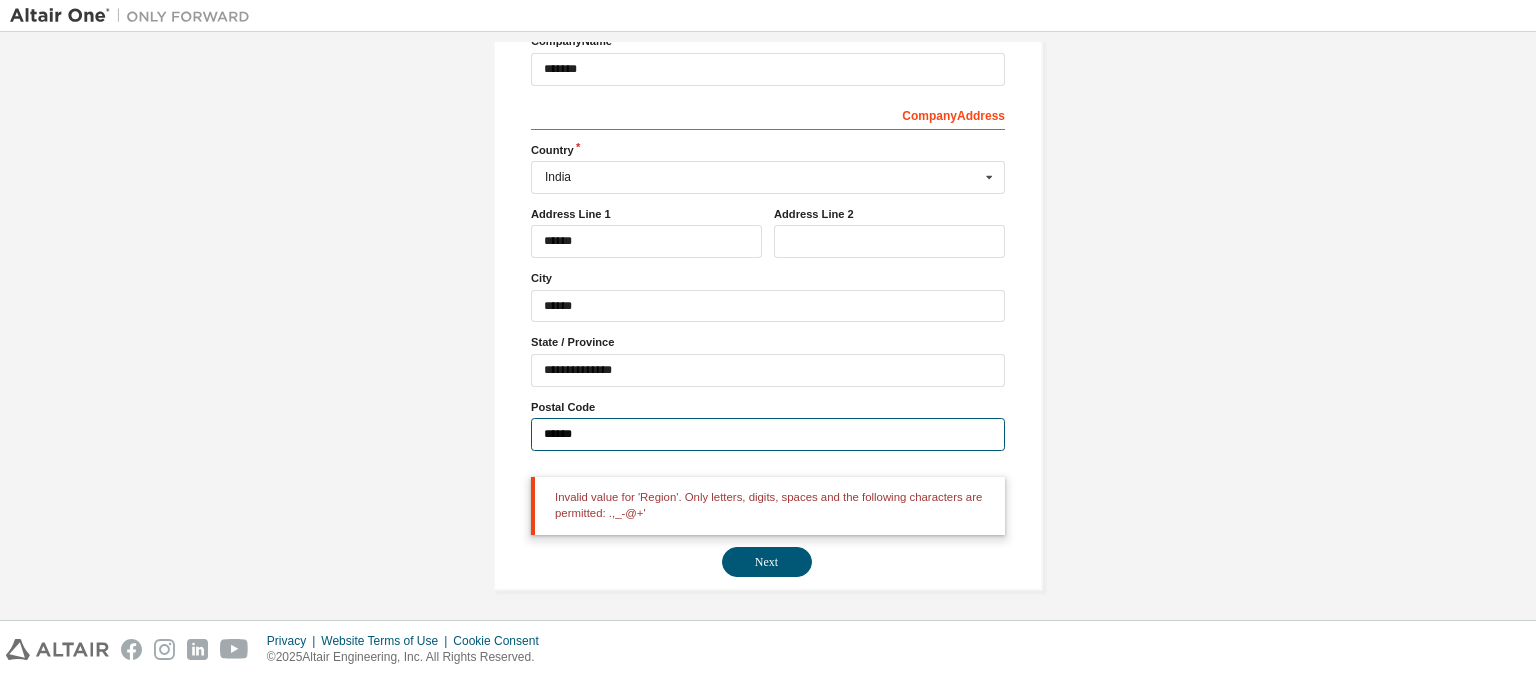 click on "******" at bounding box center (768, 434) 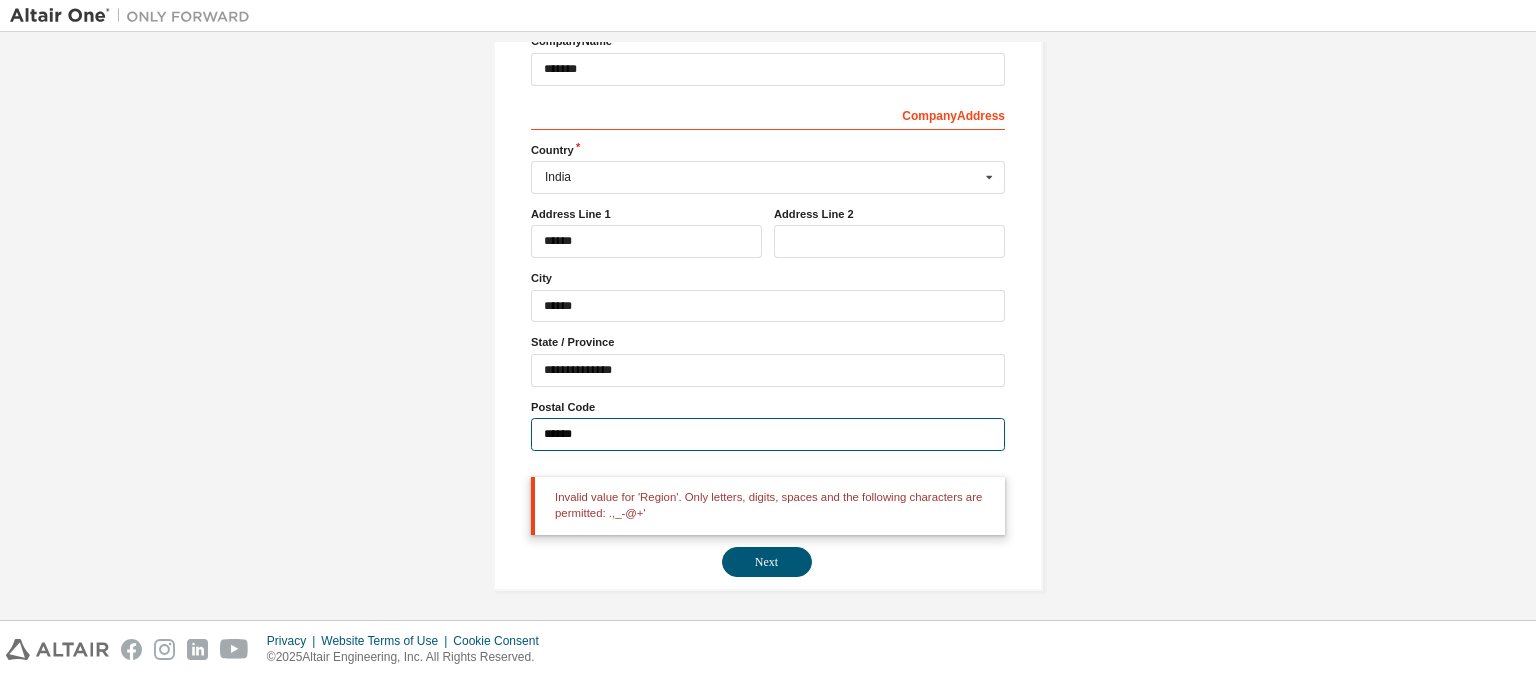 click on "******" at bounding box center (768, 434) 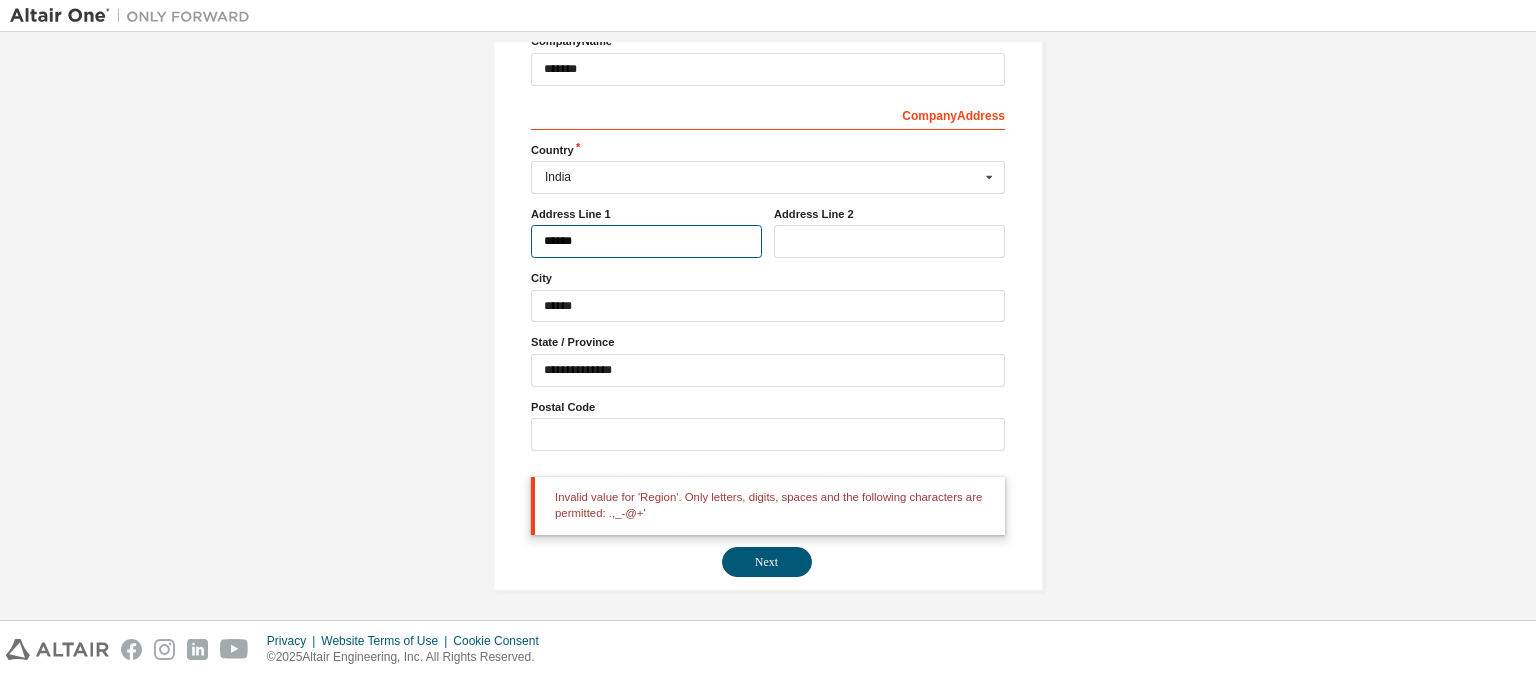 type 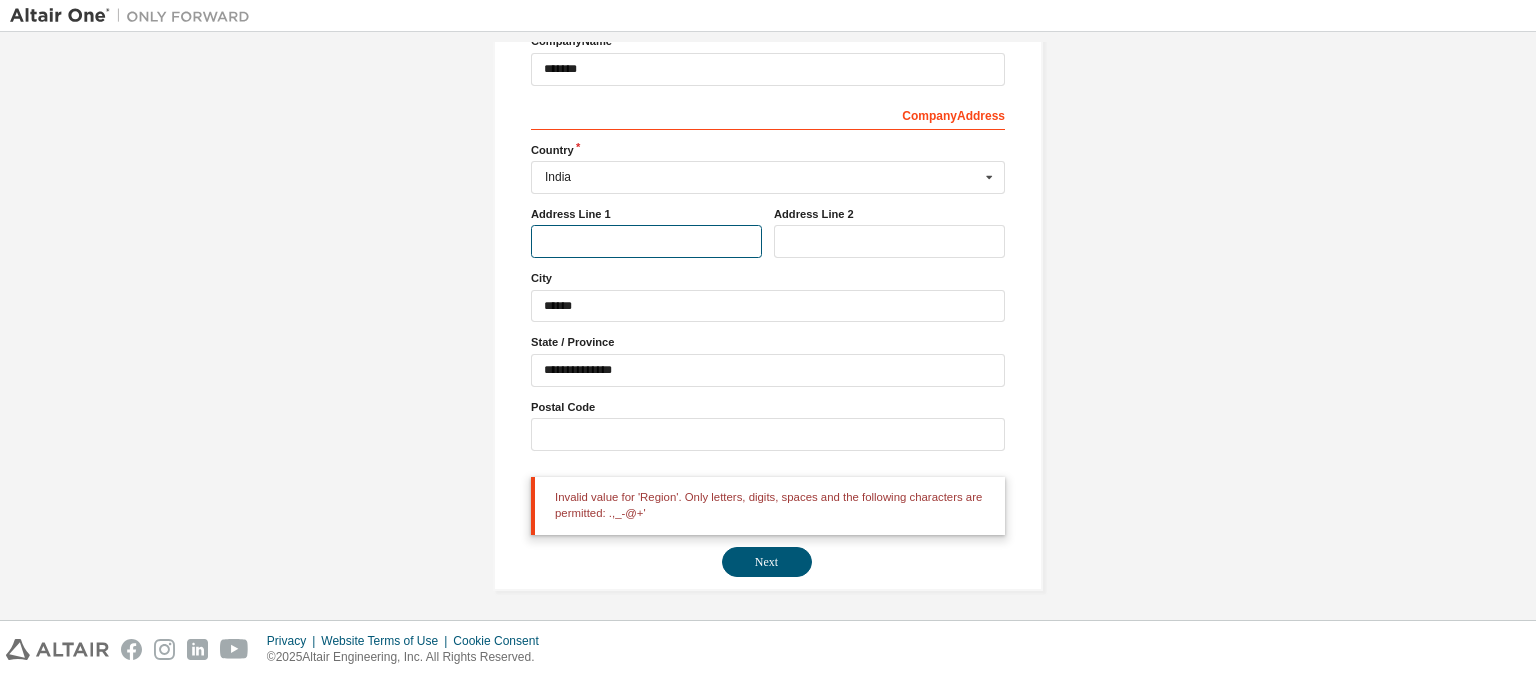 type 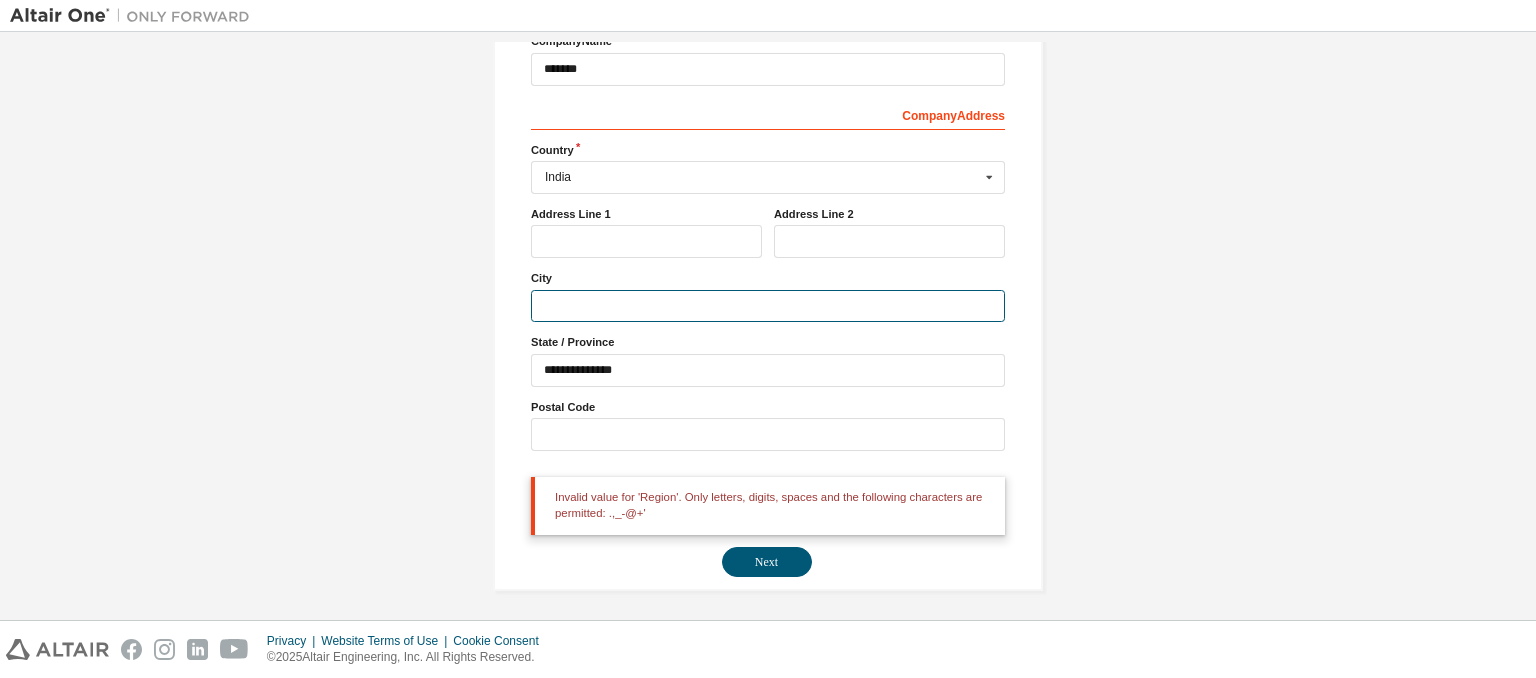 type 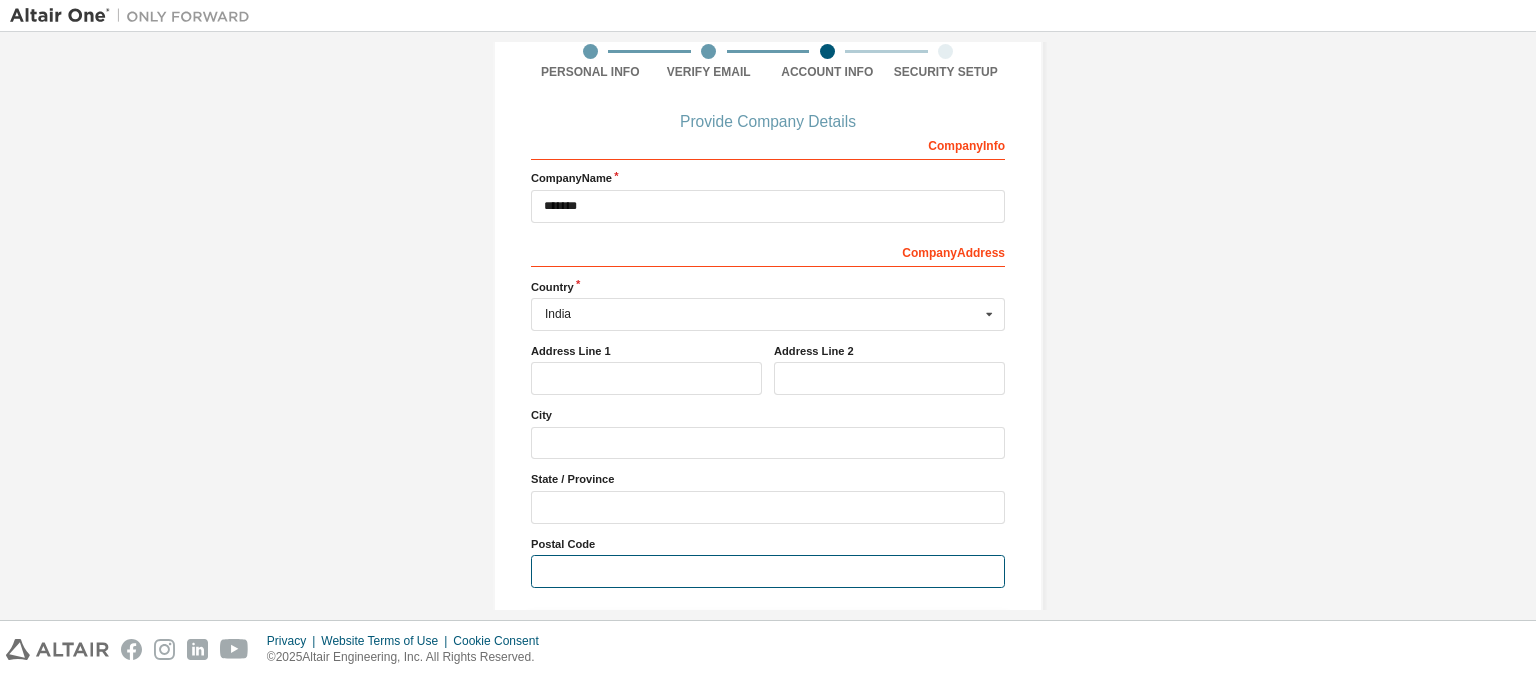 scroll, scrollTop: 161, scrollLeft: 0, axis: vertical 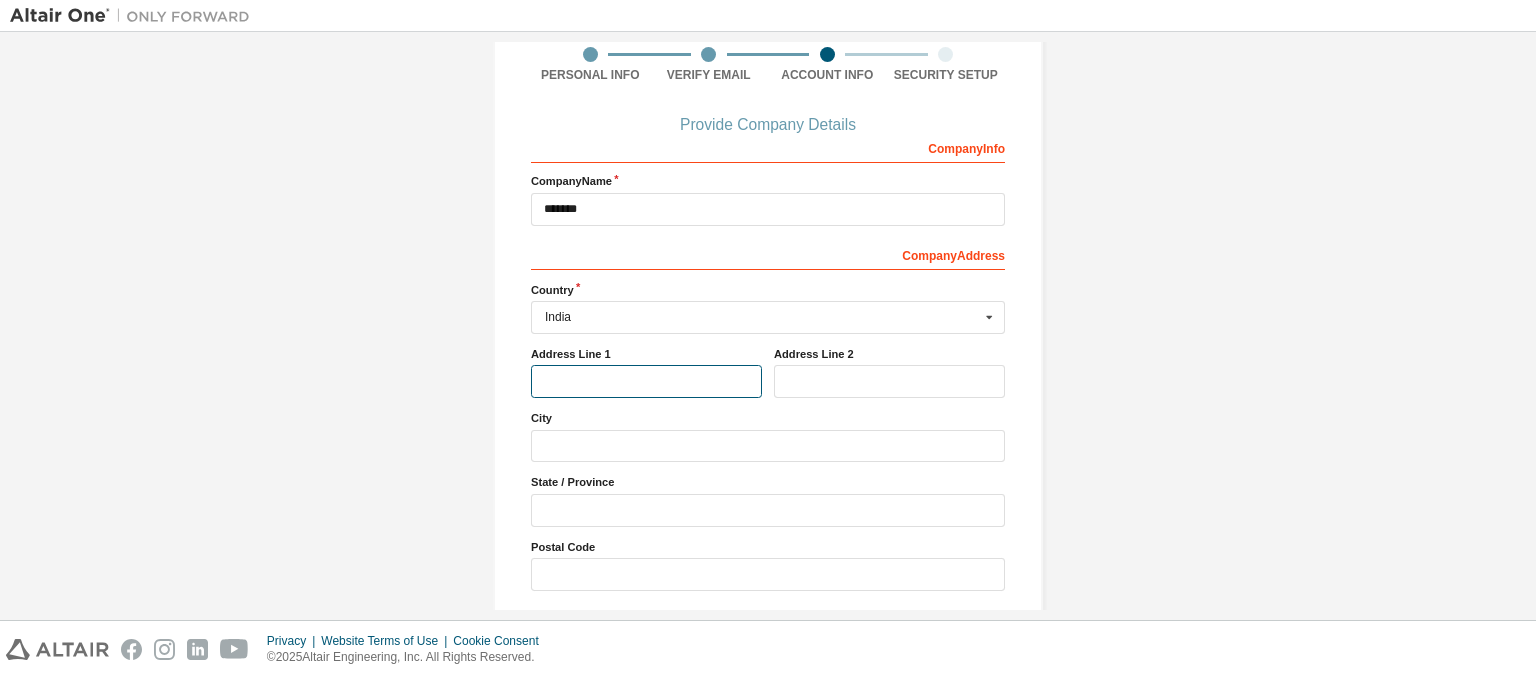 click at bounding box center (646, 381) 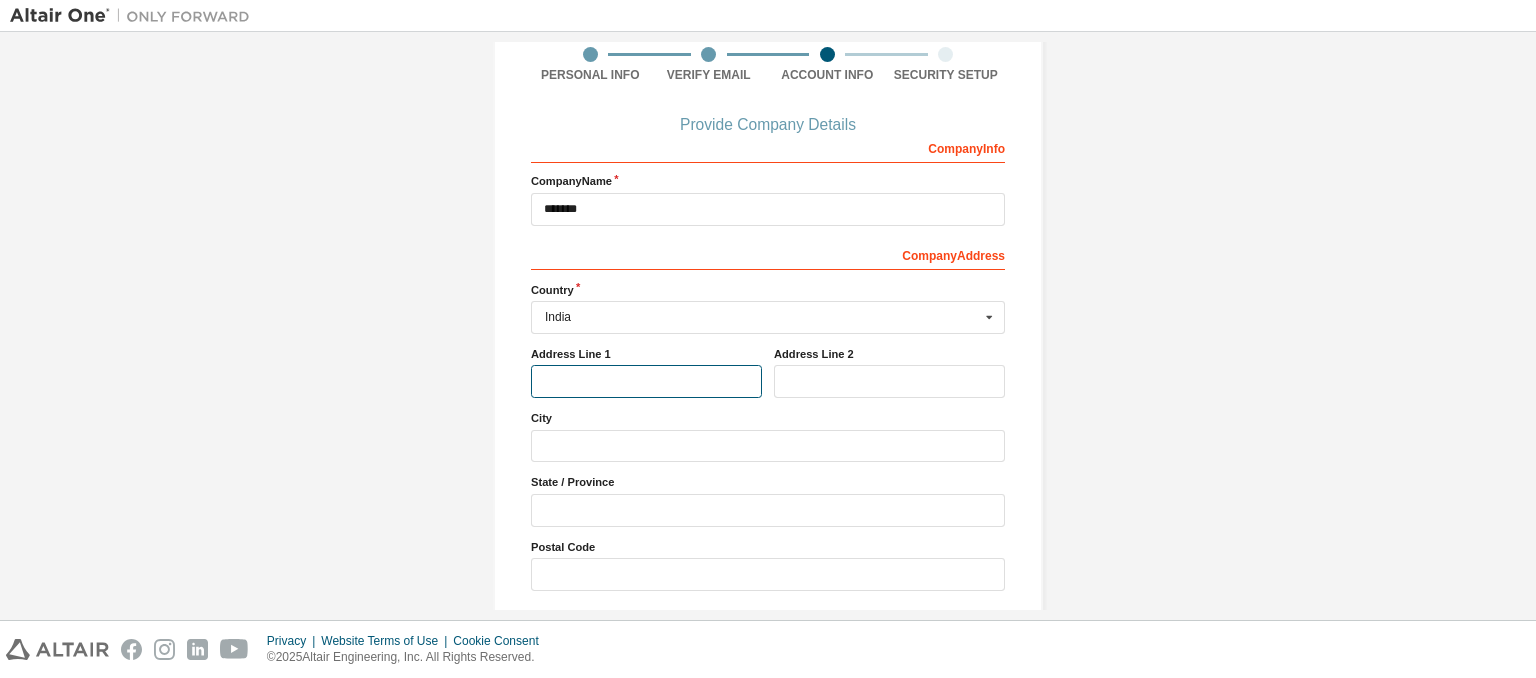 type on "******" 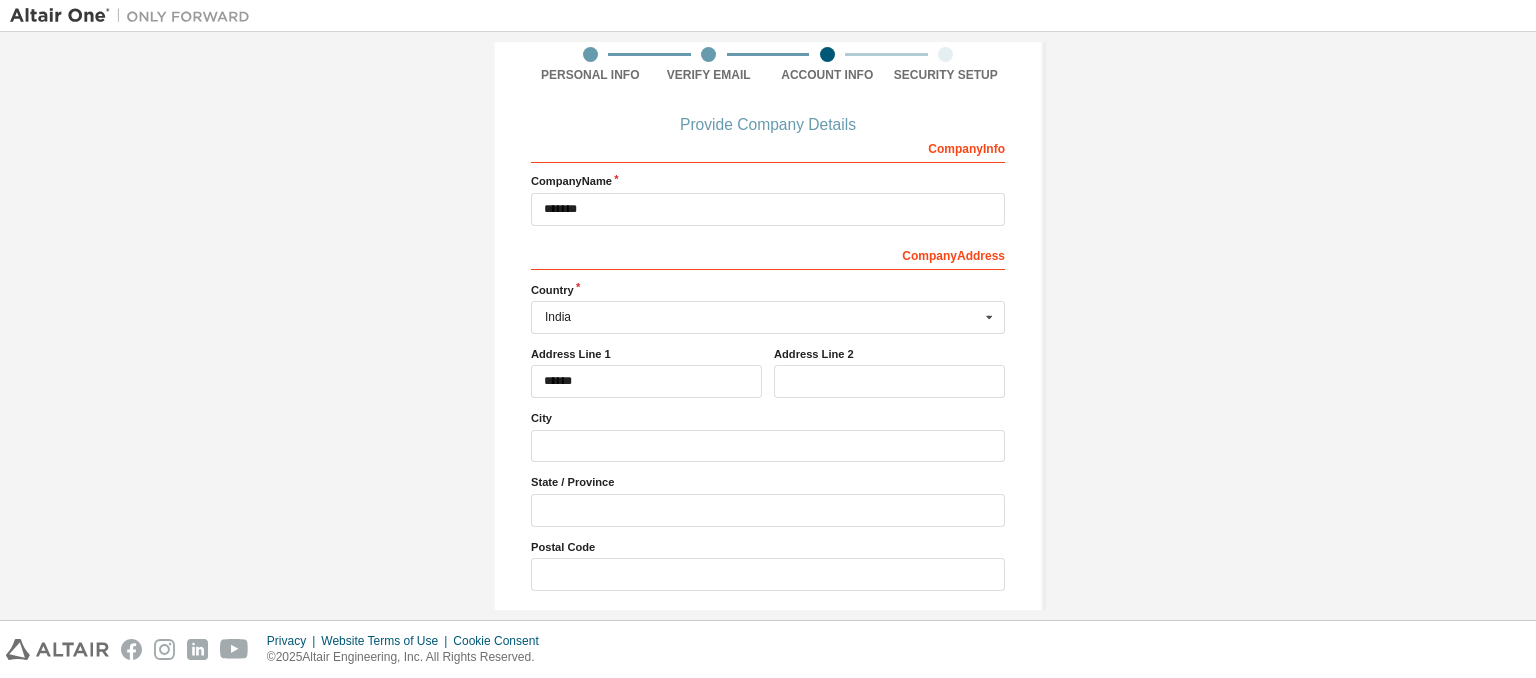 type on "***" 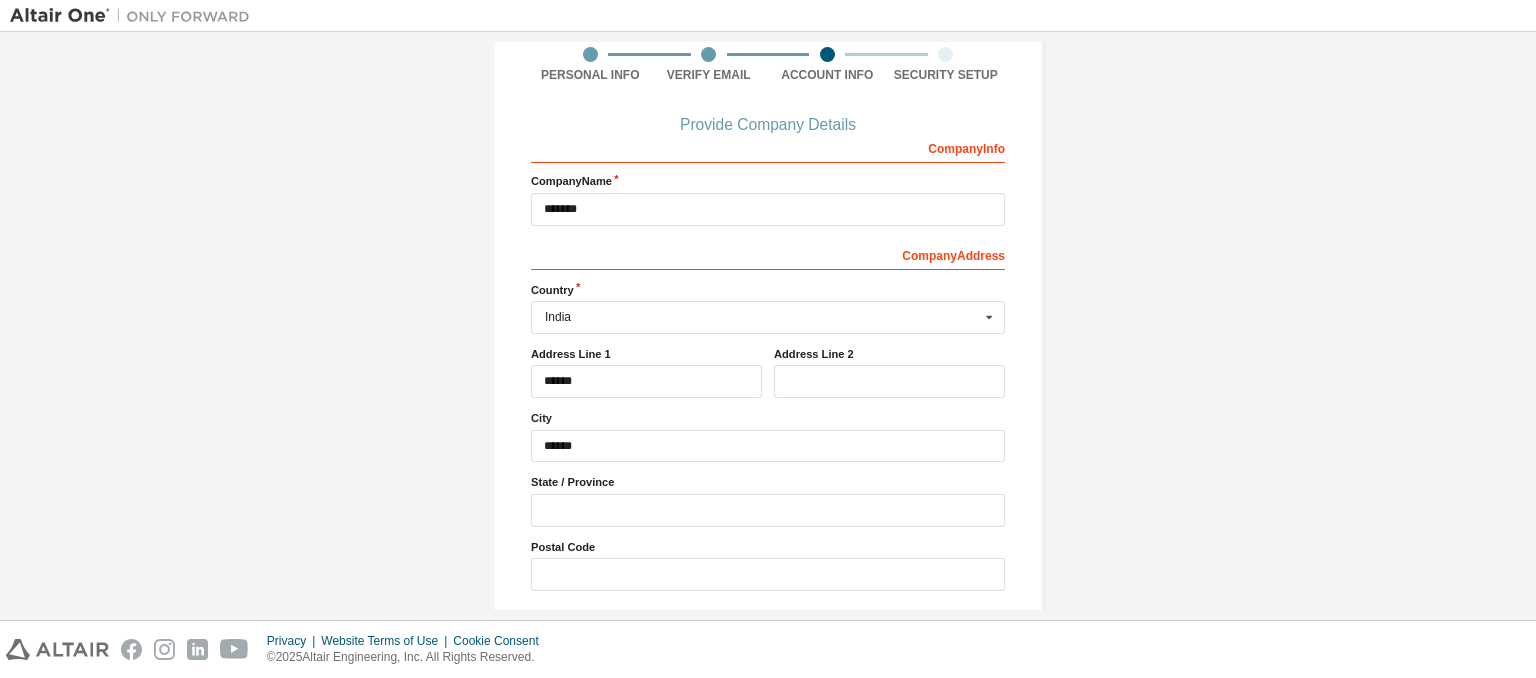 type on "**********" 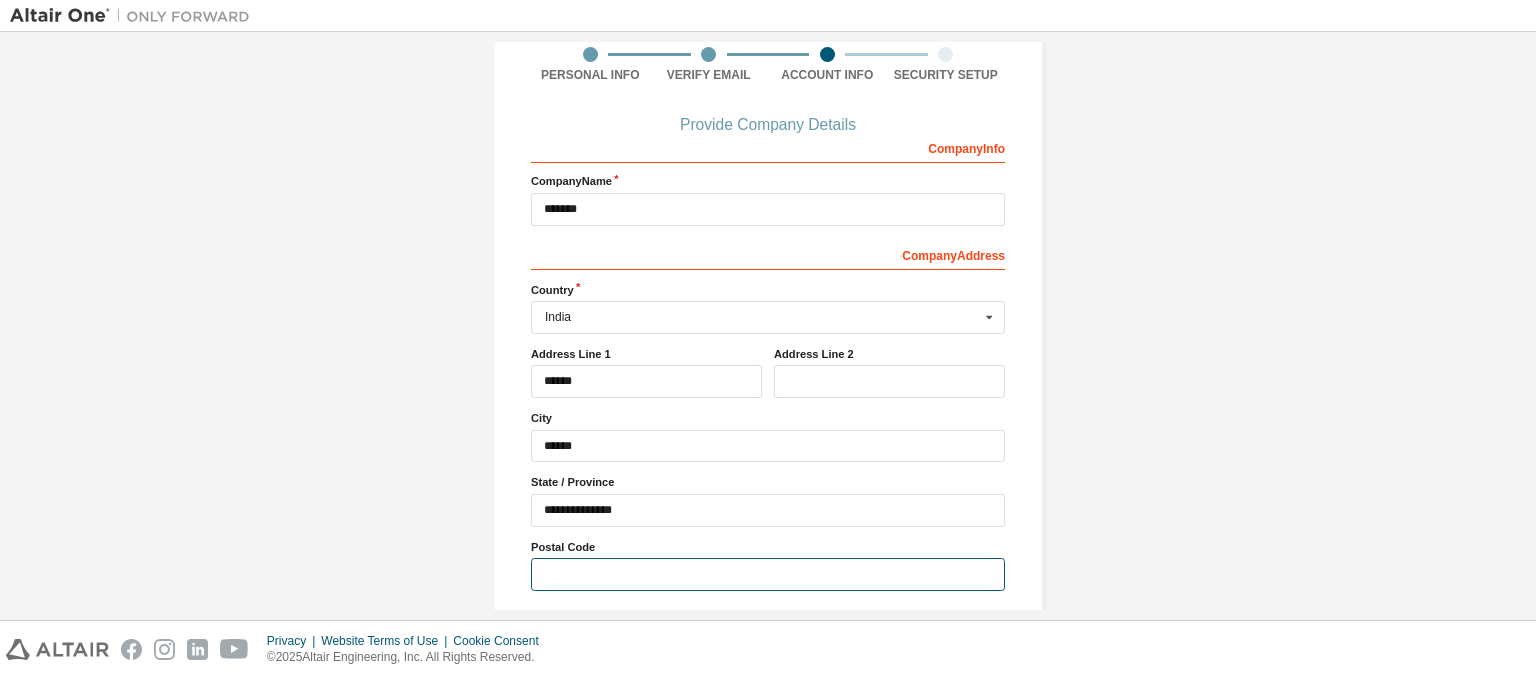 type on "******" 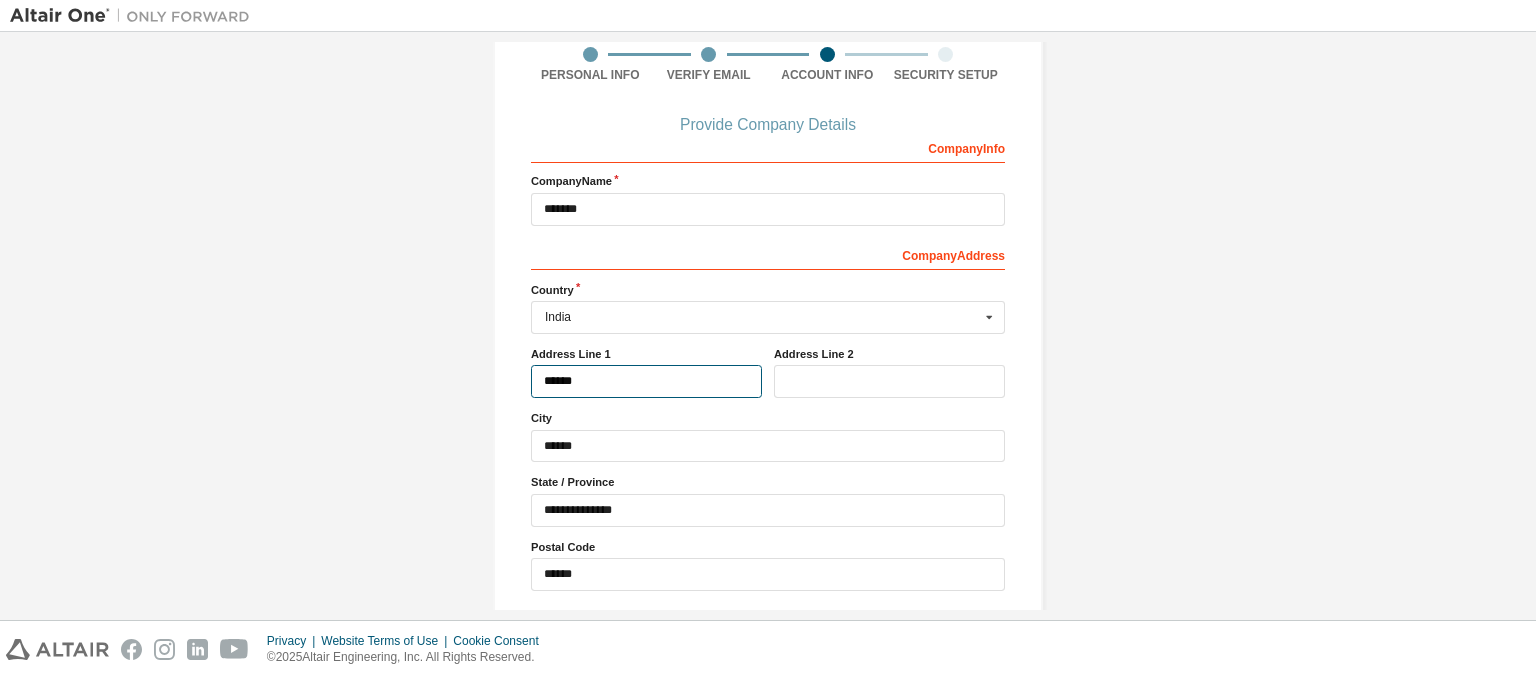 type on "***" 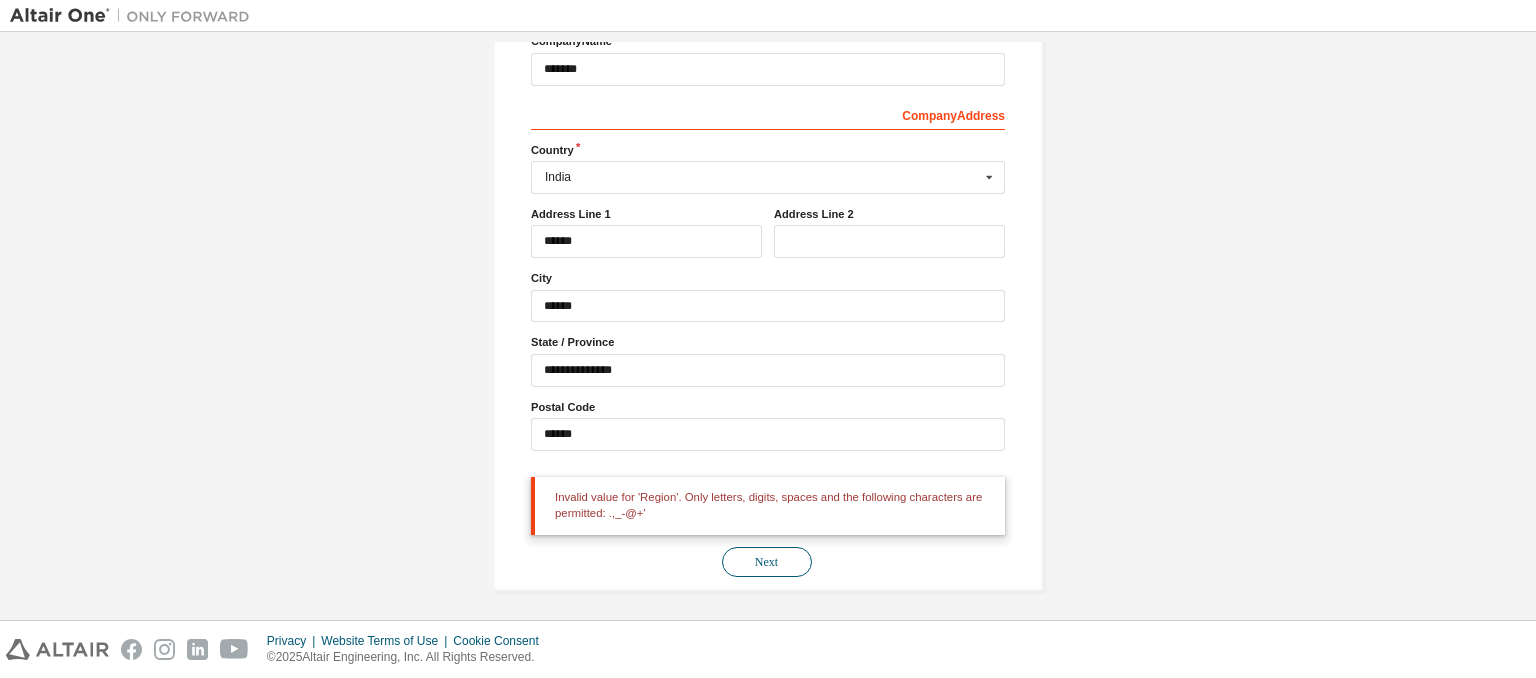 click on "Next" at bounding box center [767, 562] 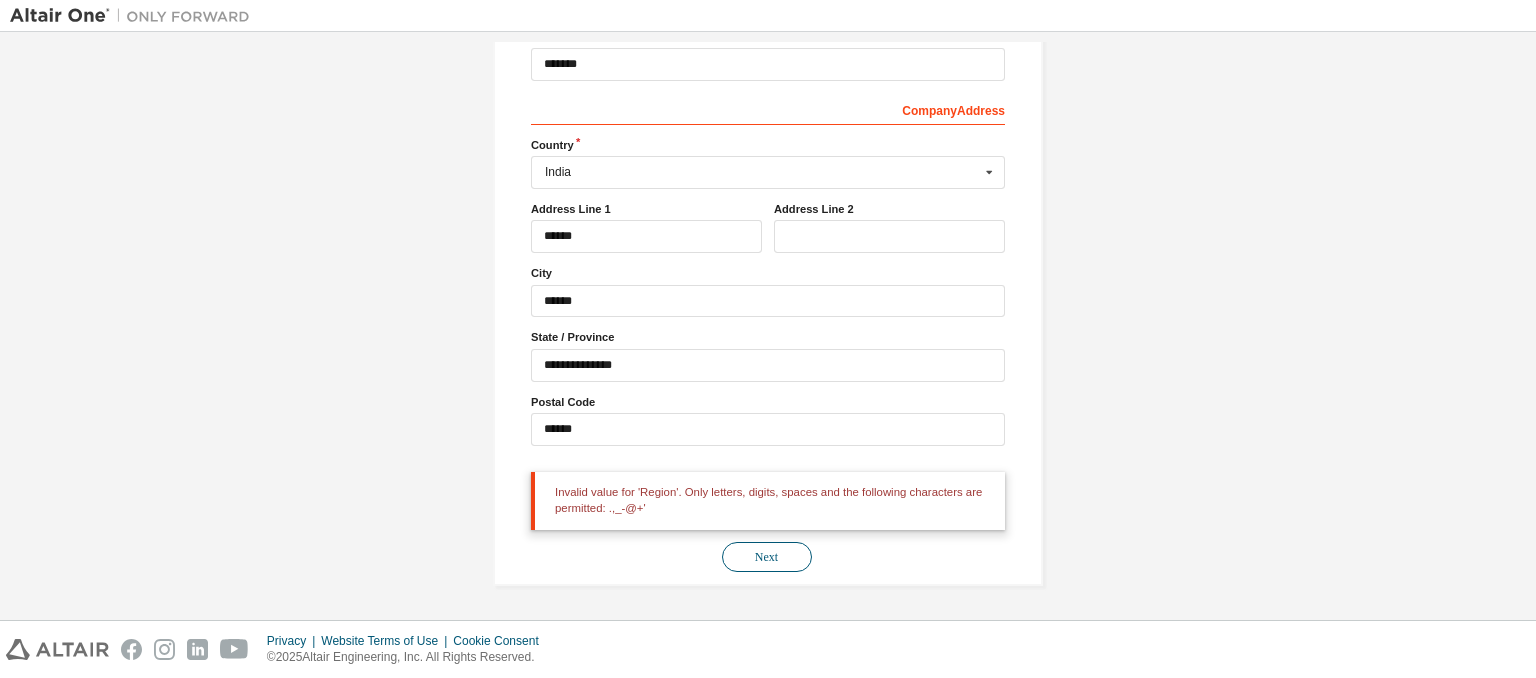 scroll, scrollTop: 301, scrollLeft: 0, axis: vertical 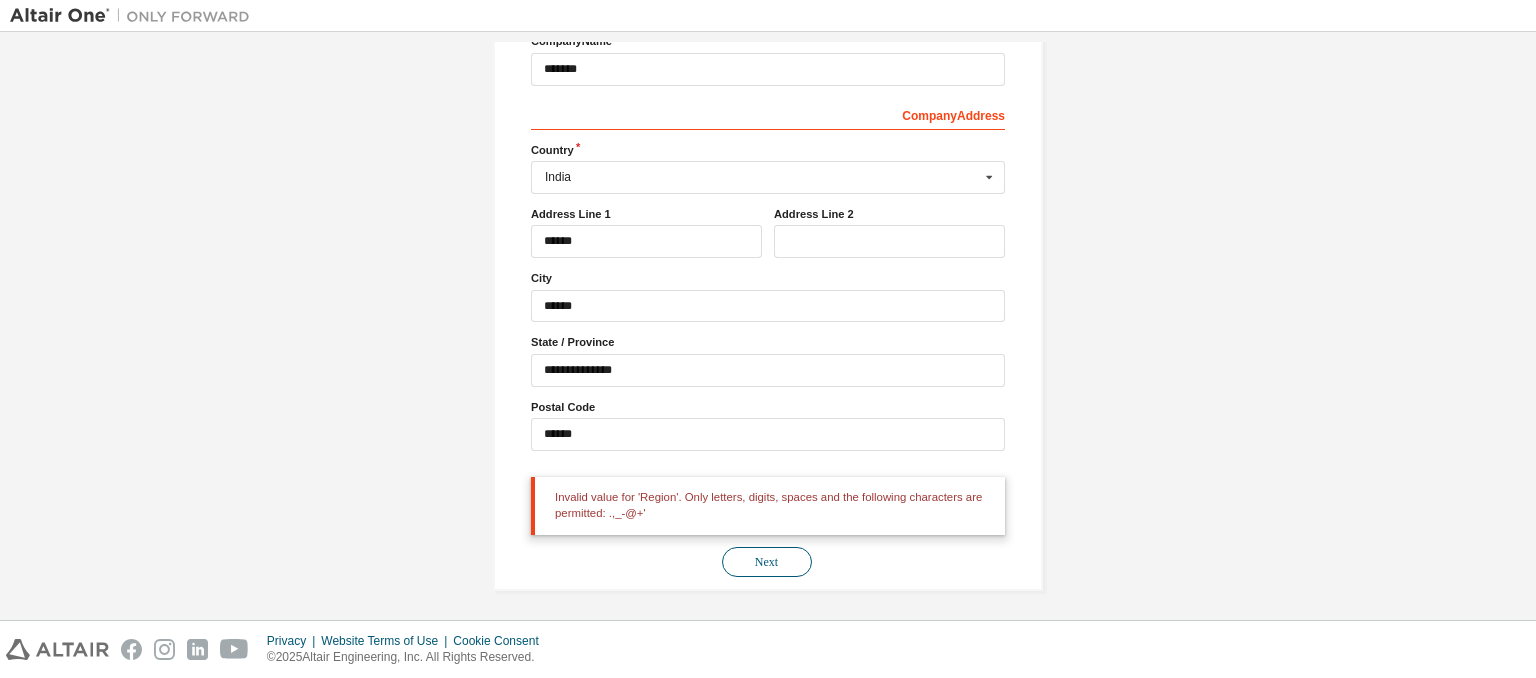 click on "Next" at bounding box center (767, 562) 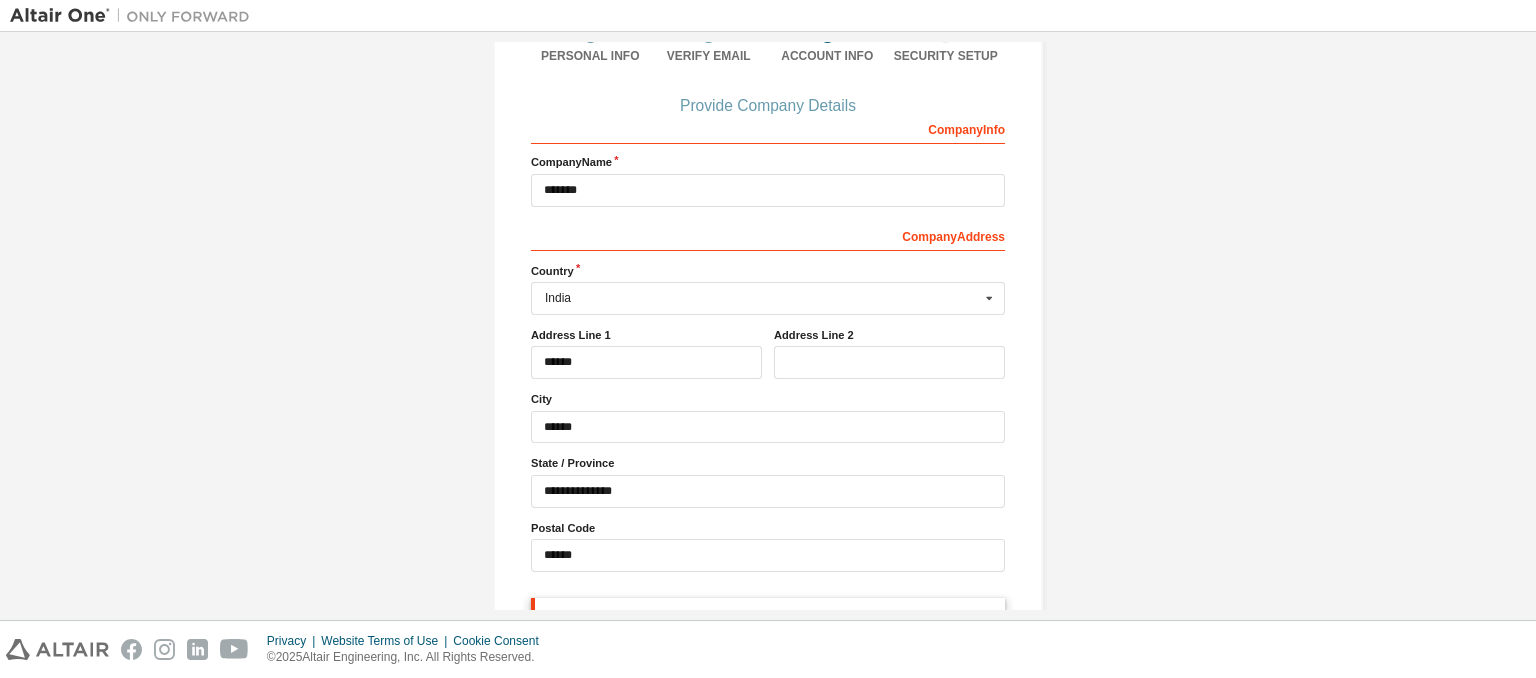 scroll, scrollTop: 301, scrollLeft: 0, axis: vertical 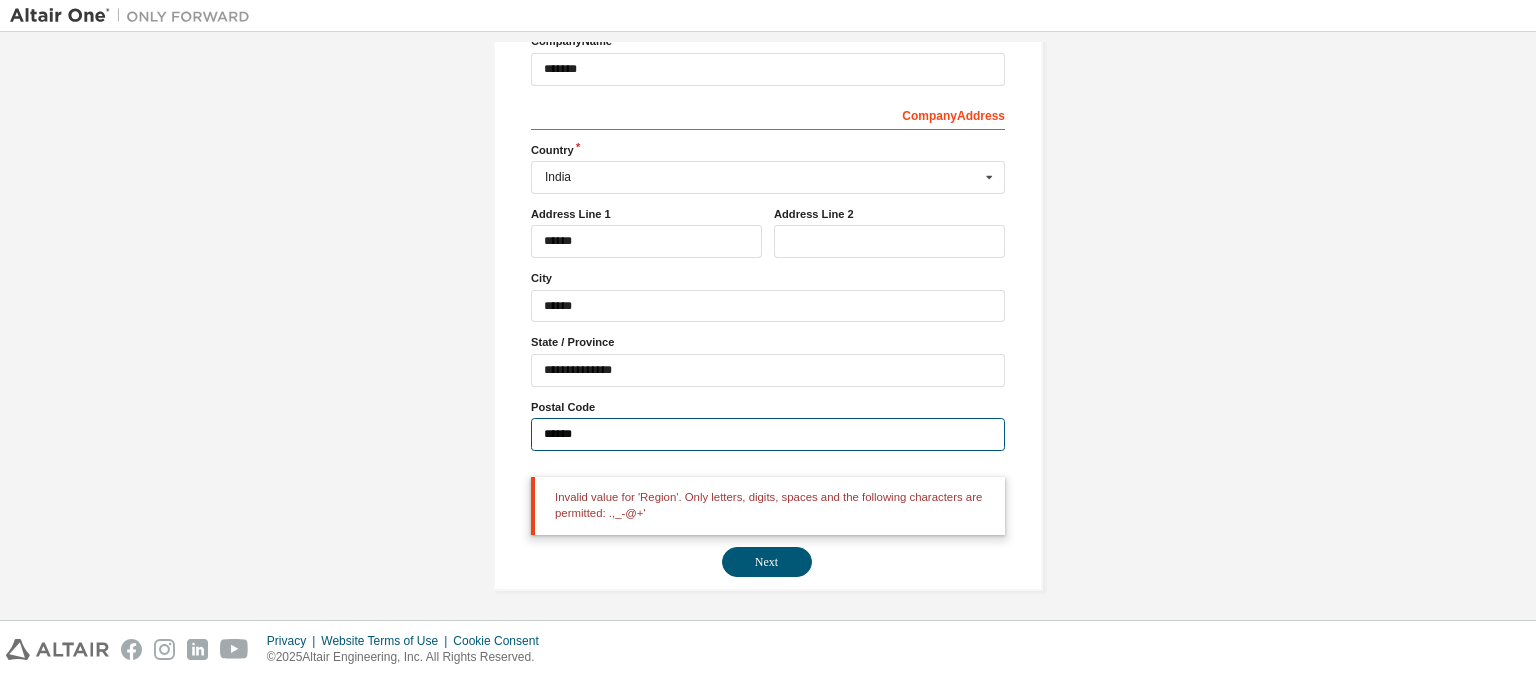 click on "******" at bounding box center [768, 434] 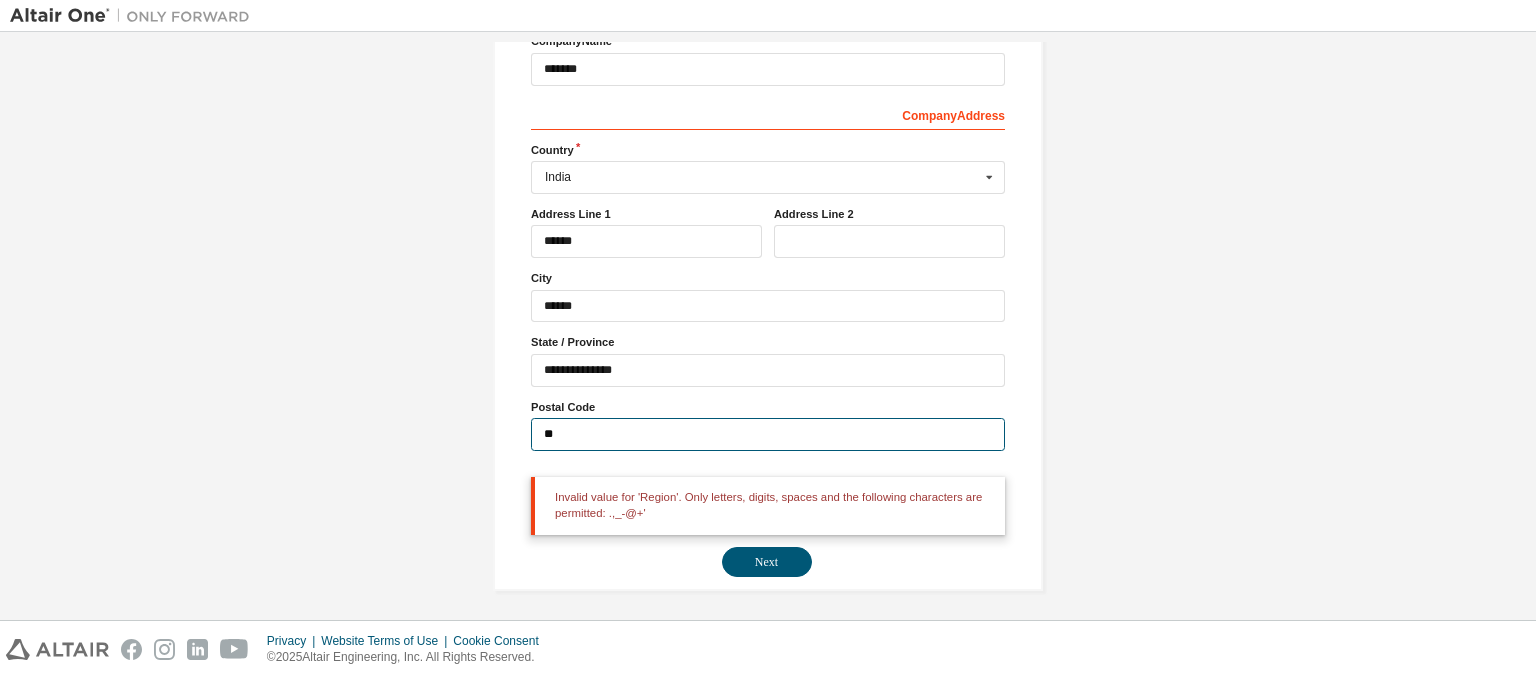 type on "*" 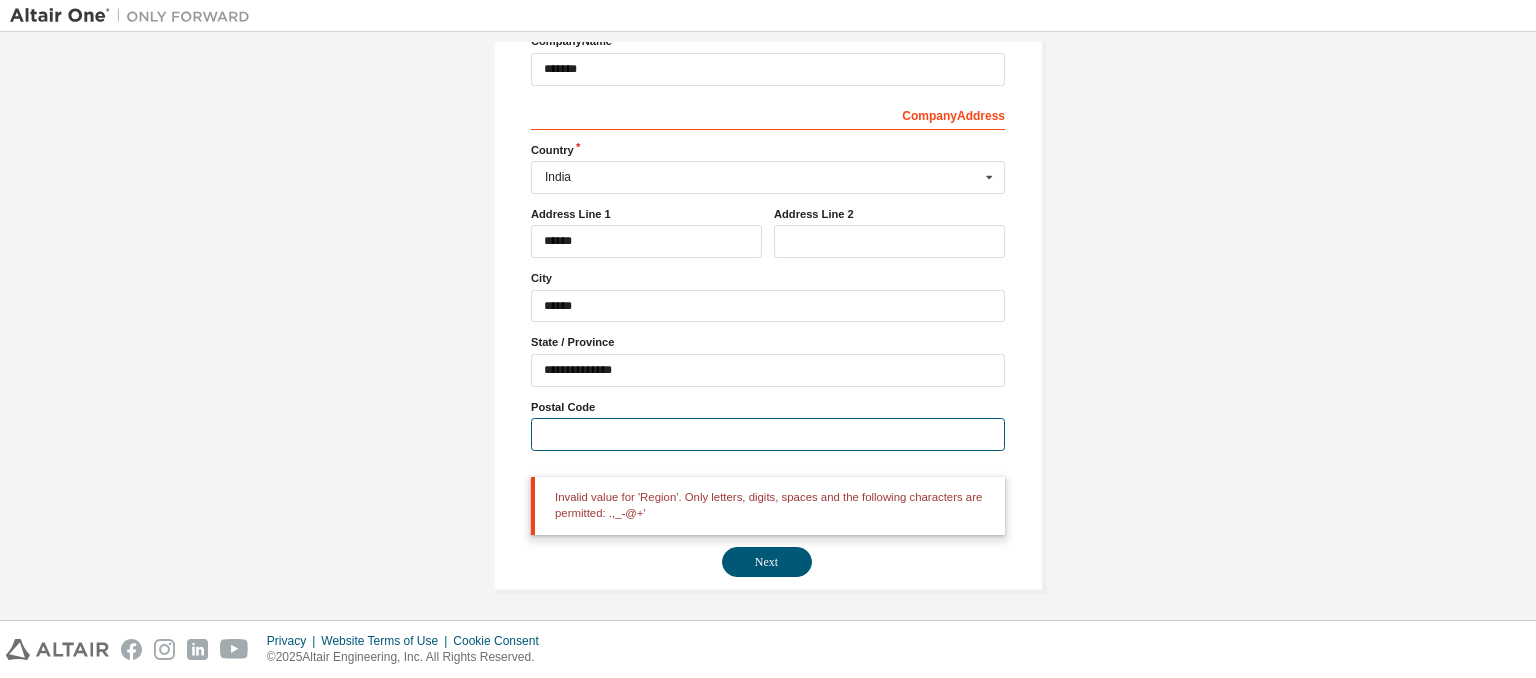 type 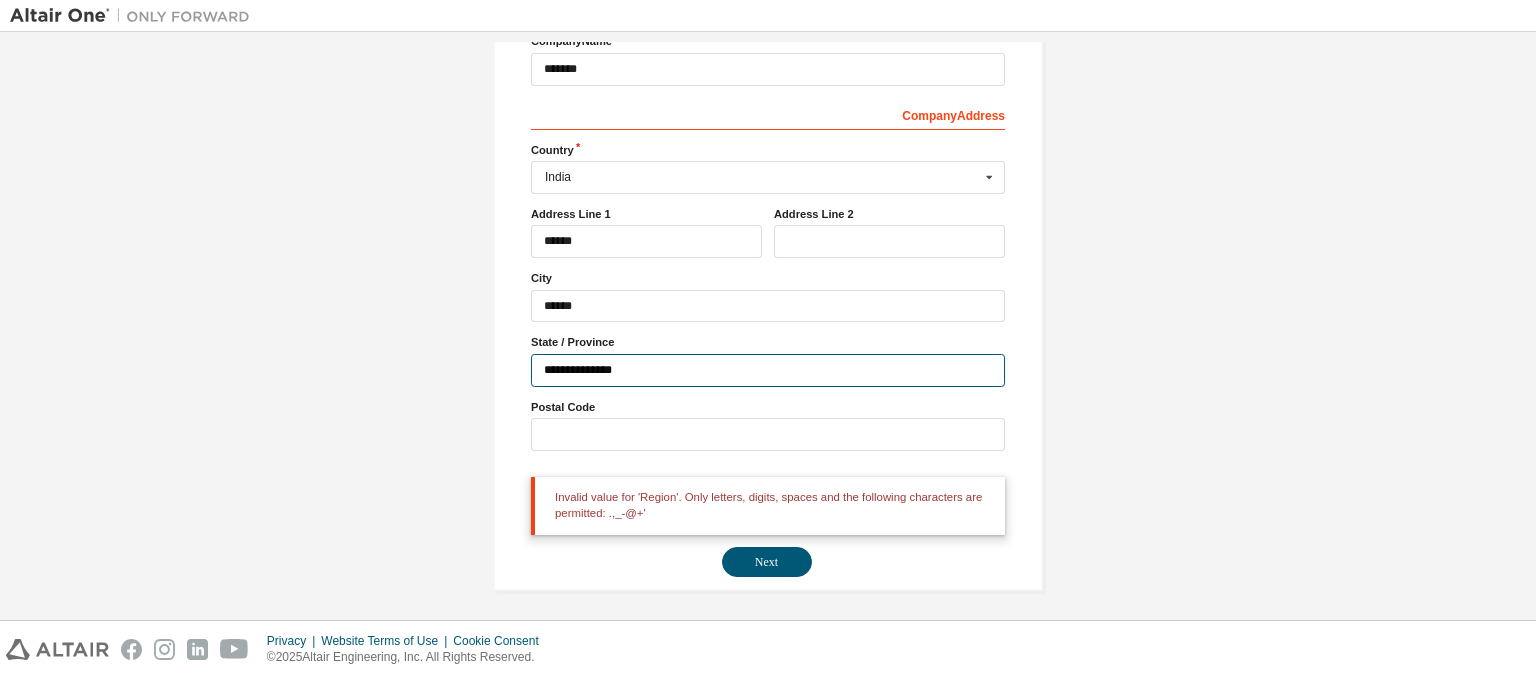 click on "**********" at bounding box center (768, 370) 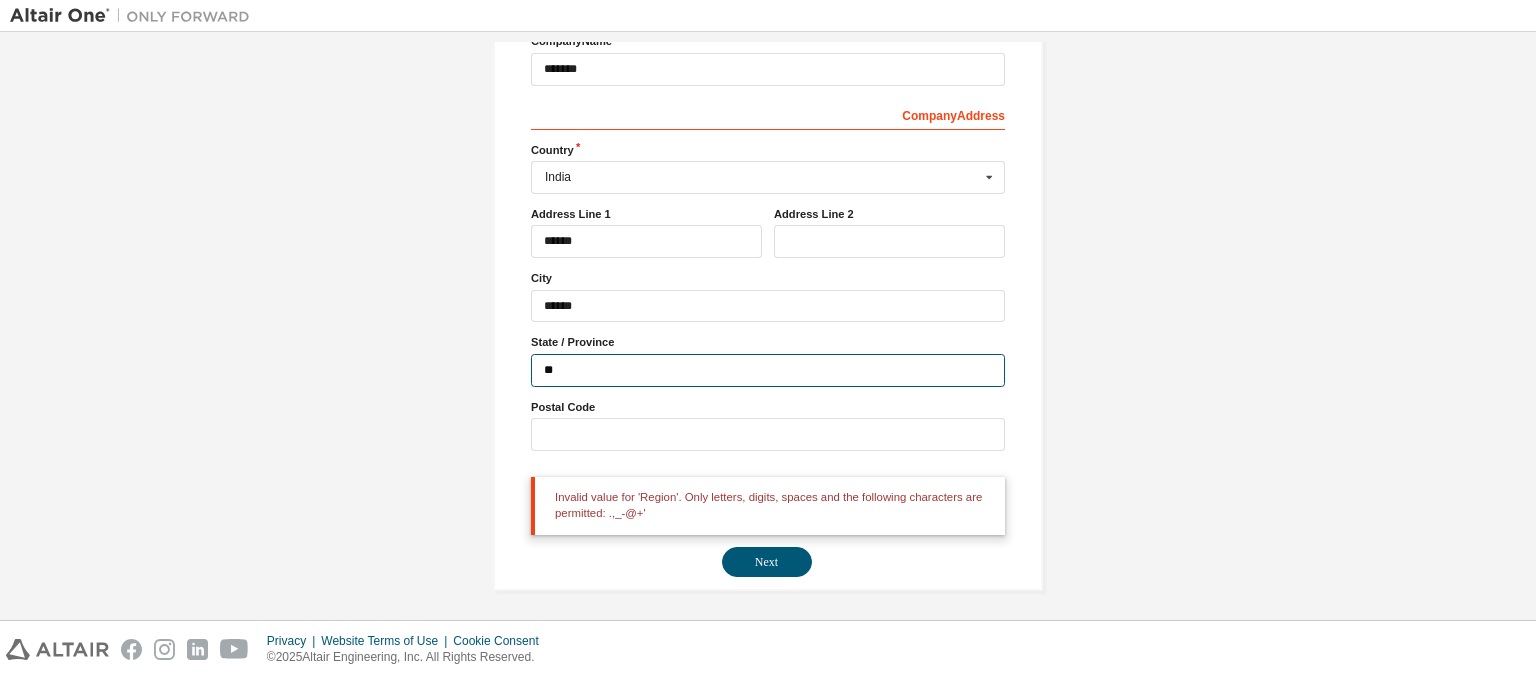 type on "*" 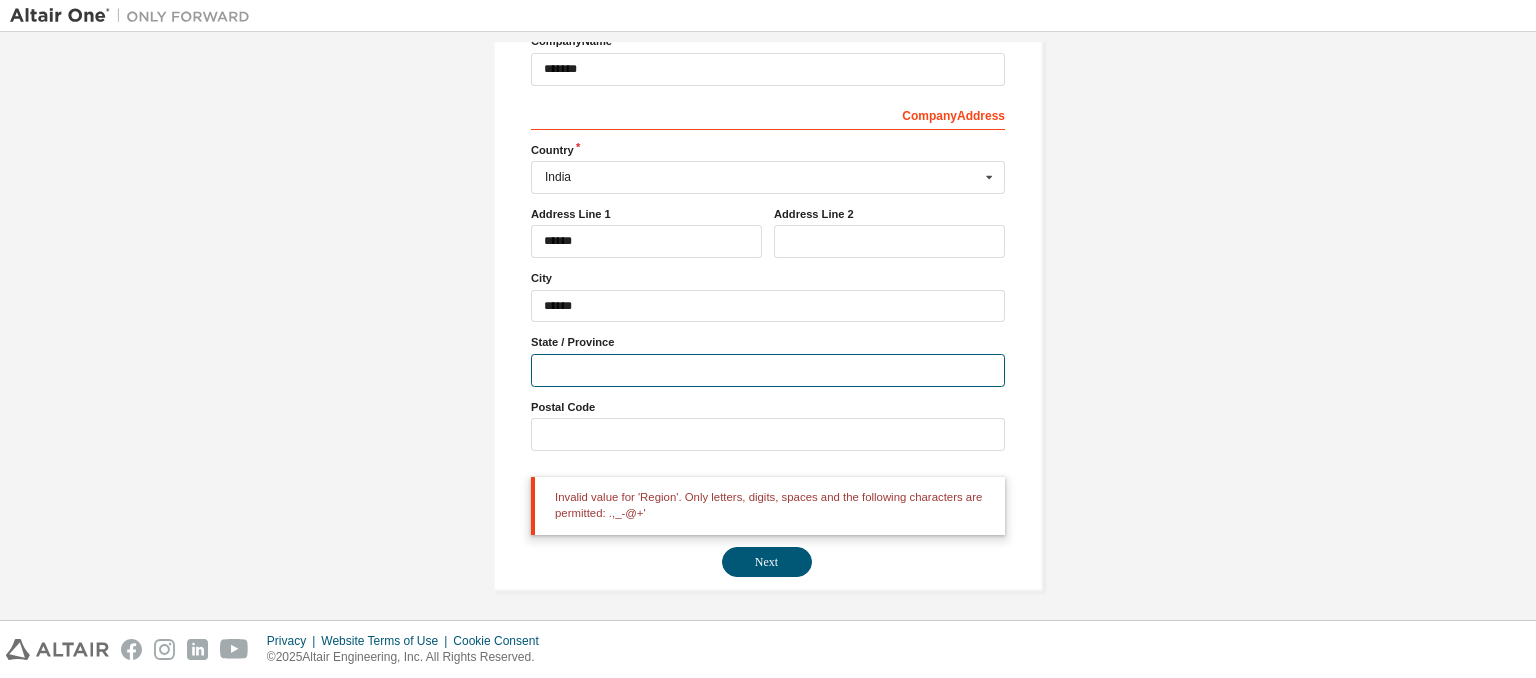 type 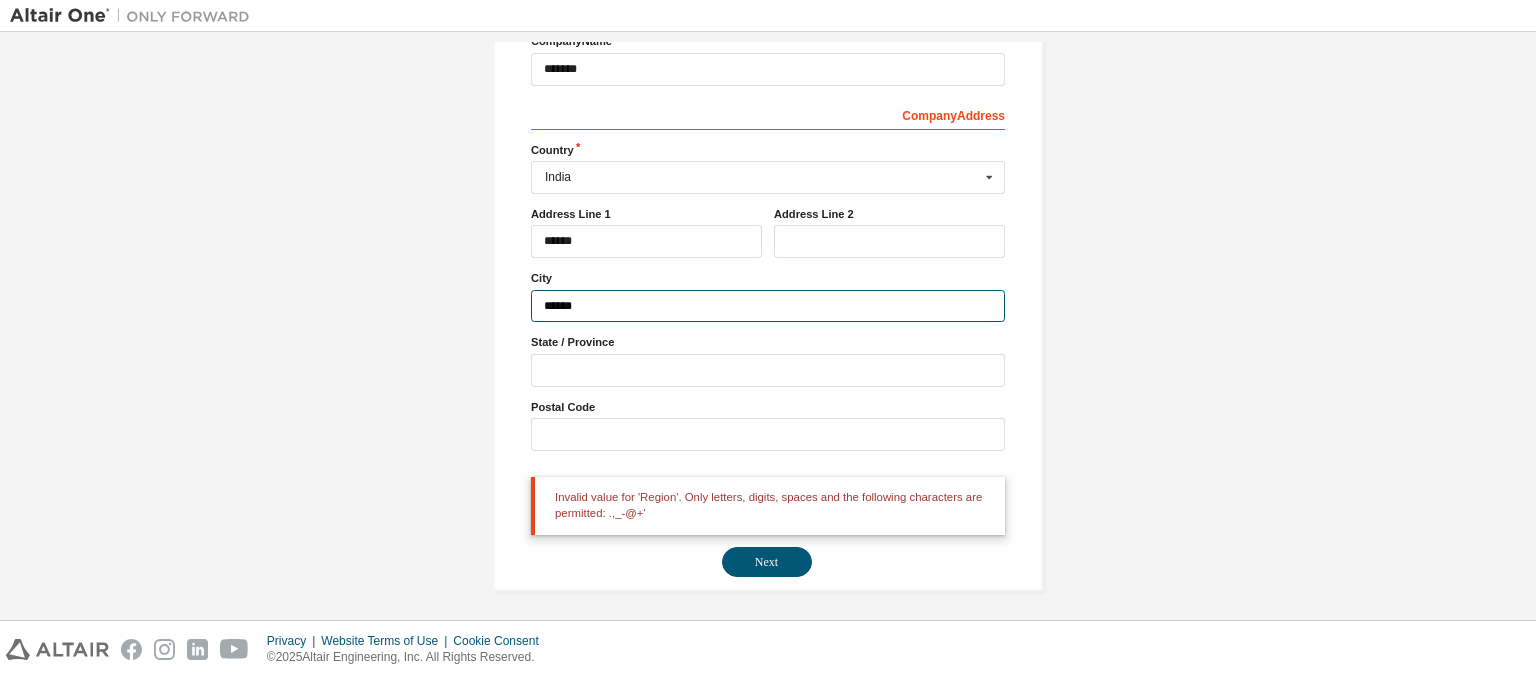 click on "******" at bounding box center [768, 306] 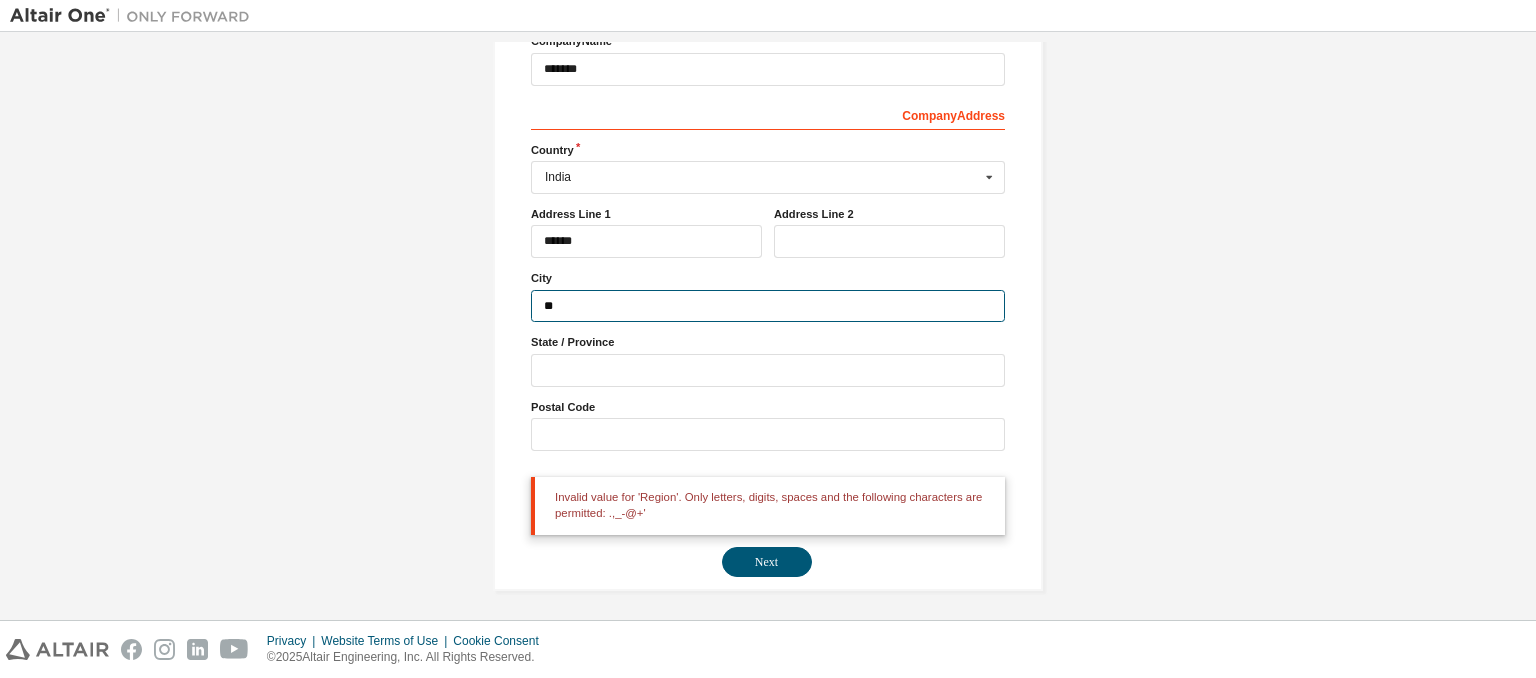 type on "*" 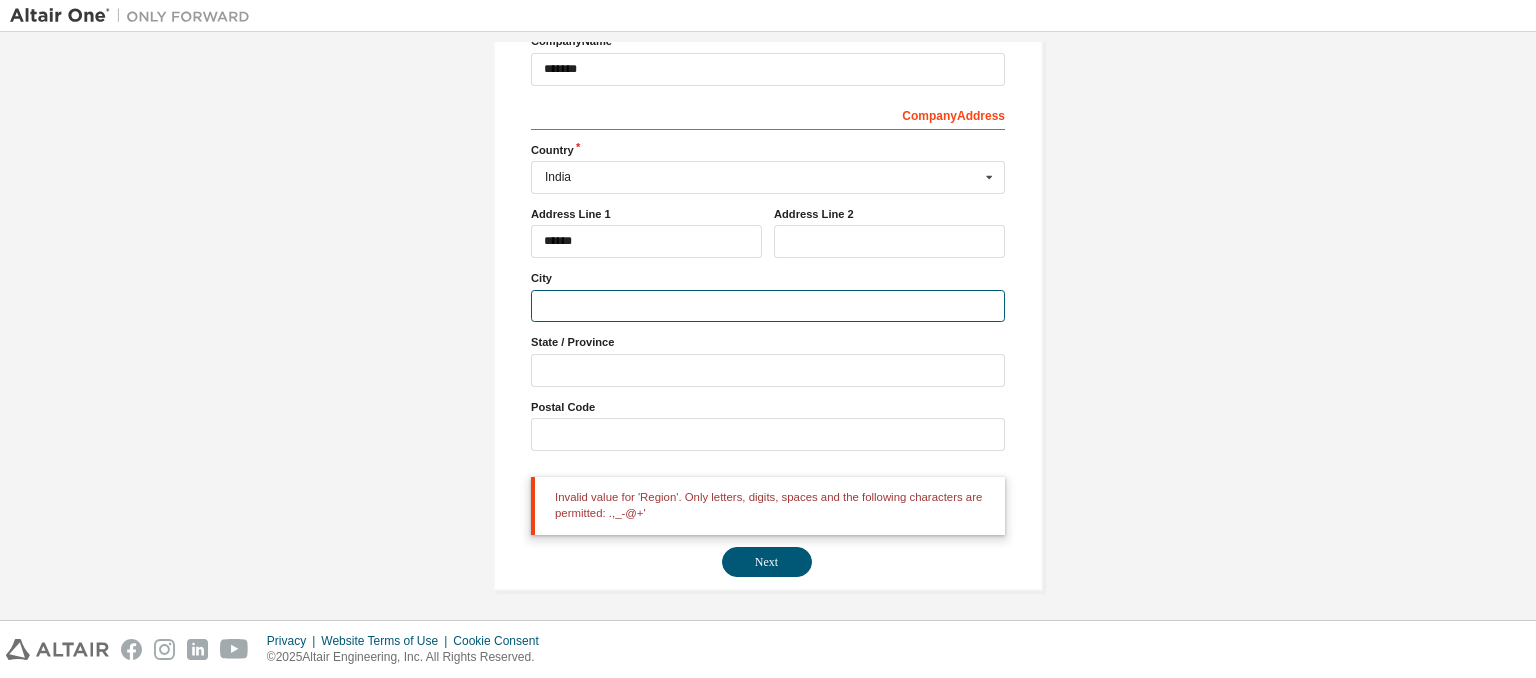 type 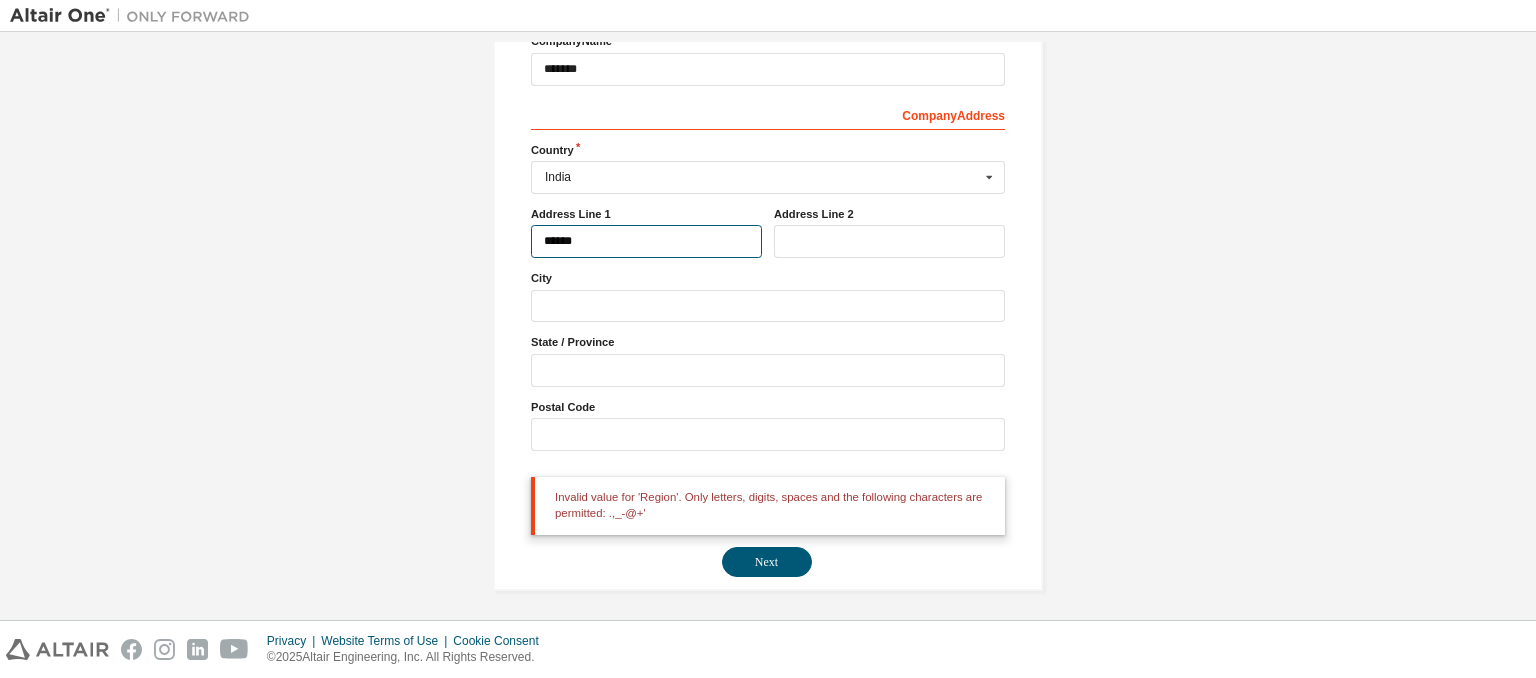 click on "******" at bounding box center [646, 241] 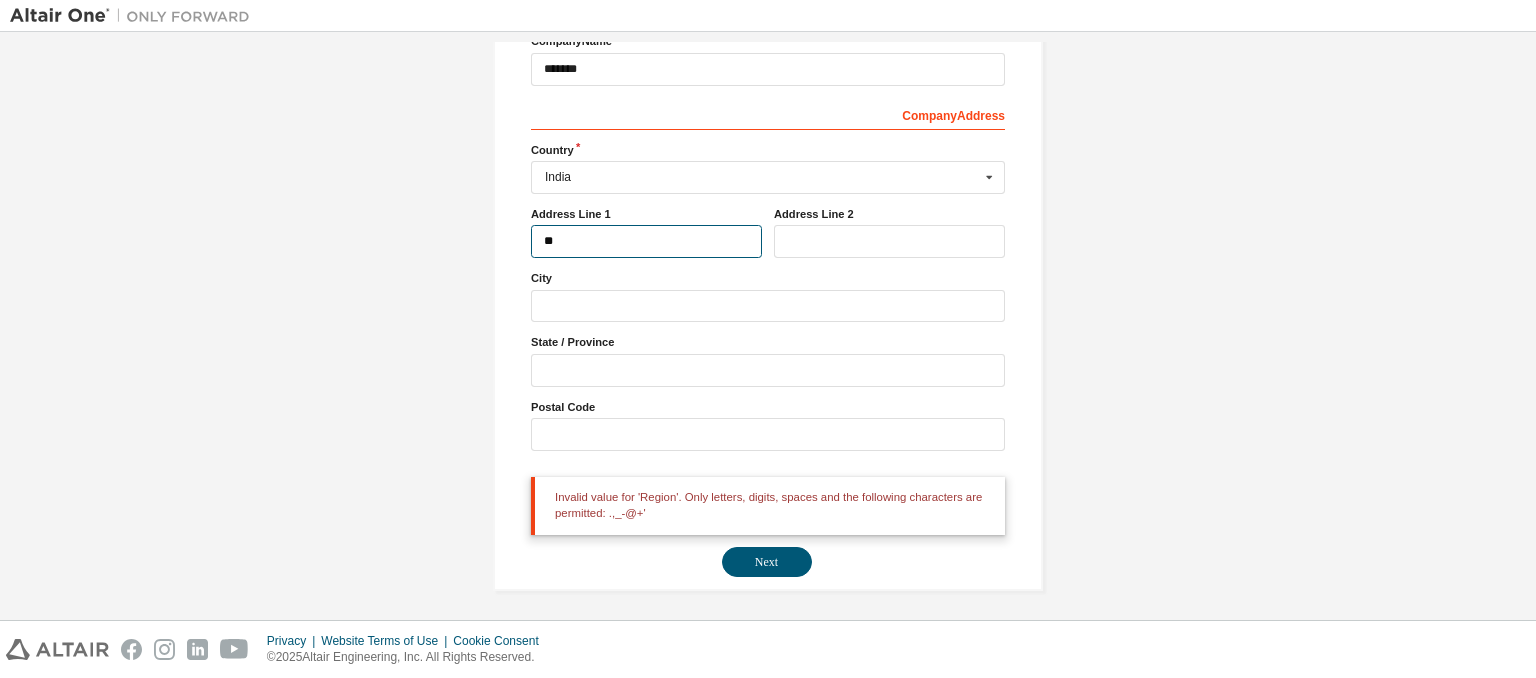 type on "*" 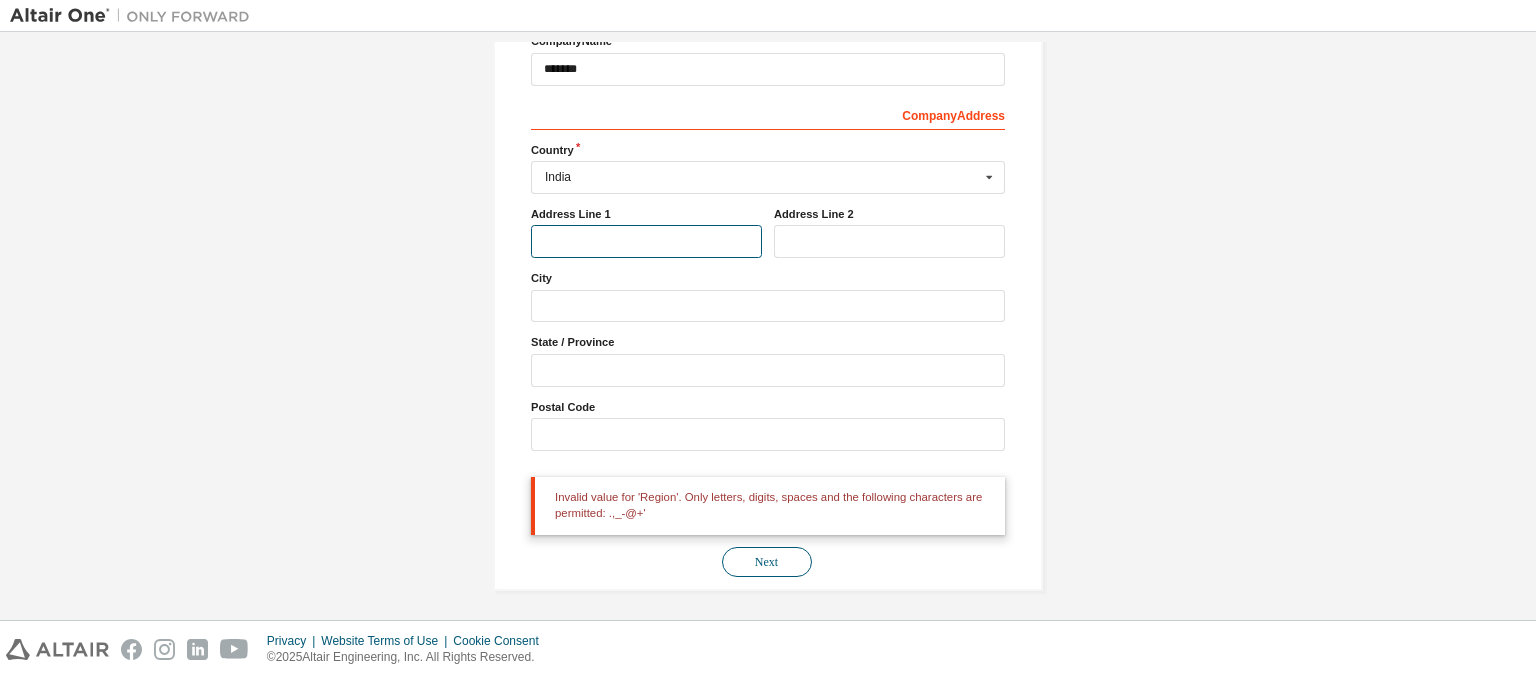 type 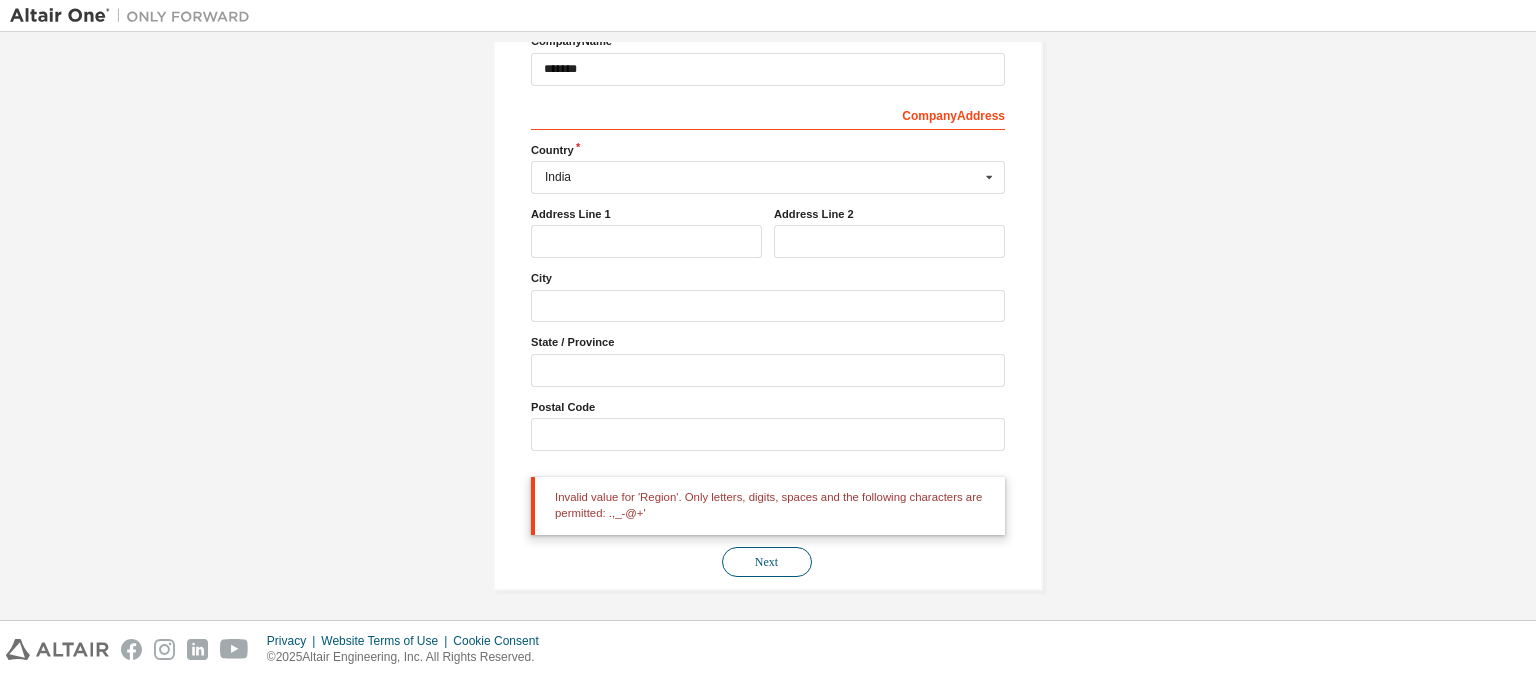 click on "Next" at bounding box center (767, 562) 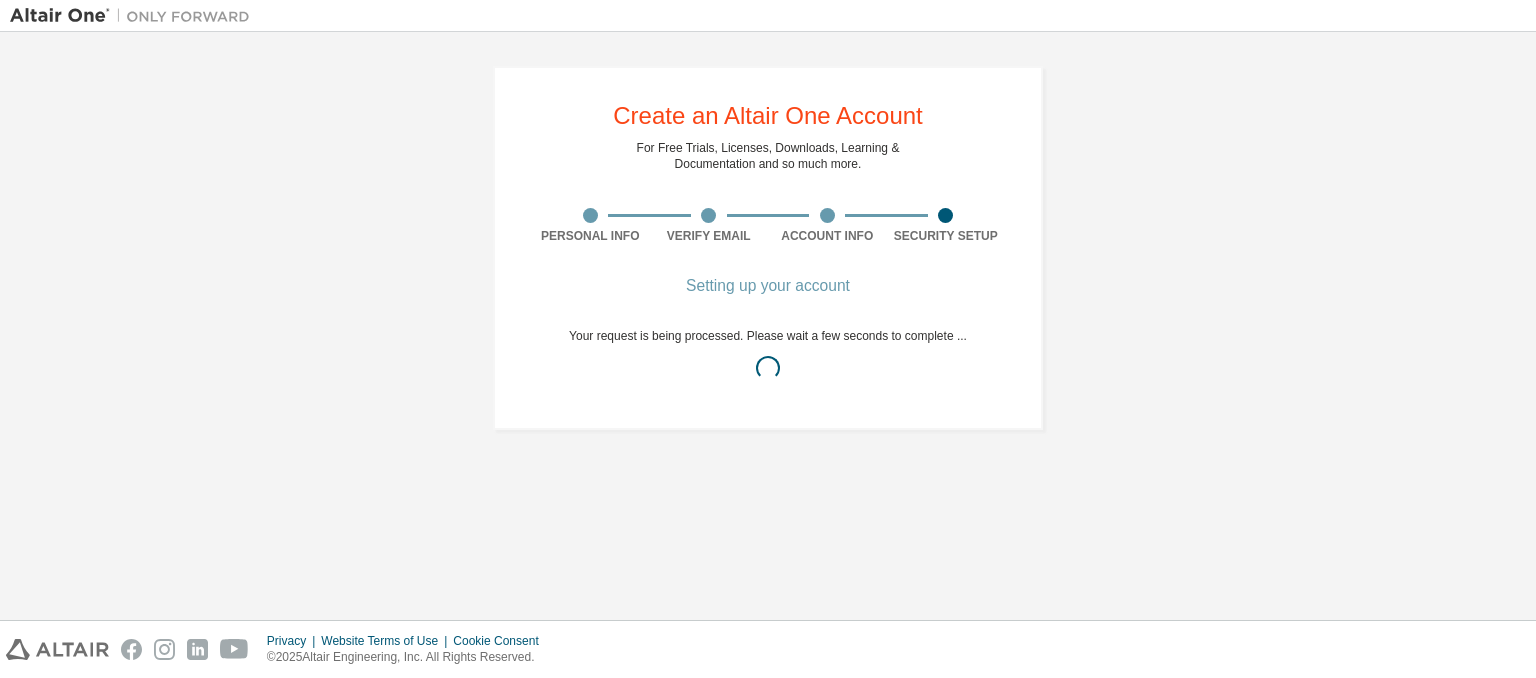 scroll, scrollTop: 0, scrollLeft: 0, axis: both 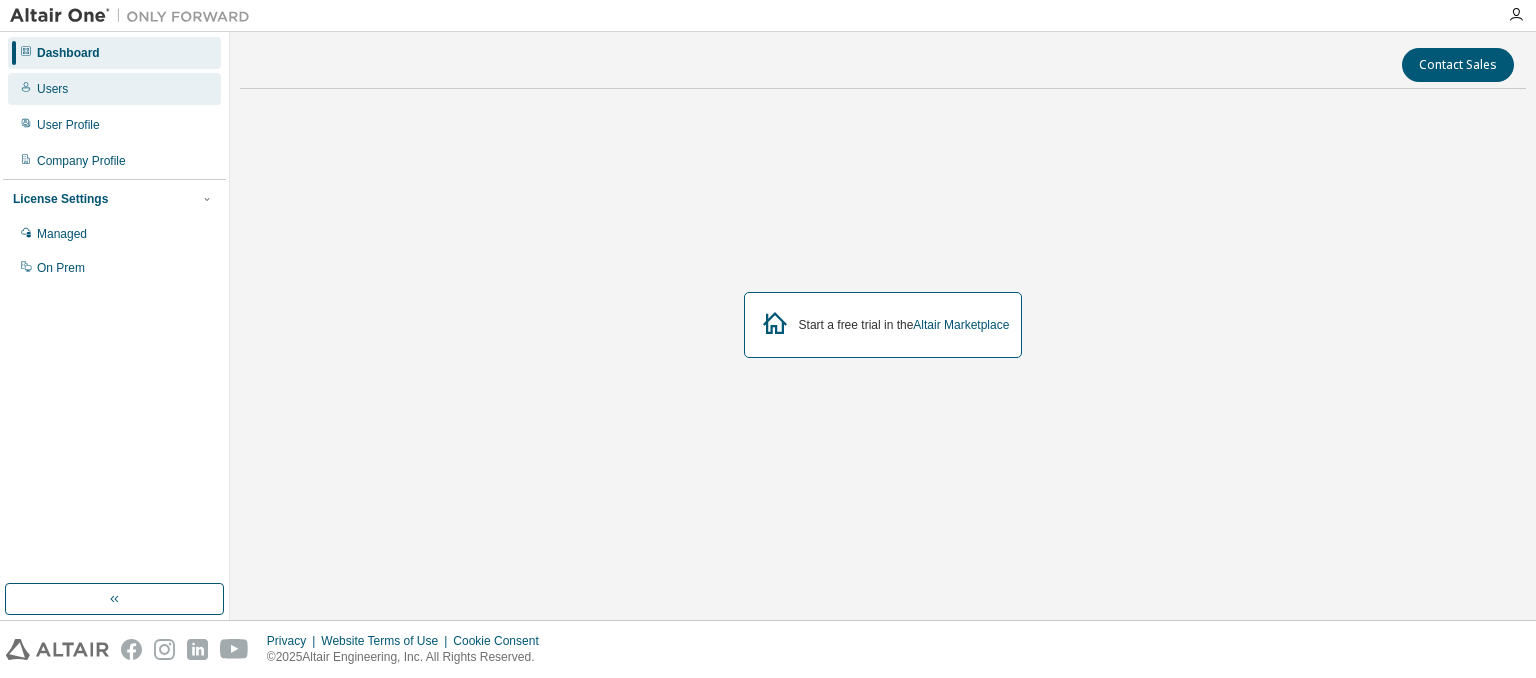 click on "Users" at bounding box center [114, 89] 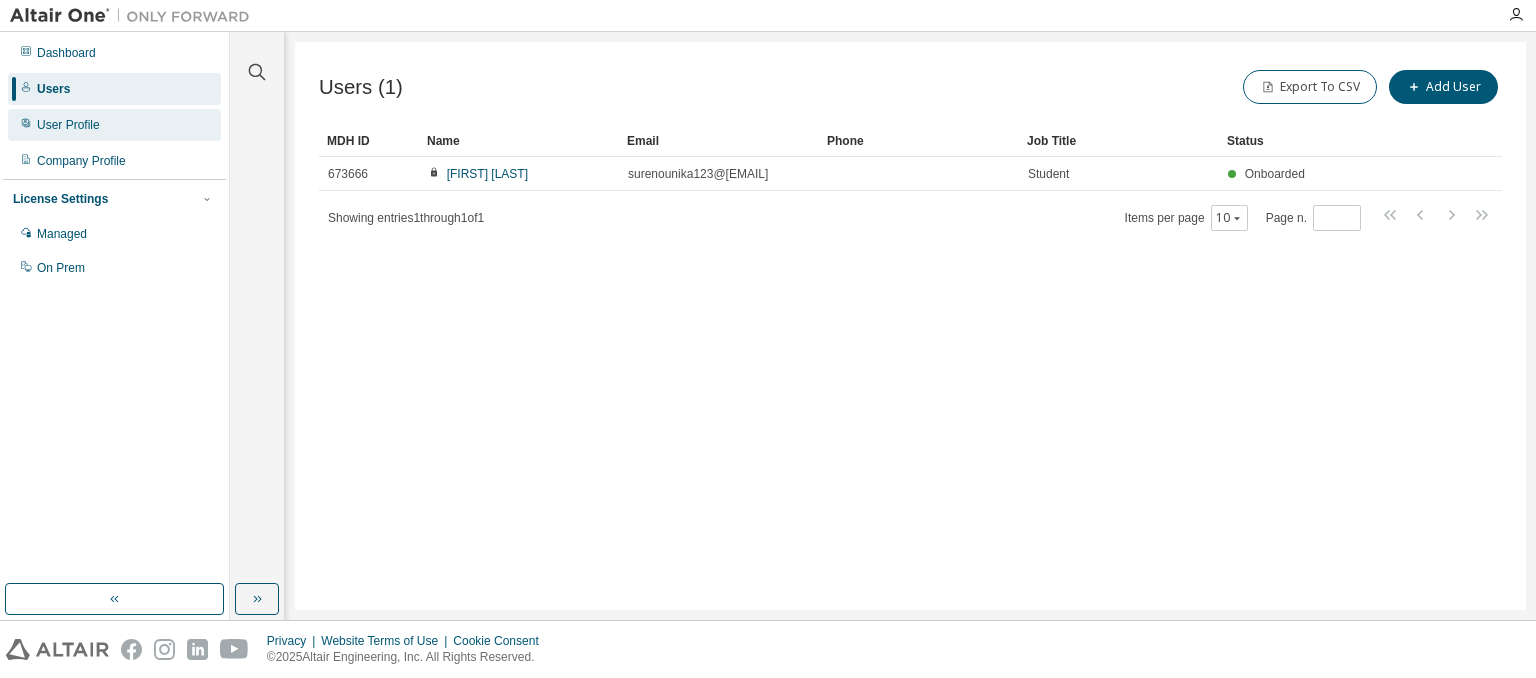 click on "User Profile" at bounding box center [114, 125] 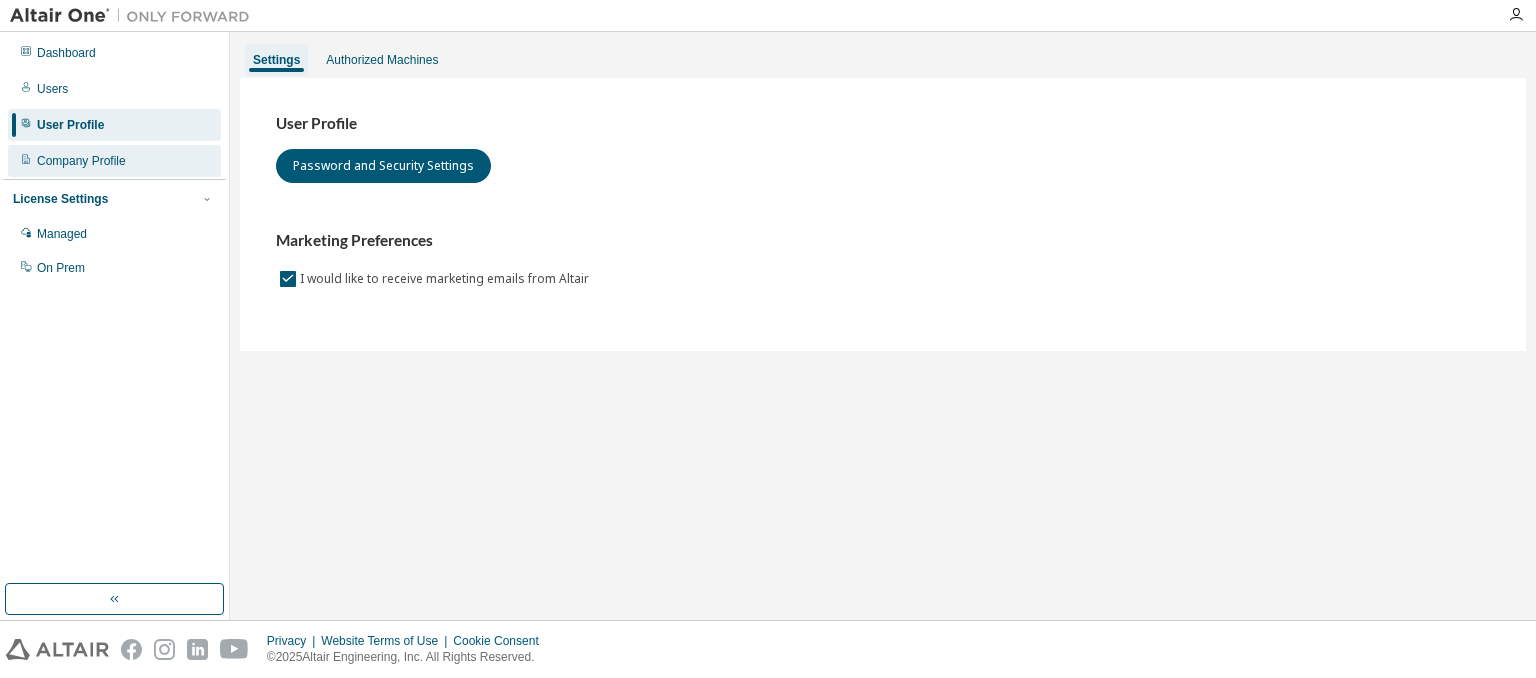 click on "Company Profile" at bounding box center (81, 161) 